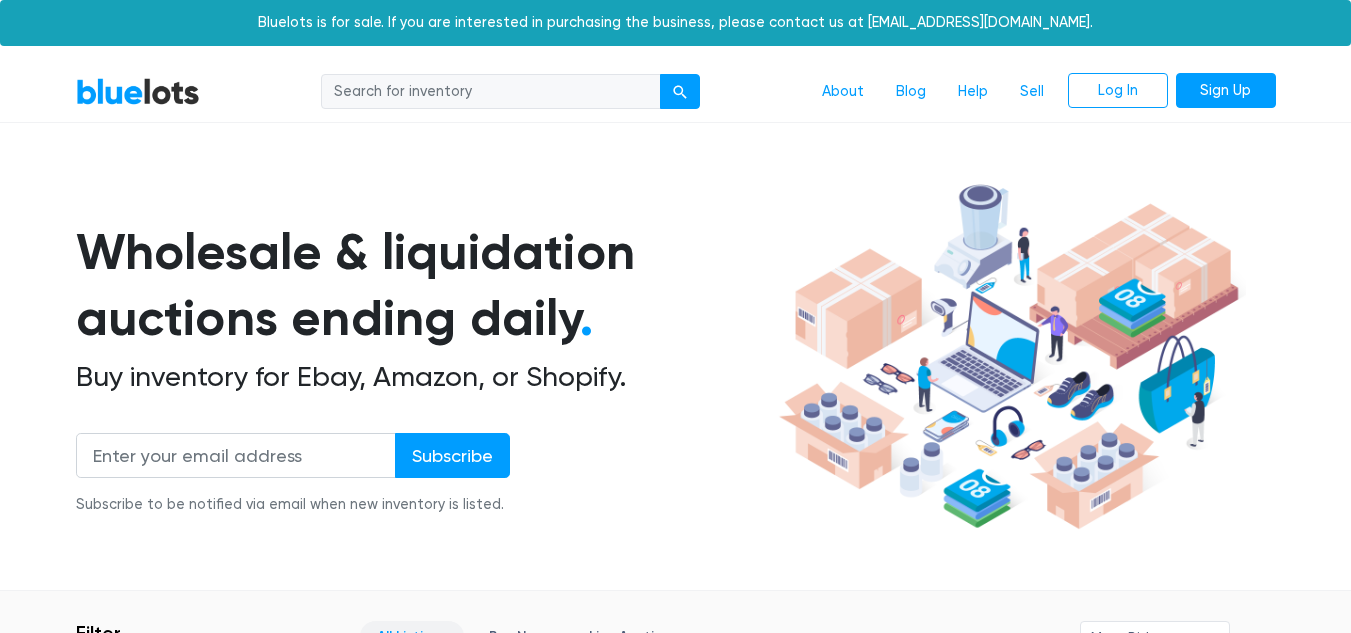 scroll, scrollTop: 0, scrollLeft: 0, axis: both 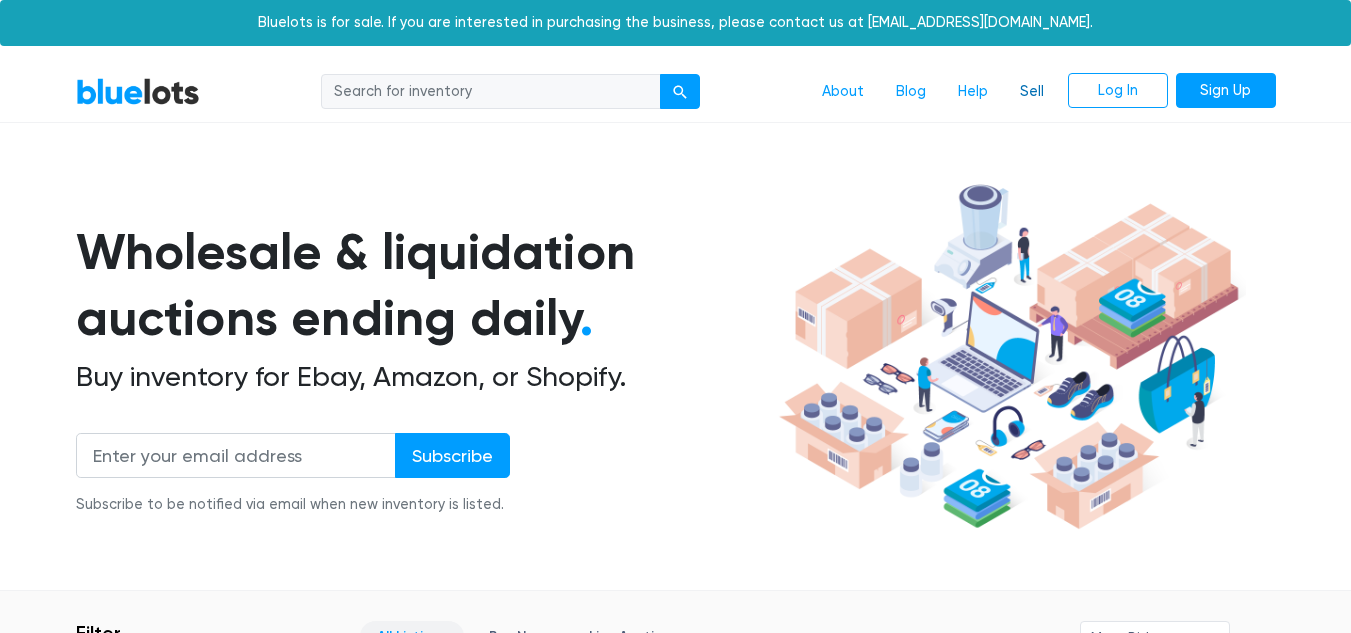 click on "Sell" at bounding box center [1032, 92] 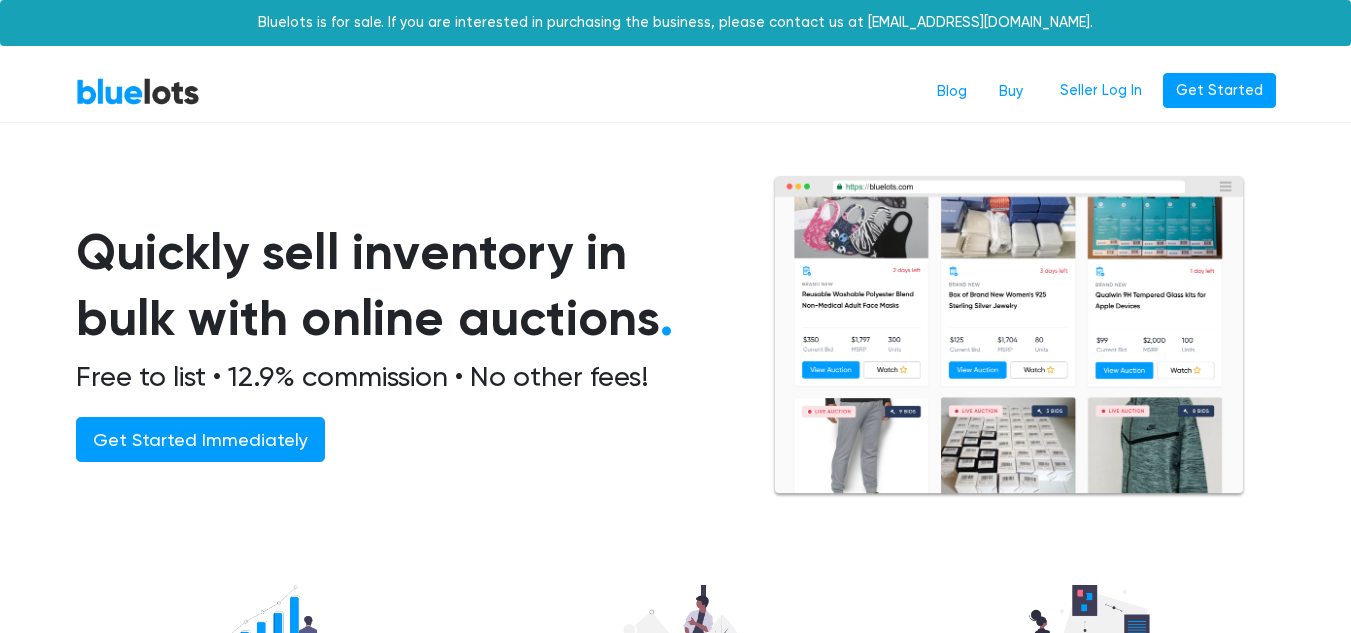 scroll, scrollTop: 0, scrollLeft: 0, axis: both 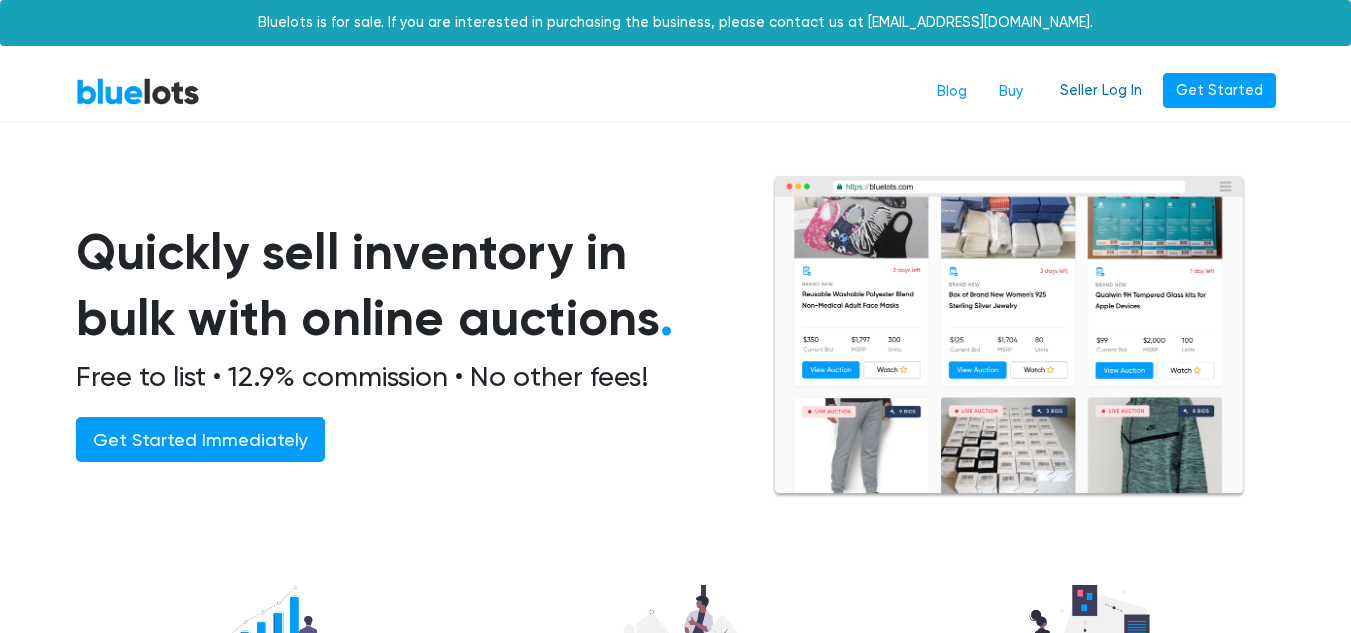 click on "Seller Log In" at bounding box center (1101, 91) 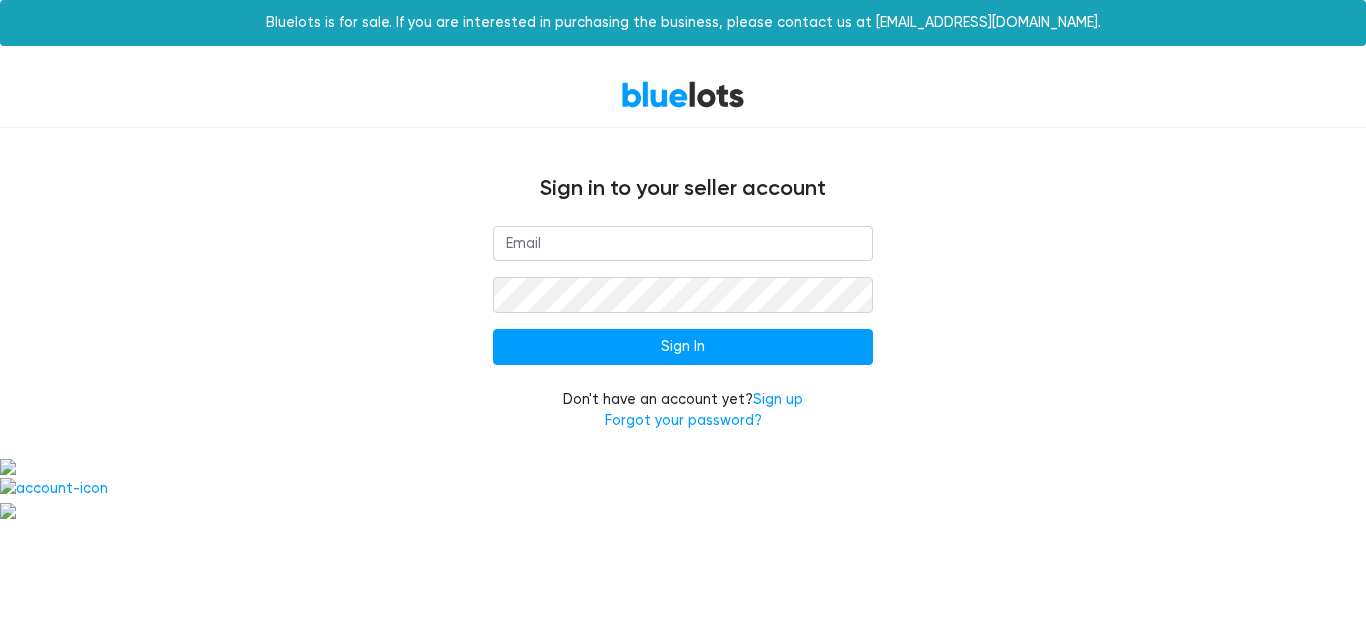 scroll, scrollTop: 0, scrollLeft: 0, axis: both 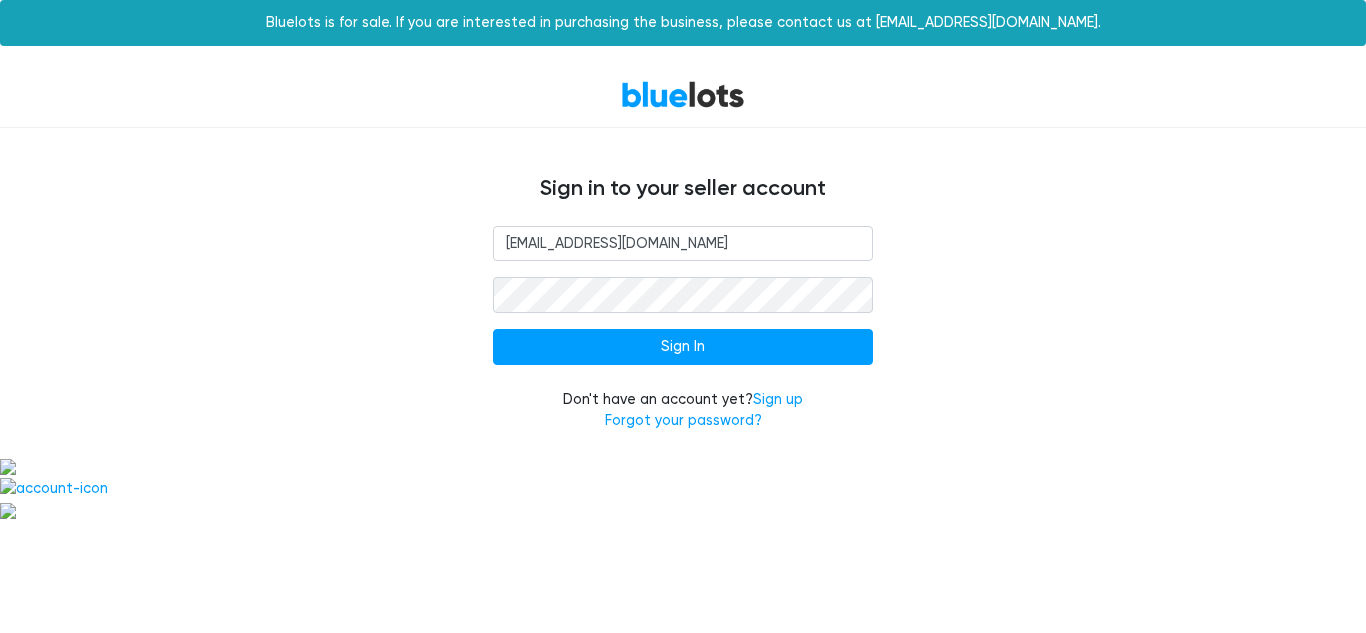 type on "Sales@RenownWholesale.com" 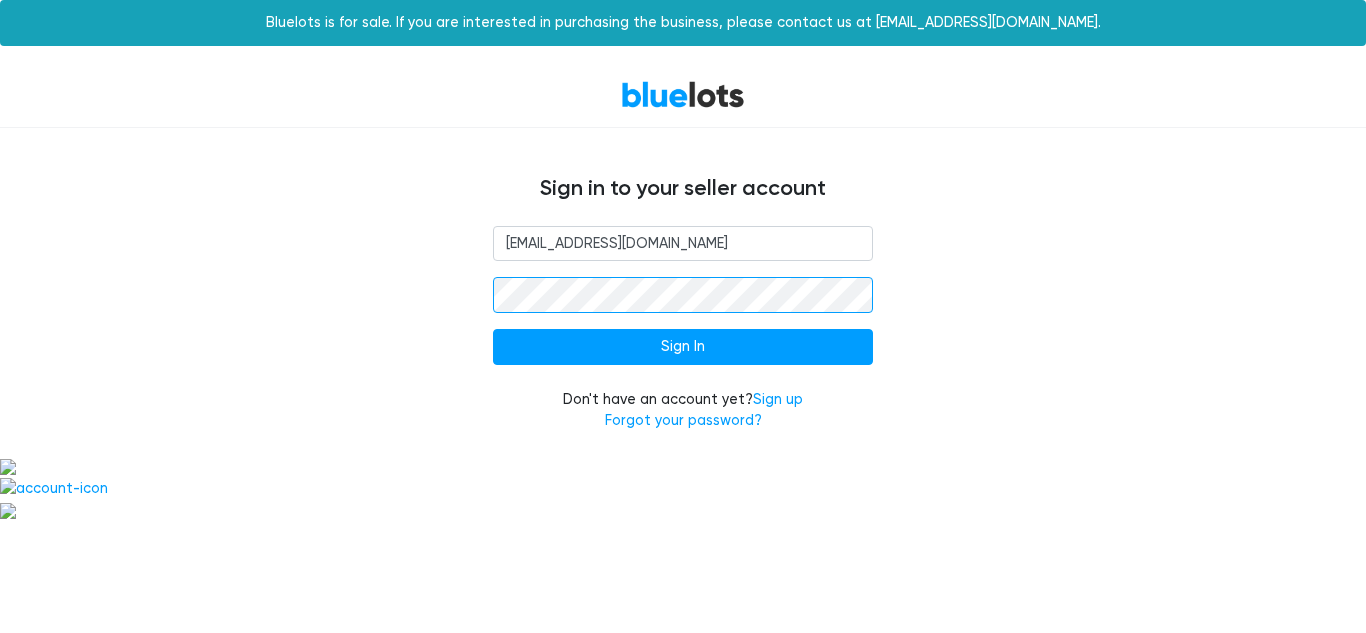 click on "Sign In" at bounding box center (683, 347) 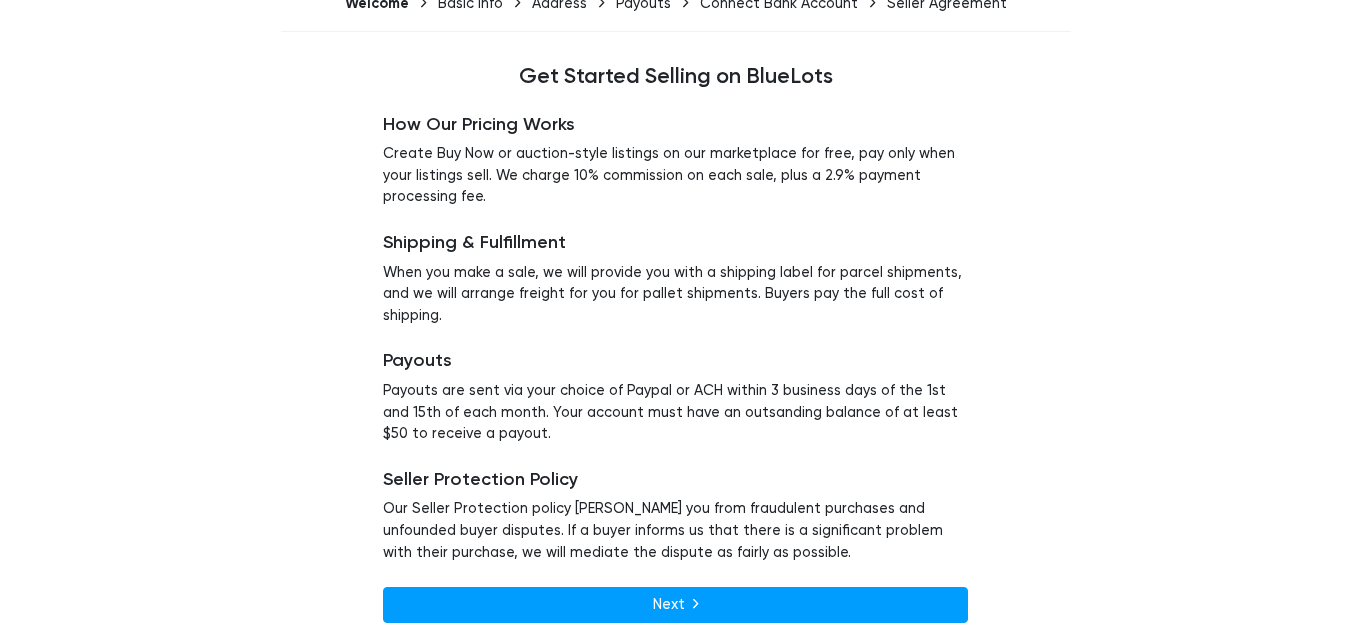 scroll, scrollTop: 165, scrollLeft: 0, axis: vertical 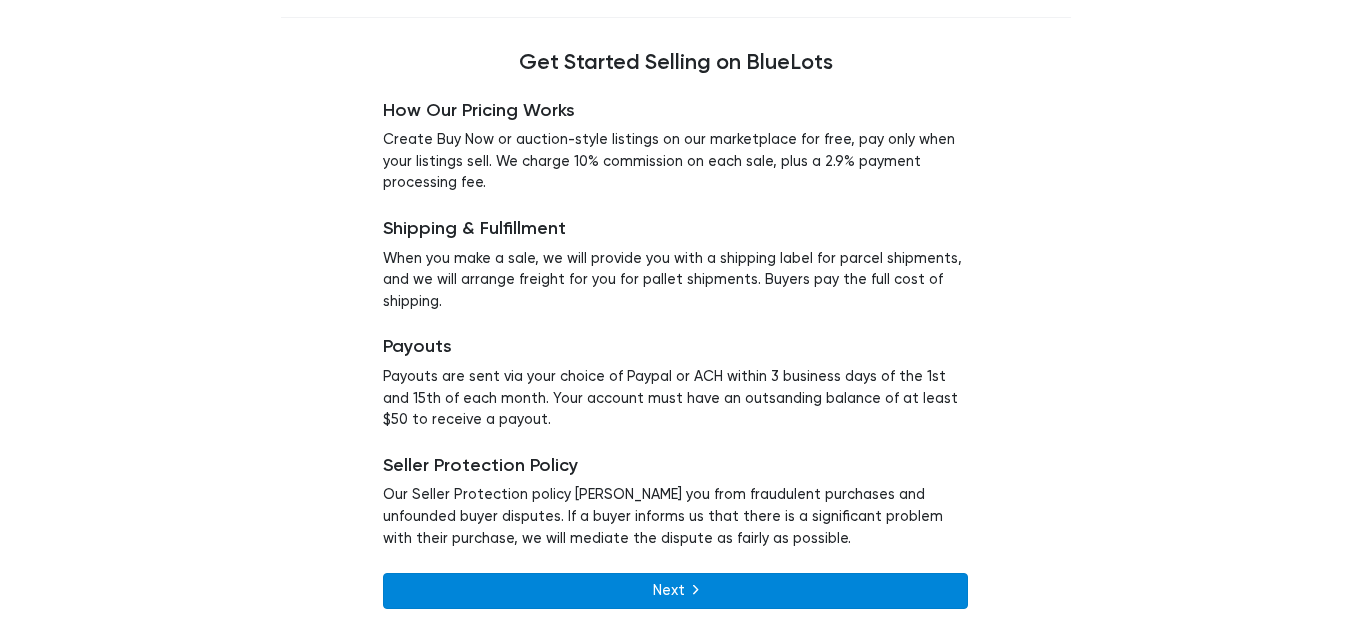 click on "Next" at bounding box center [675, 591] 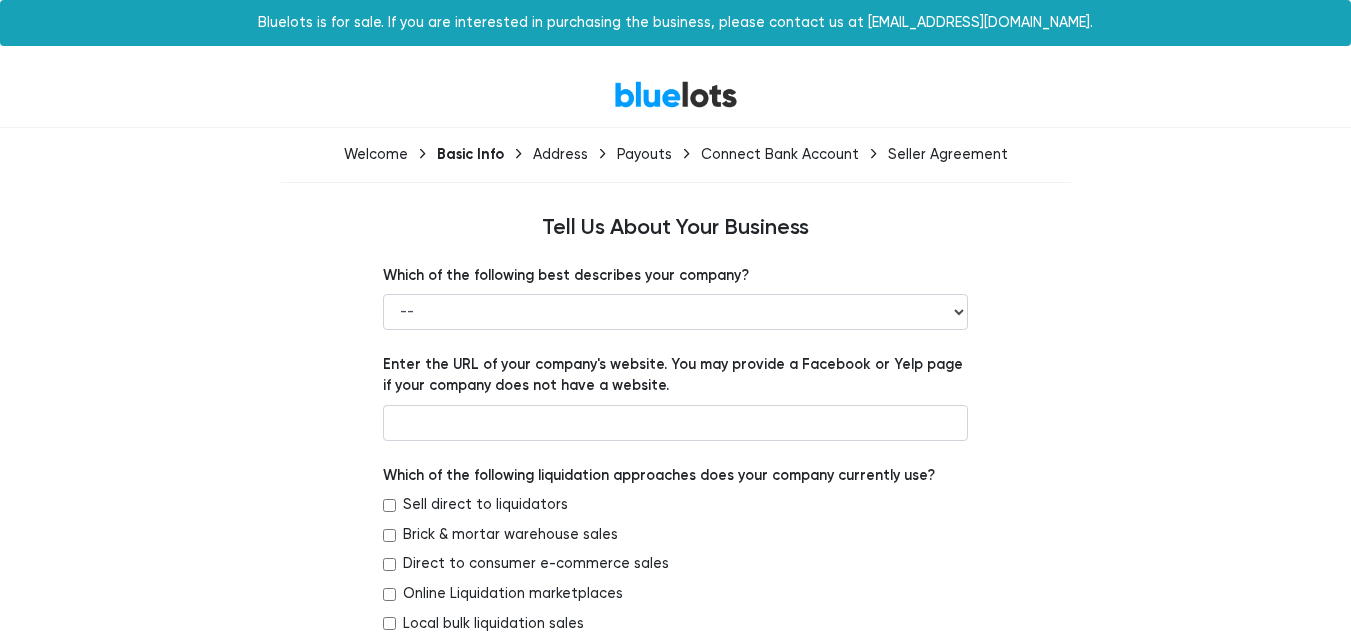 scroll, scrollTop: 0, scrollLeft: 0, axis: both 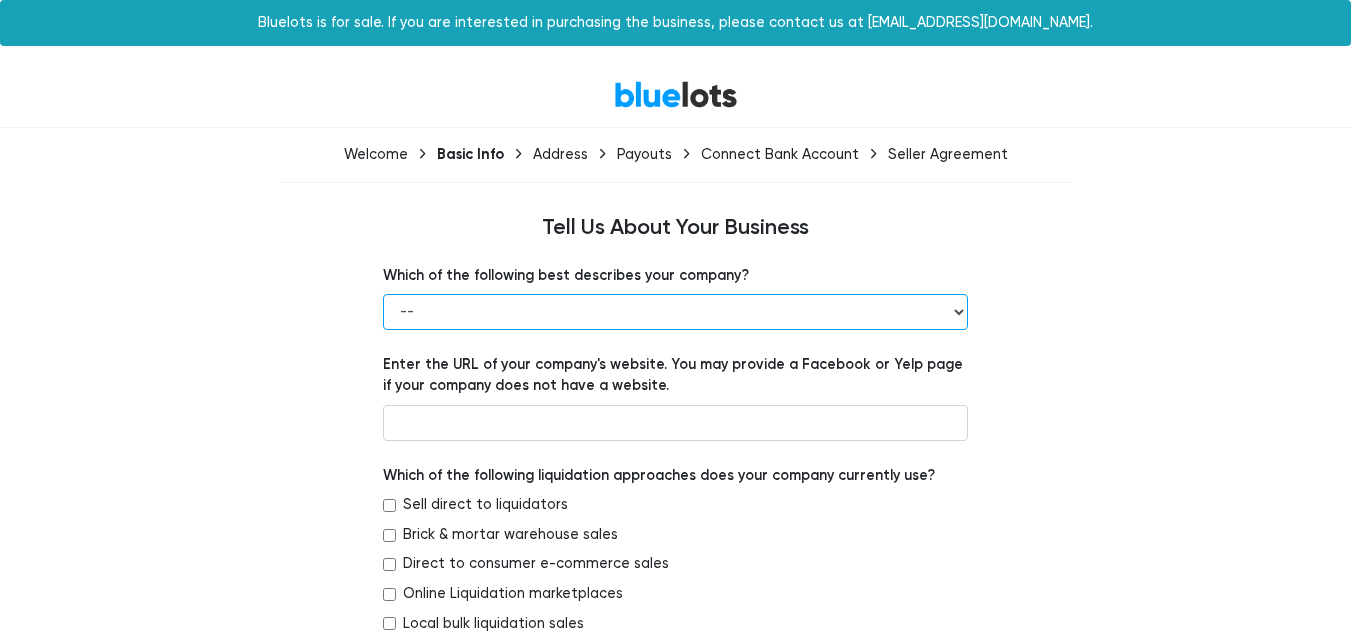 click on "--
Retailer
Wholesaler
Brand or Manufacturer
Liquidator
3PL
Other" at bounding box center (675, 312) 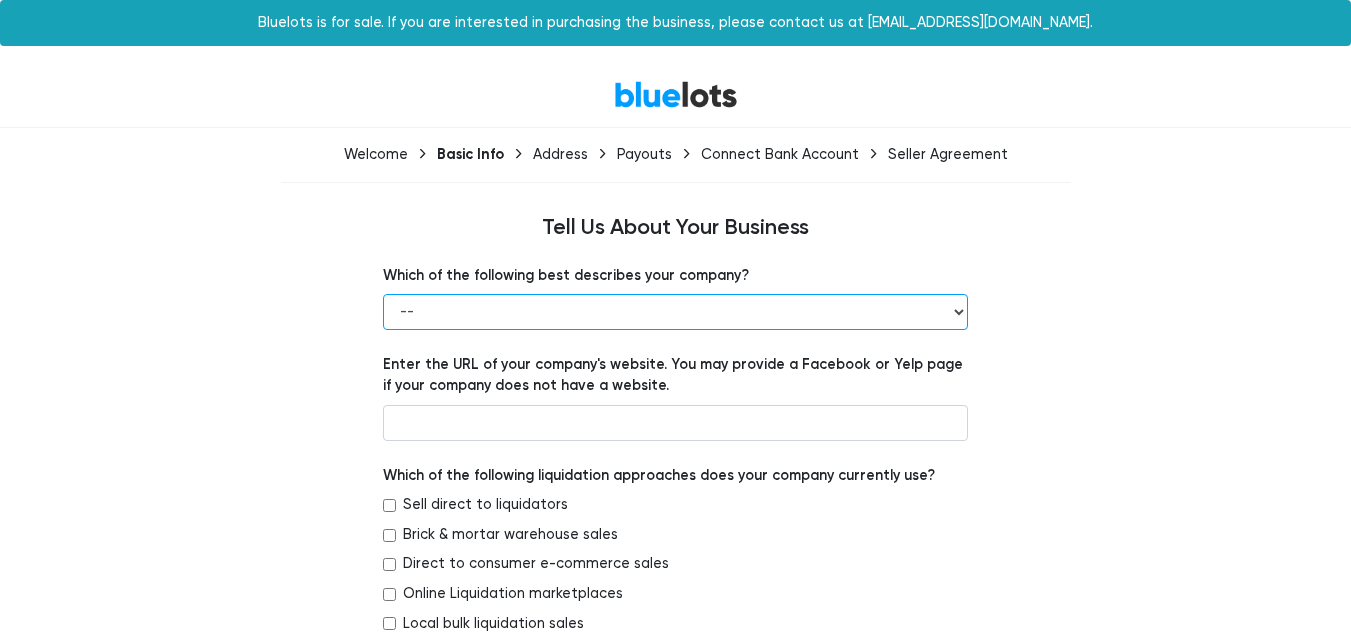 select on "Wholesaler" 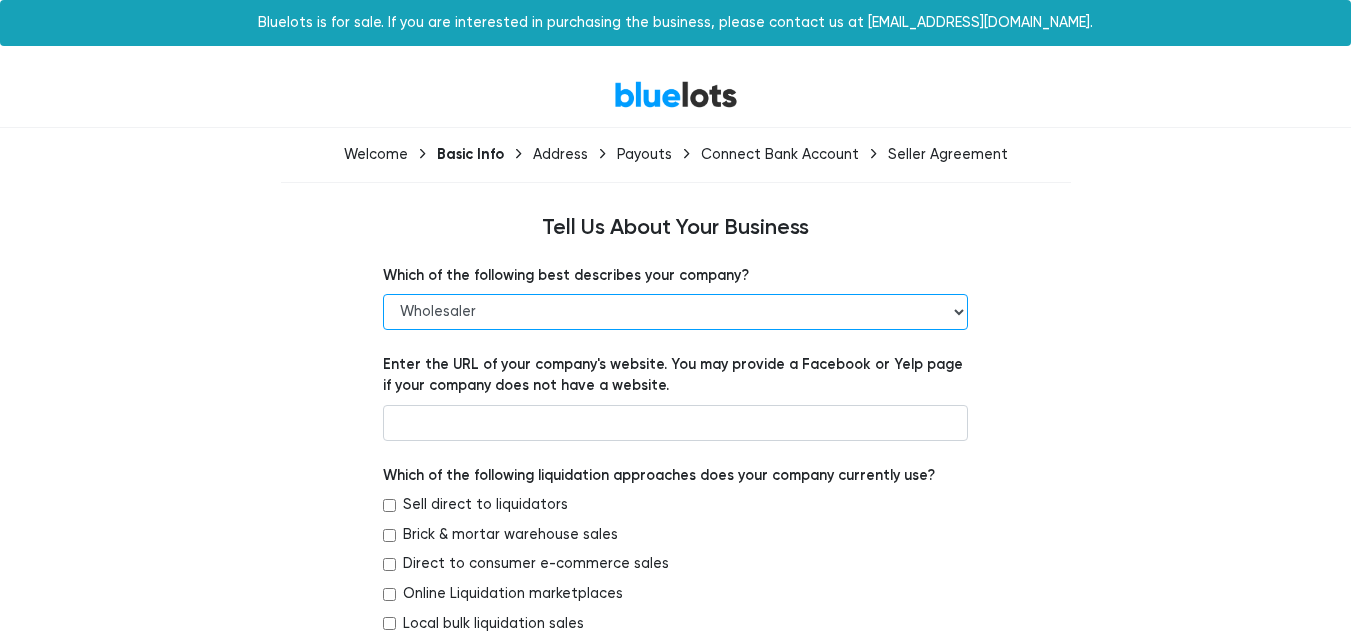 click on "--
Retailer
Wholesaler
Brand or Manufacturer
Liquidator
3PL
Other" at bounding box center [675, 312] 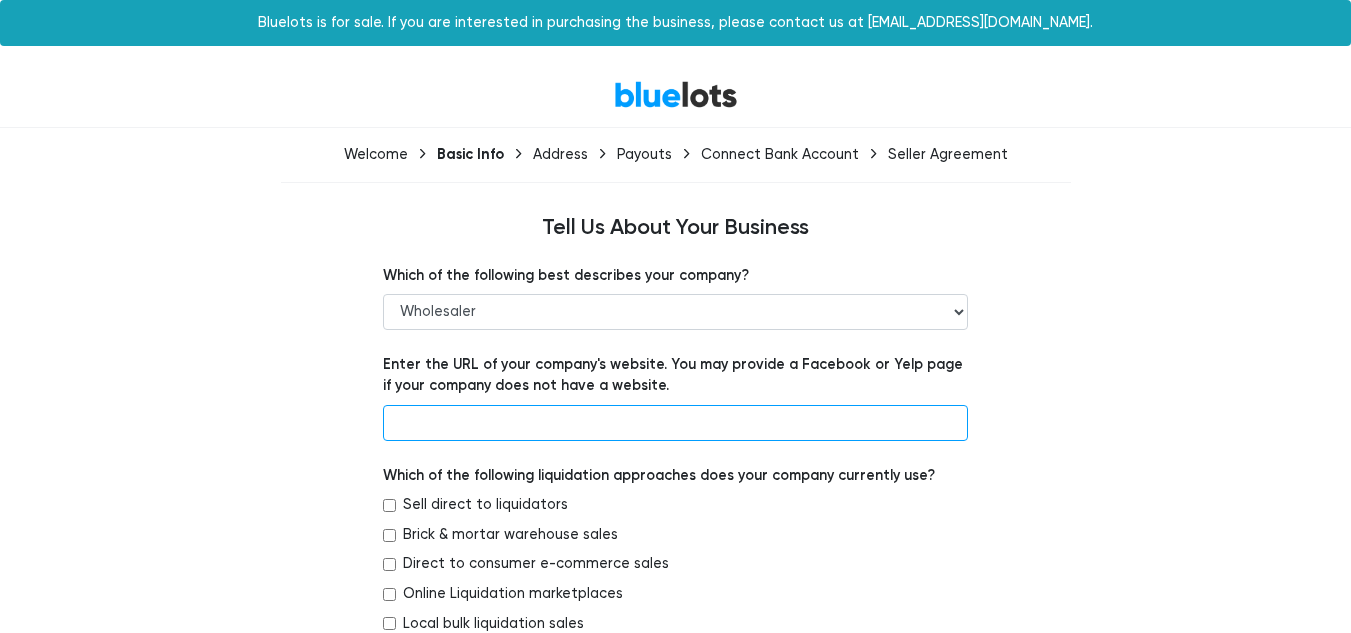 click at bounding box center [675, 423] 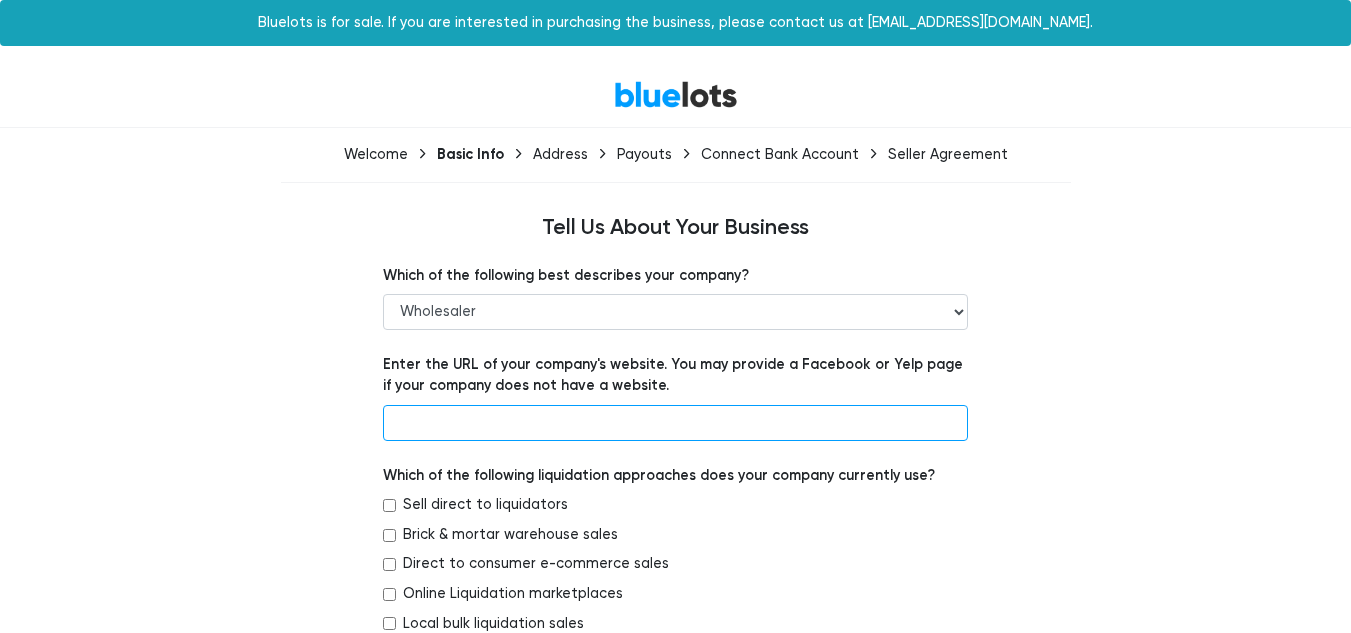 paste on "https://renownwholesale.com/" 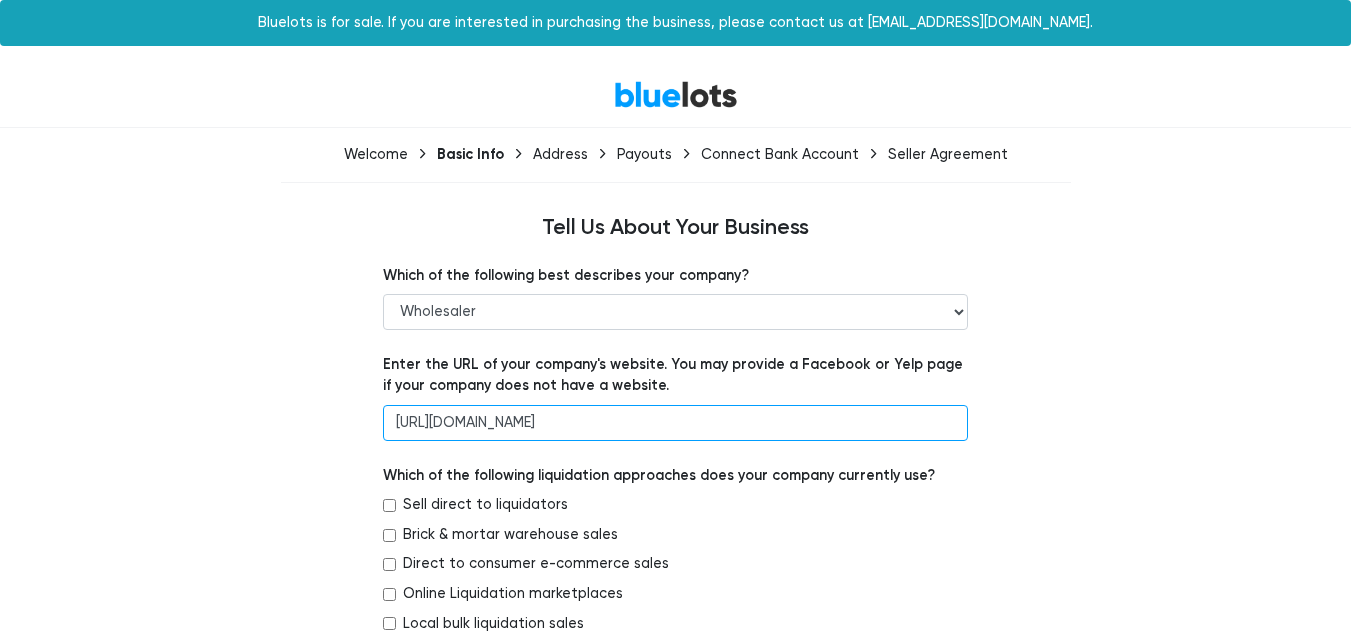 type on "https://renownwholesale.com/" 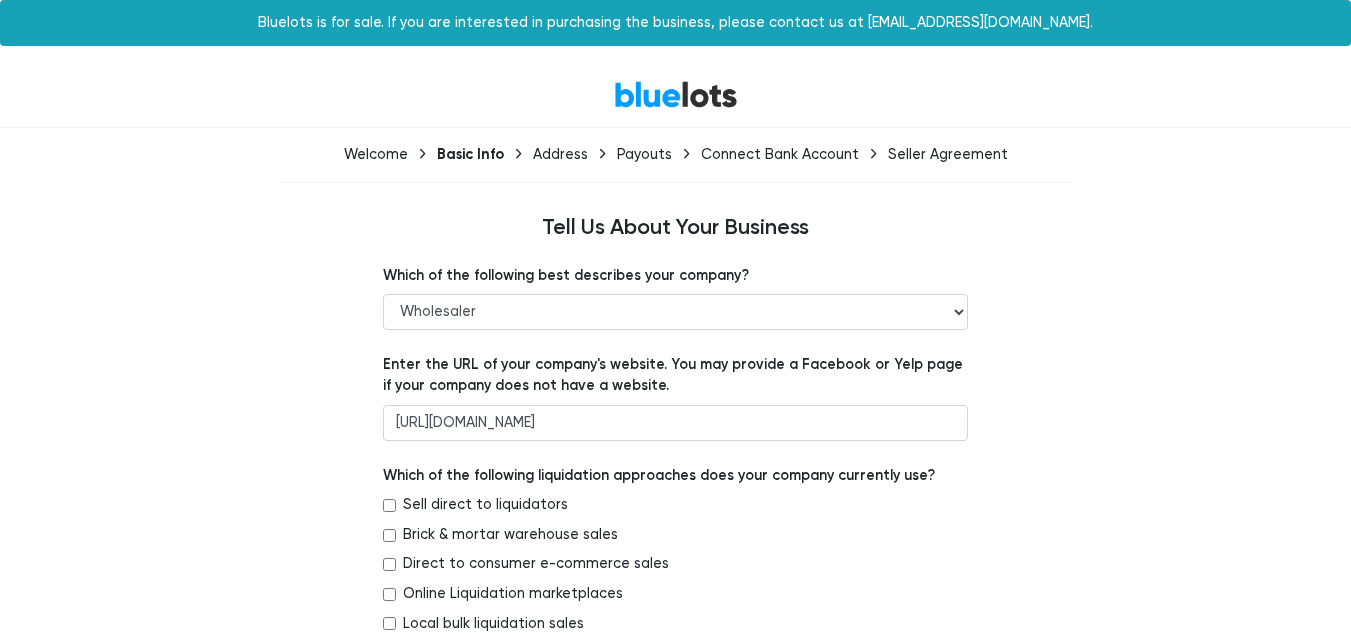click on "Which of the following best describes your company?
--
Retailer
Wholesaler
Brand or Manufacturer
Liquidator
3PL
Other
Enter the URL of your company's website. You may provide a Facebook or Yelp page if your company does not have a website.
https://renownwholesale.com/
Which of the following liquidation approaches does your company currently use?
Sell direct to liquidators
Brick & mortar warehouse sales
Direct to consumer e-commerce sales
--" at bounding box center (676, 1111) 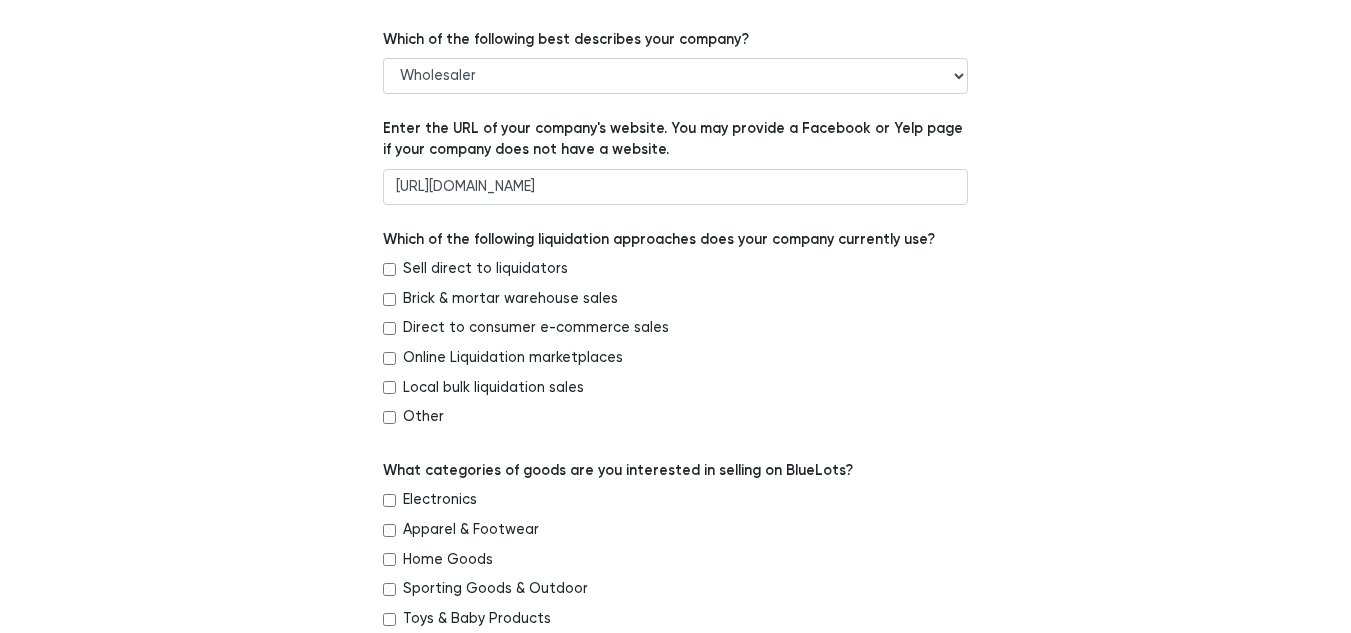 scroll, scrollTop: 237, scrollLeft: 0, axis: vertical 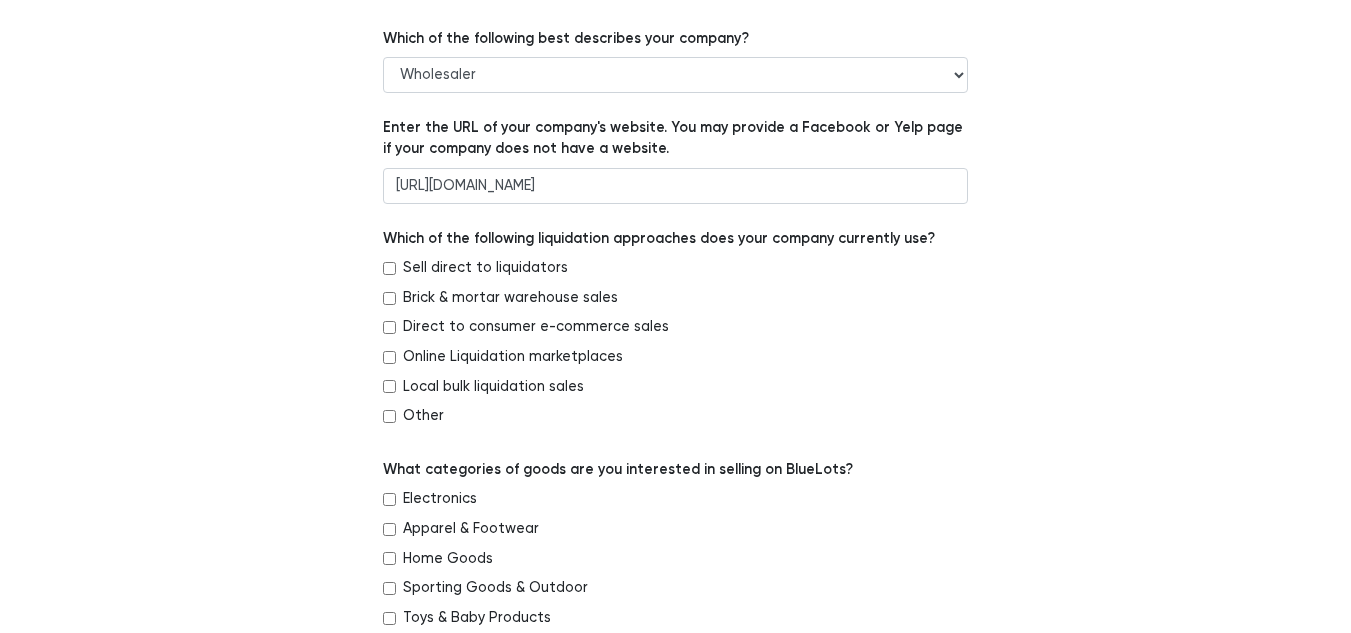 click on "Direct to consumer e-commerce sales" at bounding box center [536, 327] 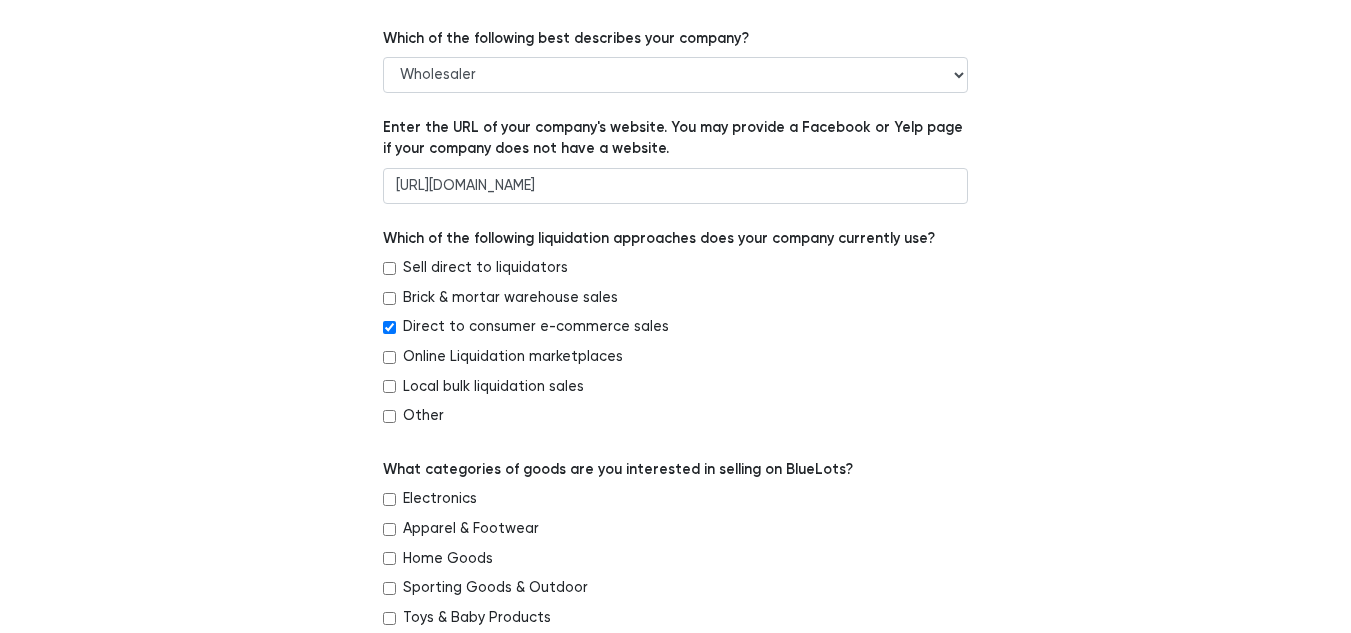 click on "Online Liquidation marketplaces" at bounding box center (513, 357) 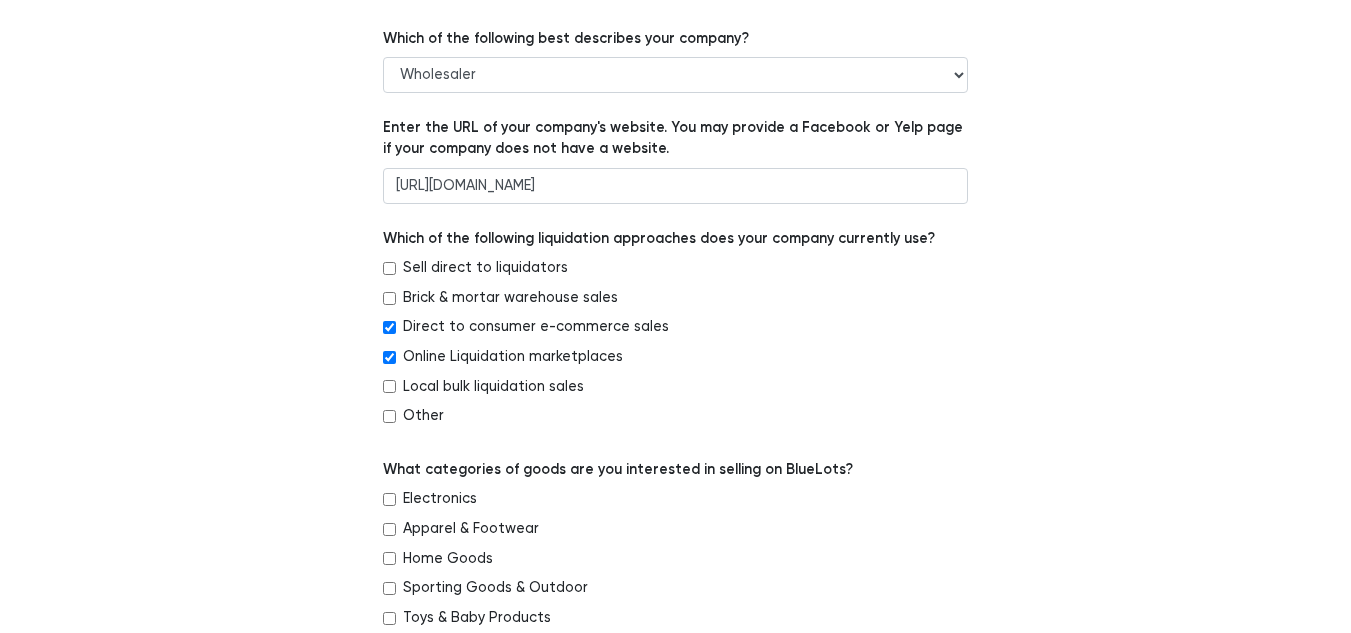 click on "Local bulk liquidation sales" at bounding box center [493, 387] 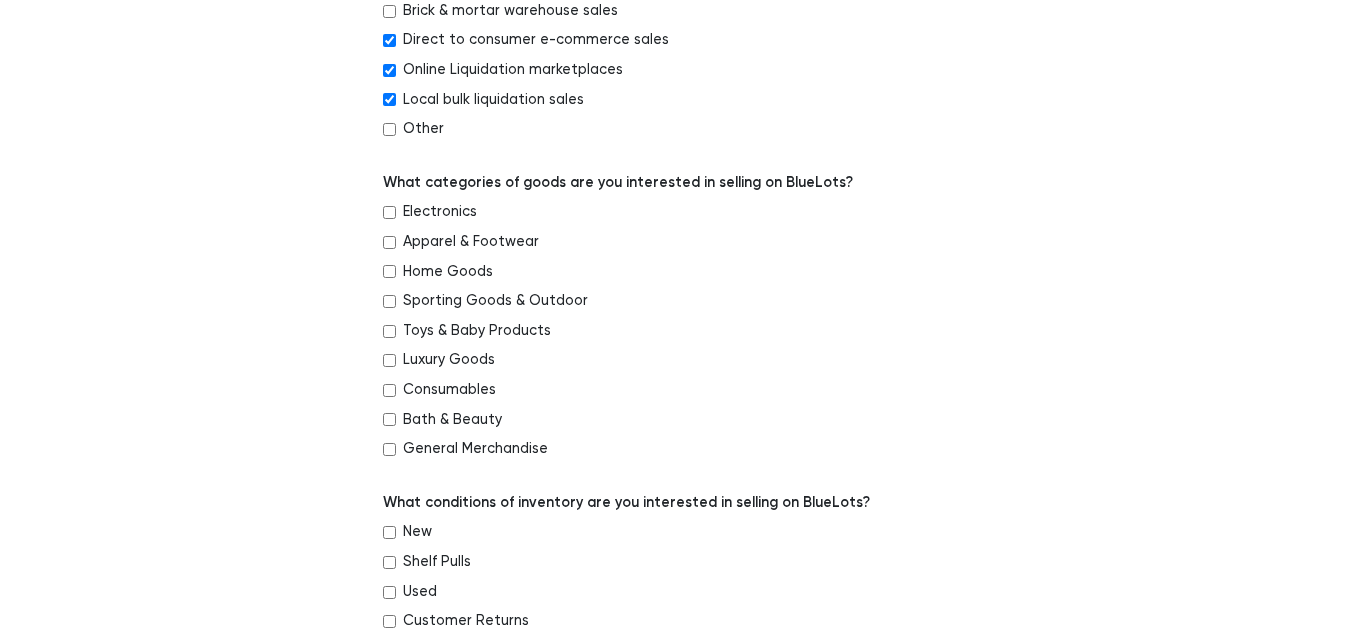 scroll, scrollTop: 525, scrollLeft: 0, axis: vertical 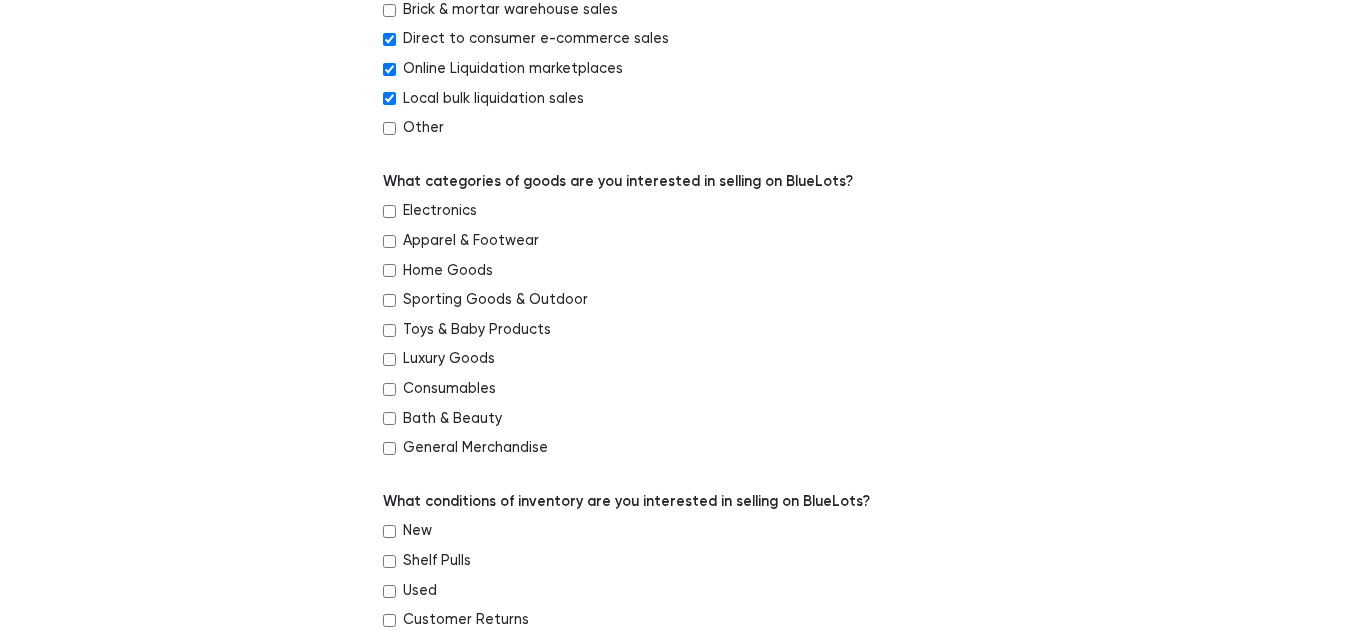 click on "Electronics" at bounding box center (389, 211) 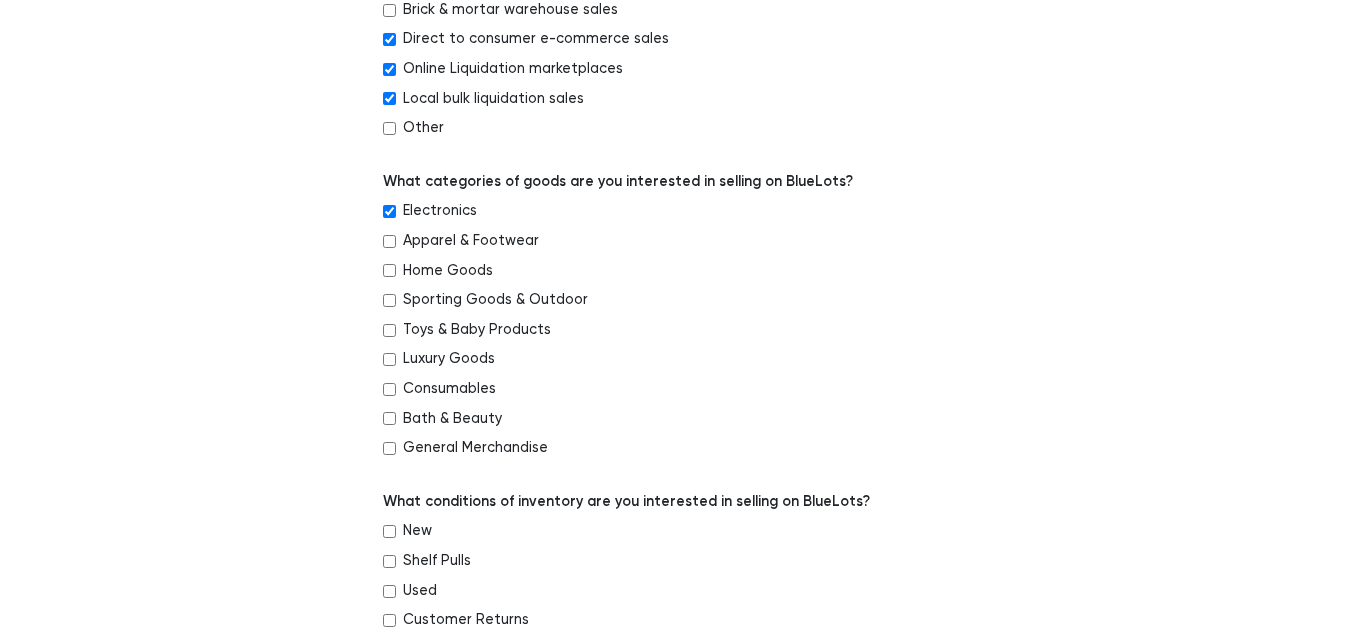 click on "Home Goods" at bounding box center [675, 275] 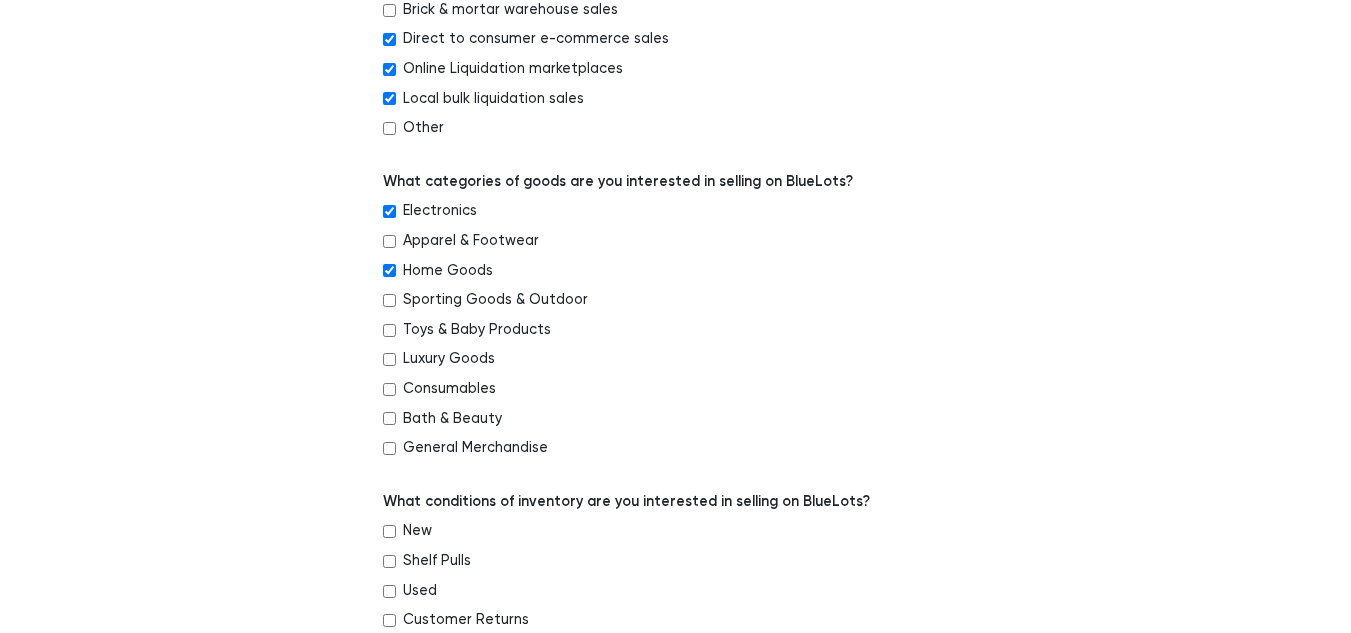 click on "Toys & Baby Products" at bounding box center [389, 330] 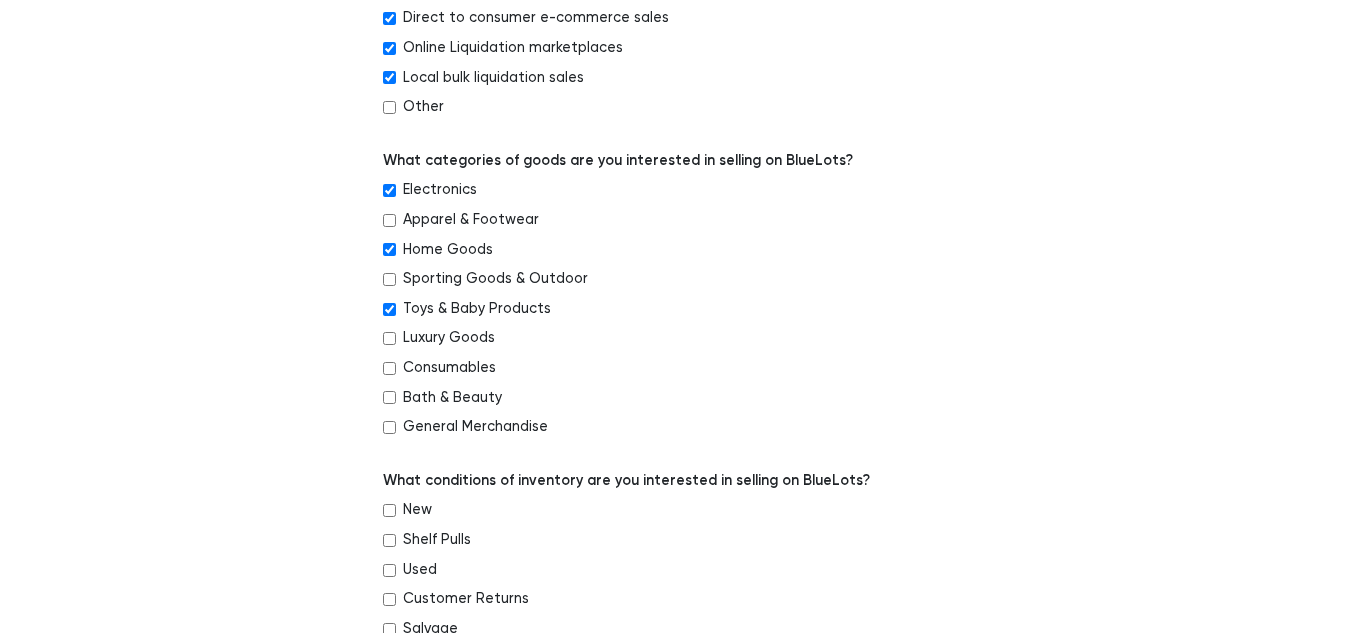 scroll, scrollTop: 547, scrollLeft: 0, axis: vertical 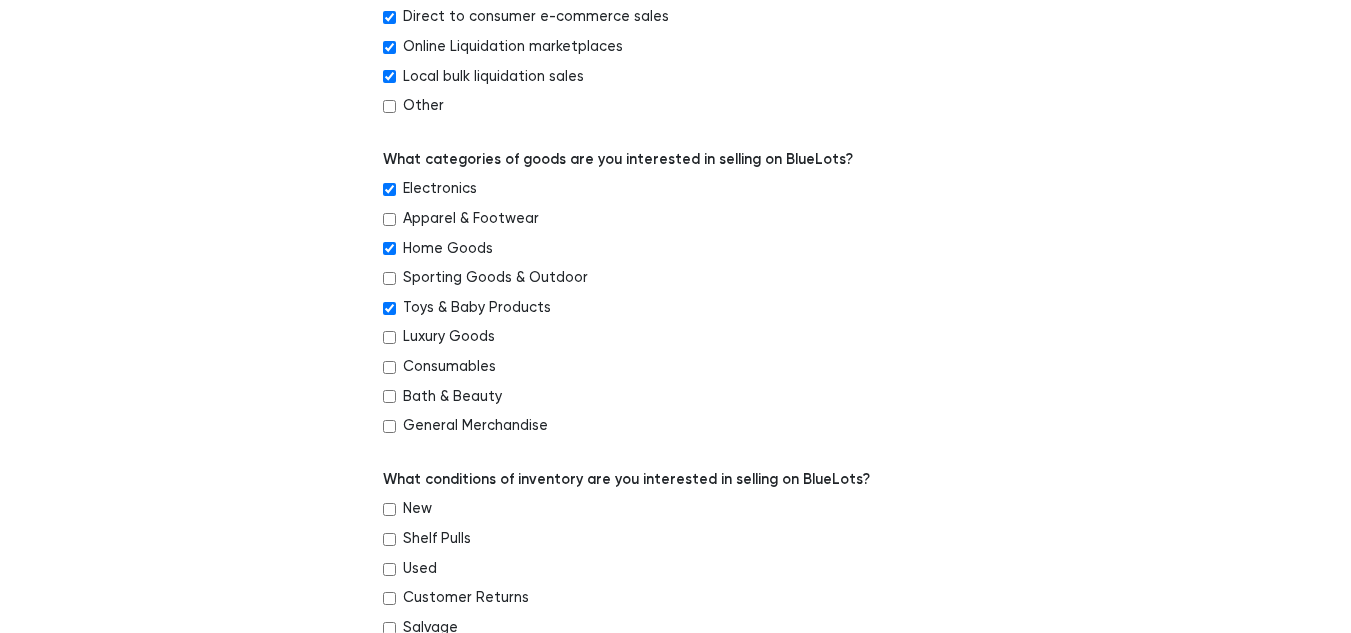 click on "General Merchandise" at bounding box center (389, 426) 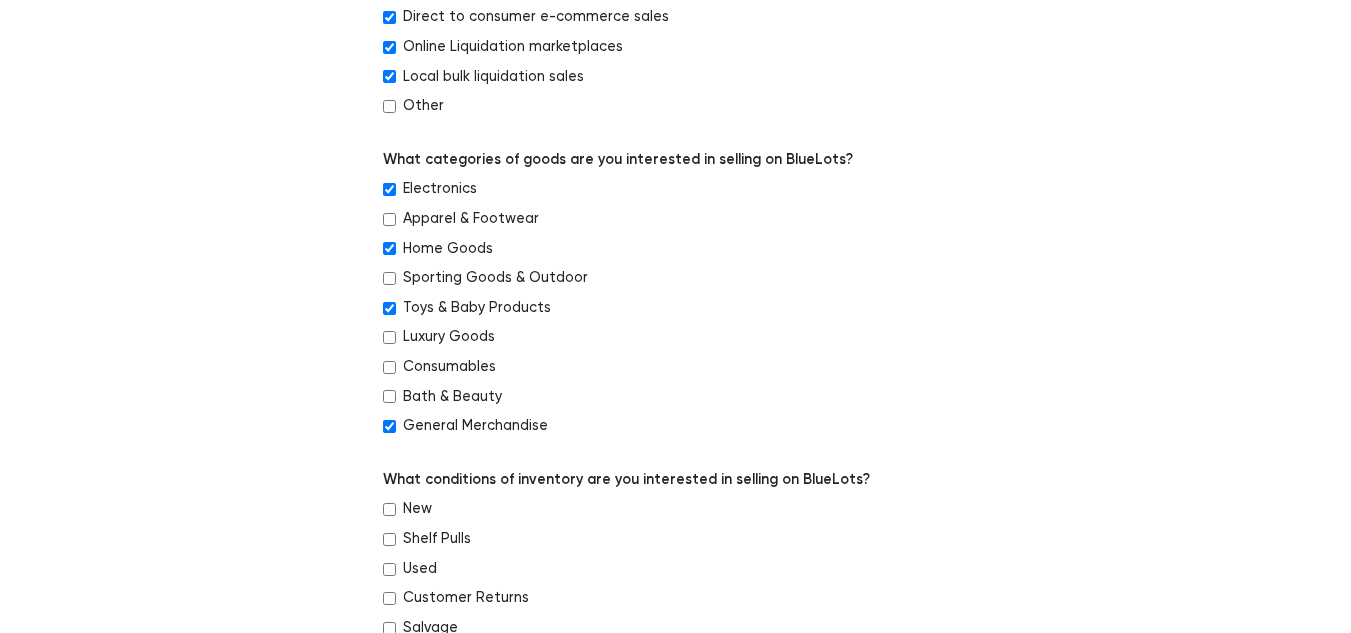click on "Home Goods" at bounding box center [675, 253] 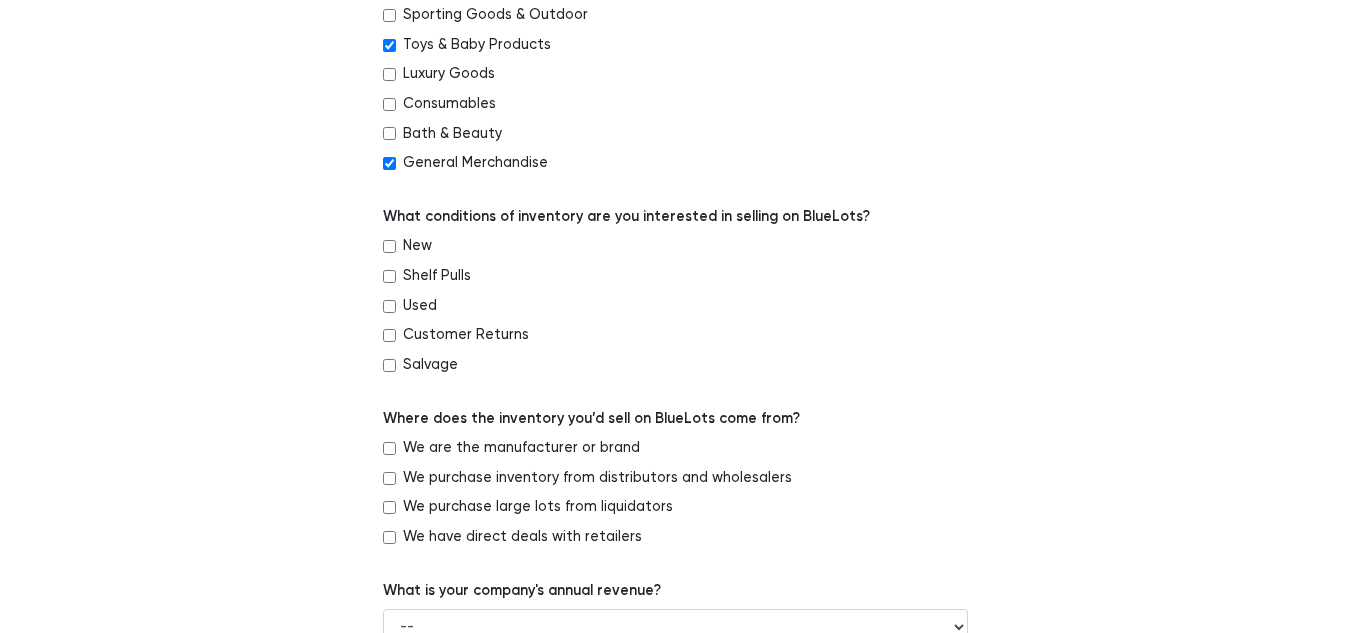 scroll, scrollTop: 811, scrollLeft: 0, axis: vertical 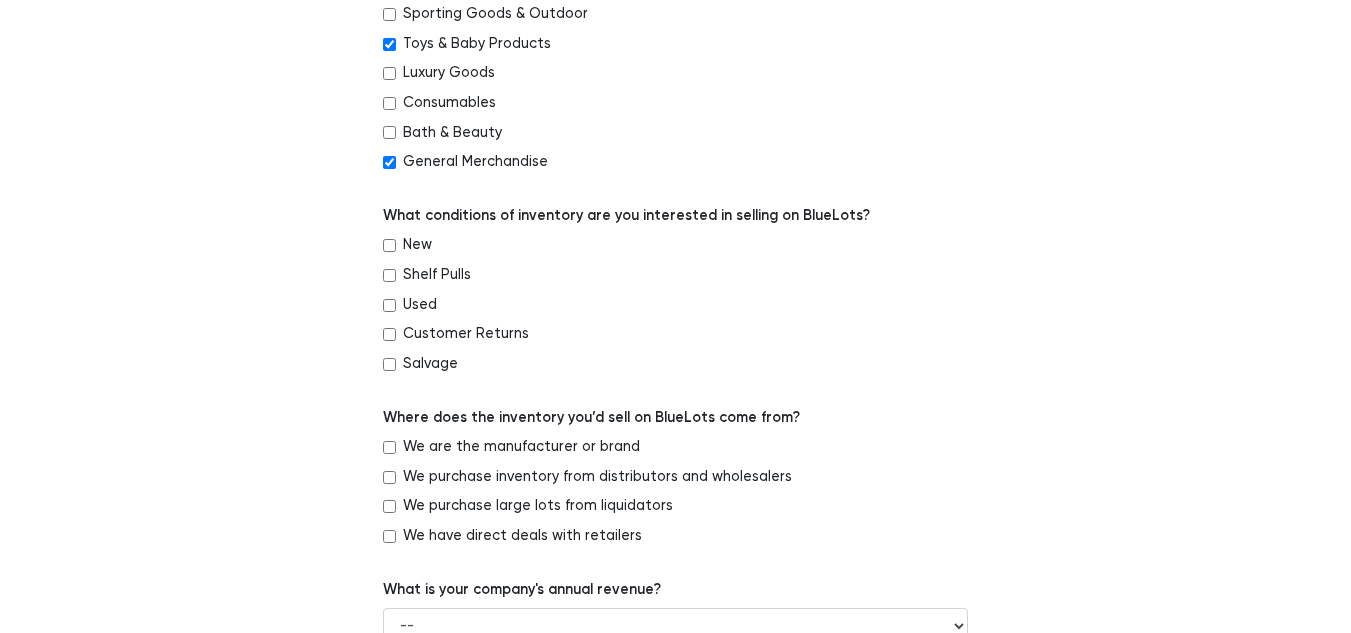 click on "Shelf Pulls" at bounding box center (675, 279) 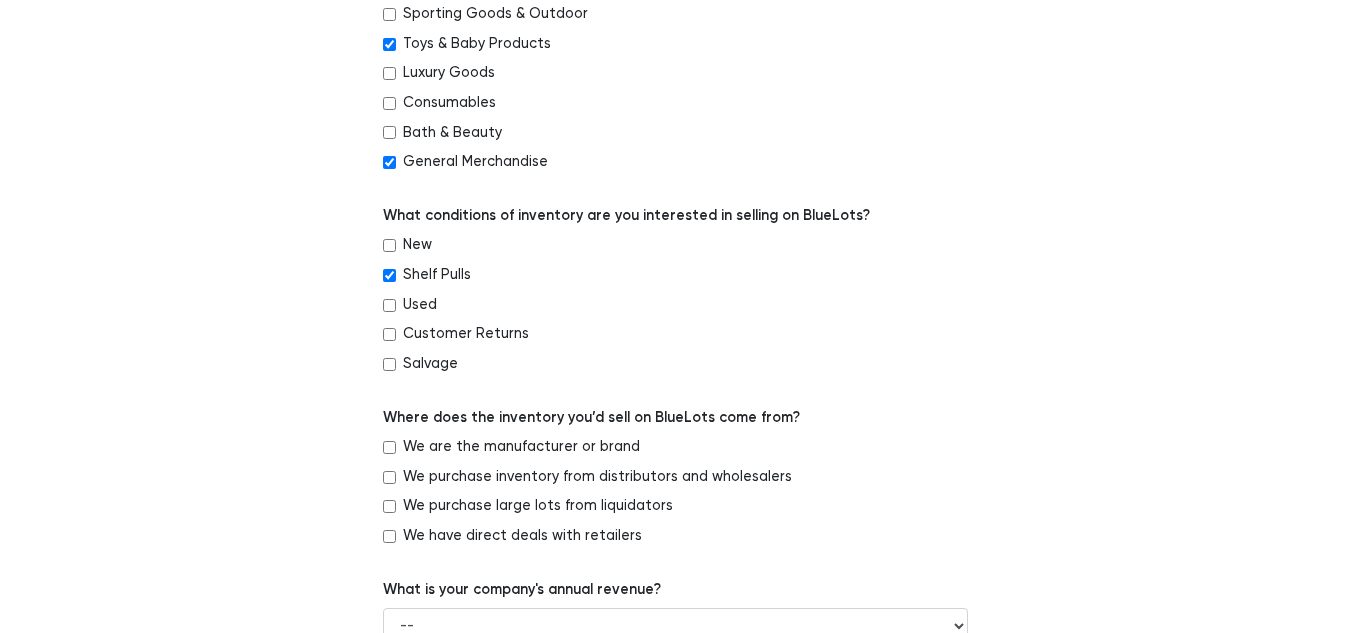 click on "Which of the following best describes your company?
--
Retailer
Wholesaler
Brand or Manufacturer
Liquidator
3PL
Other
Enter the URL of your company's website. You may provide a Facebook or Yelp page if your company does not have a website.
https://renownwholesale.com/
Which of the following liquidation approaches does your company currently use?
Sell direct to liquidators
Brick & mortar warehouse sales
Direct to consumer e-commerce sales
--" at bounding box center (675, 300) 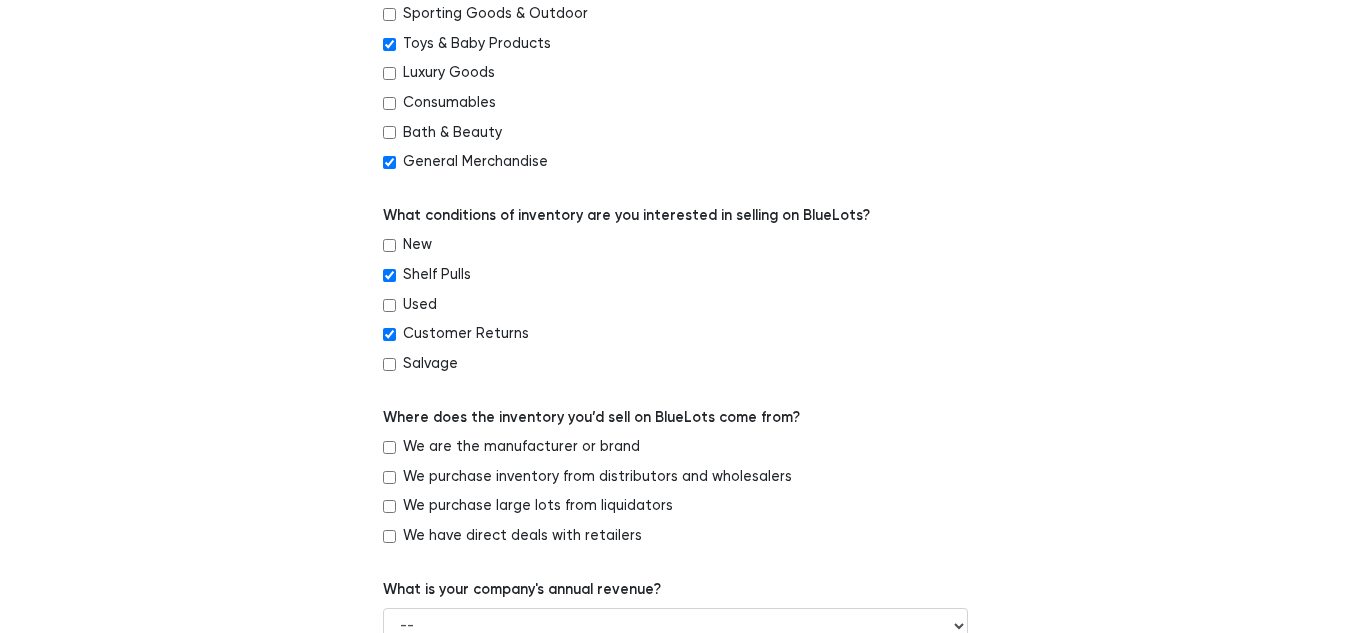 click on "New" at bounding box center (389, 245) 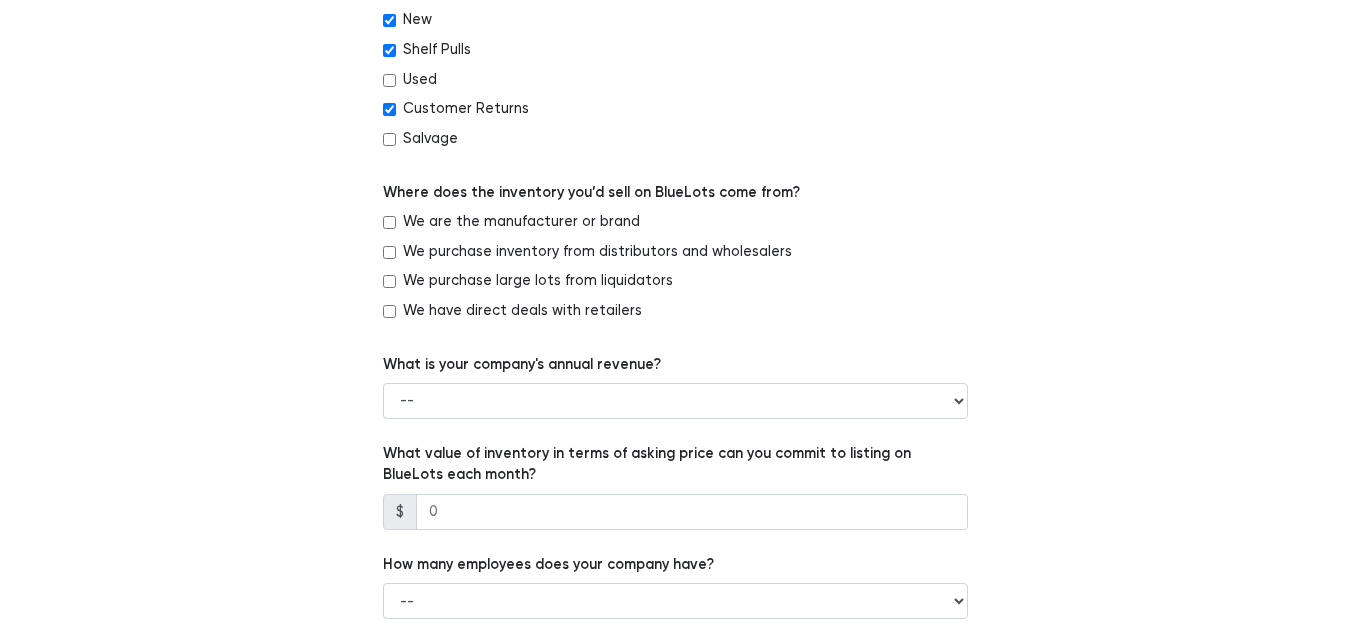 scroll, scrollTop: 1037, scrollLeft: 0, axis: vertical 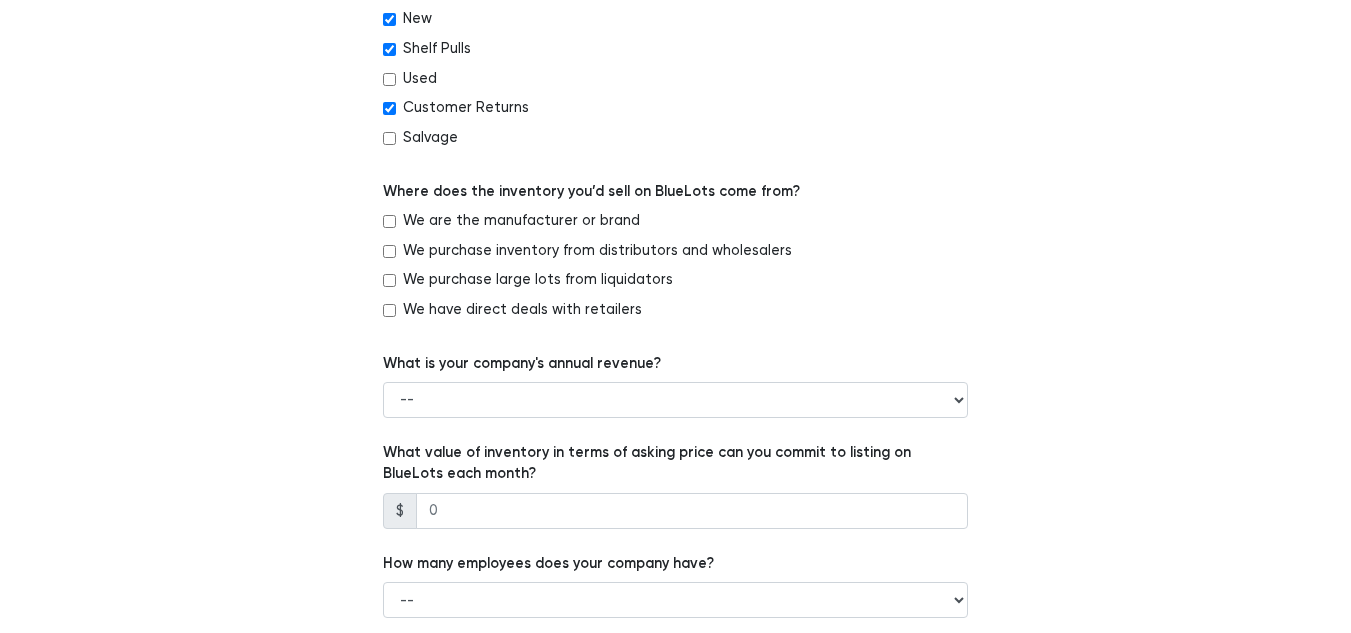 click on "We purchase large lots from liquidators" at bounding box center [538, 280] 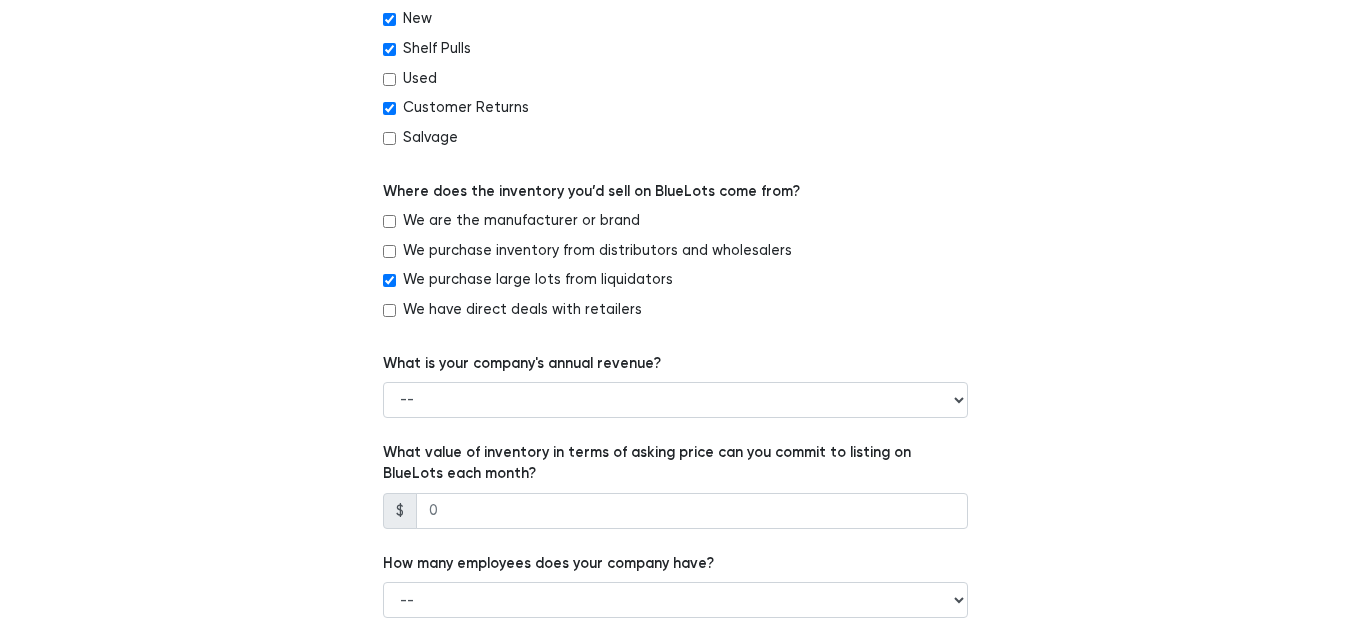 click on "We purchase inventory from distributors and wholesalers" at bounding box center [597, 251] 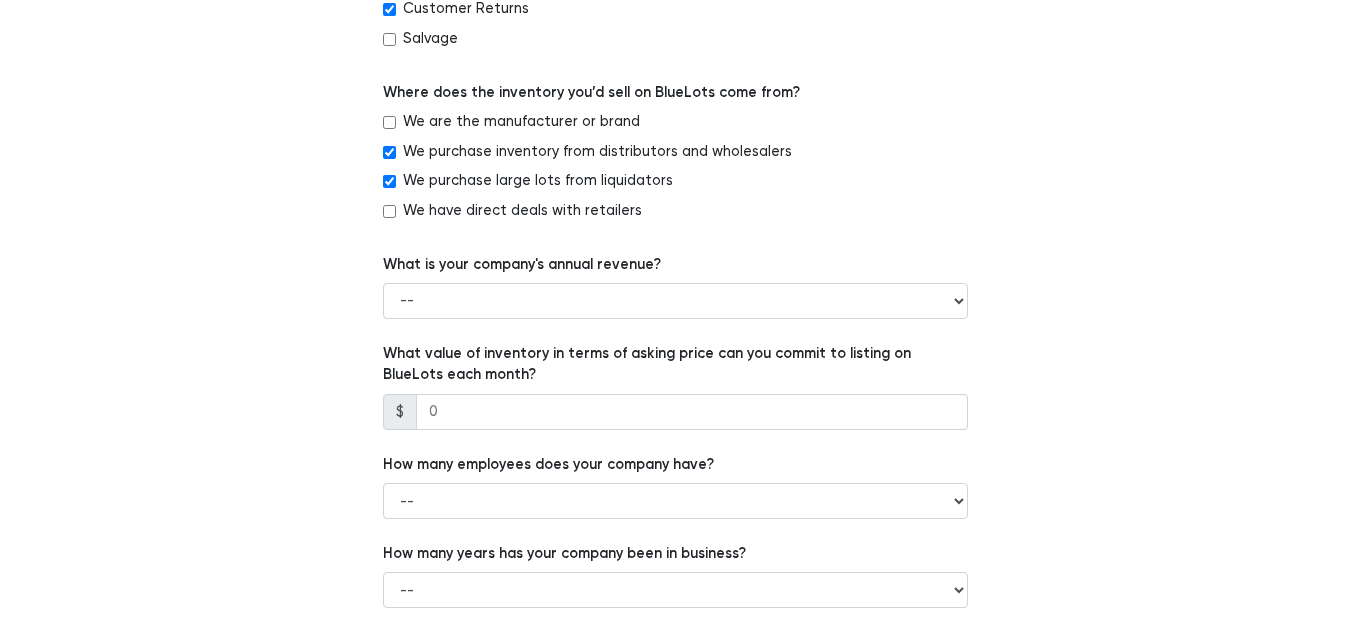 scroll, scrollTop: 1137, scrollLeft: 0, axis: vertical 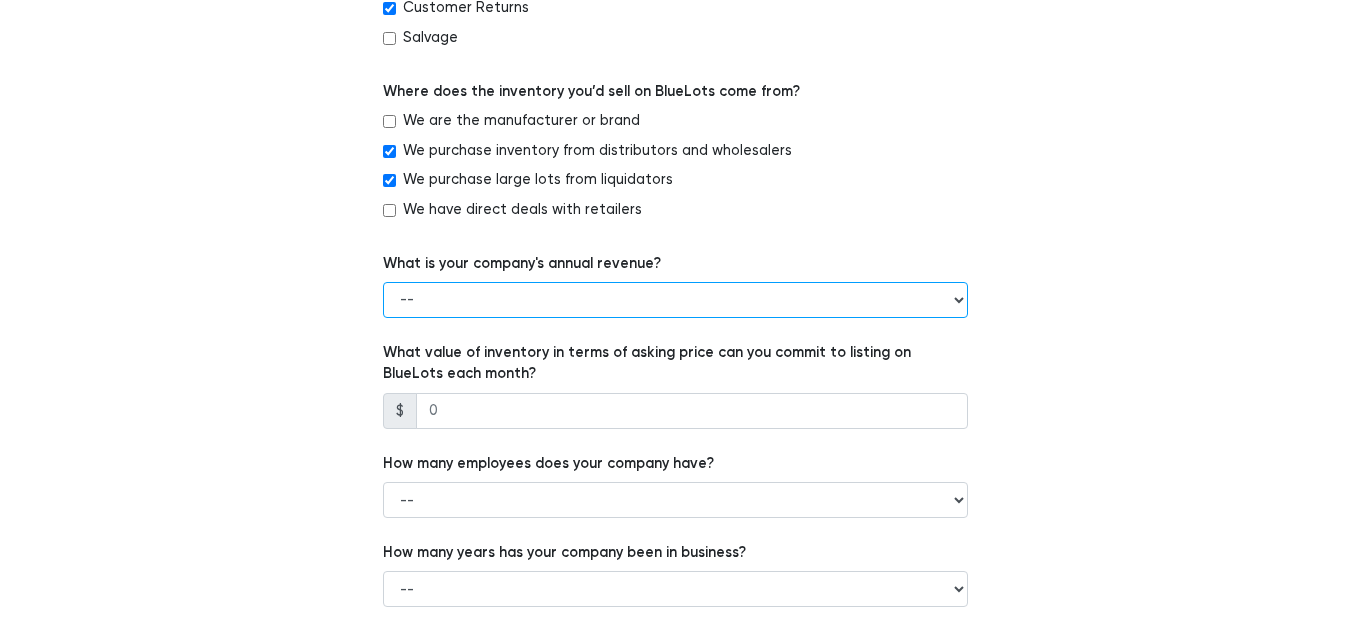 click on "--
Less than $100,000
$100,000 to $500,000
$500,000 to $1,000,000
$1,000,000 to $5,000,000
$5,000,000 to $10,000,000
More than $10,000,000" at bounding box center [675, 300] 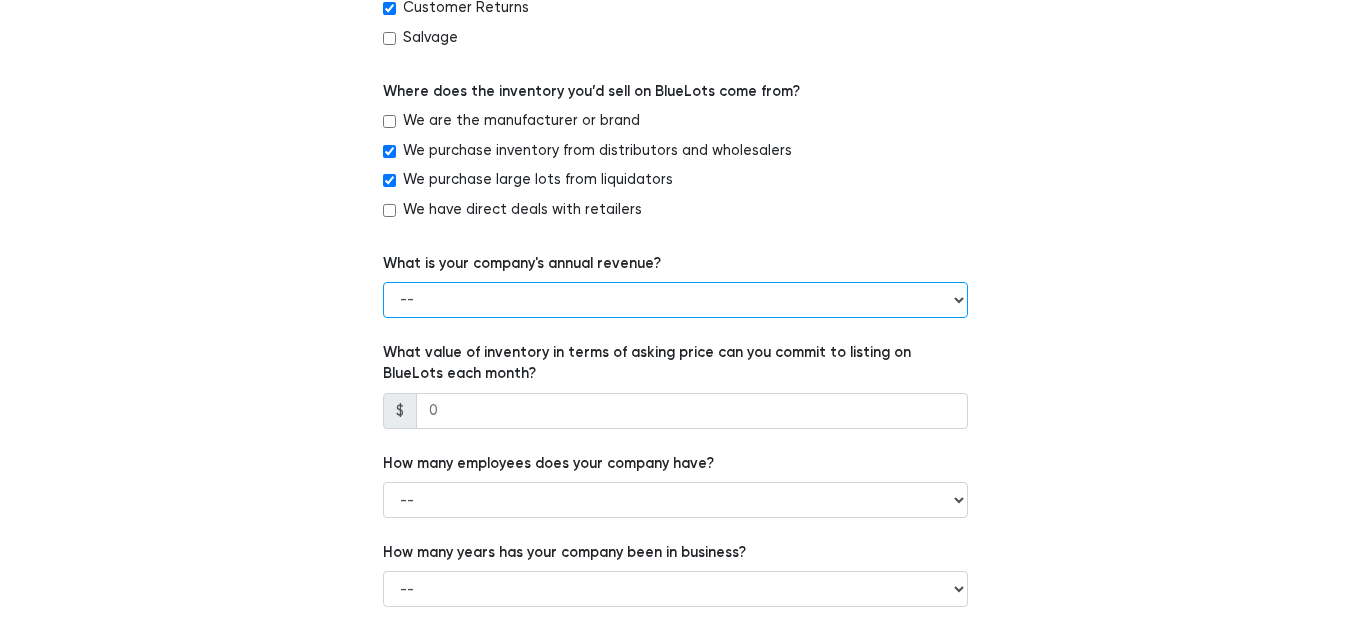 select on "$500,000 to $1,000,000" 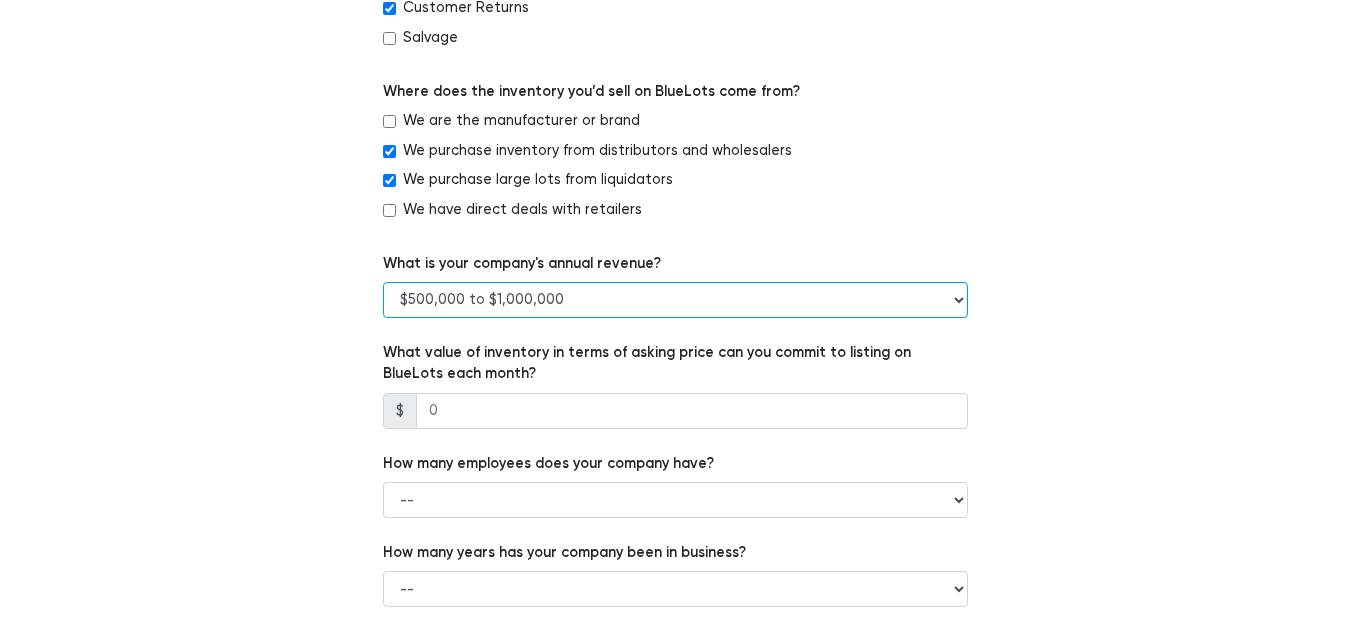click on "--
Less than $100,000
$100,000 to $500,000
$500,000 to $1,000,000
$1,000,000 to $5,000,000
$5,000,000 to $10,000,000
More than $10,000,000" at bounding box center [675, 300] 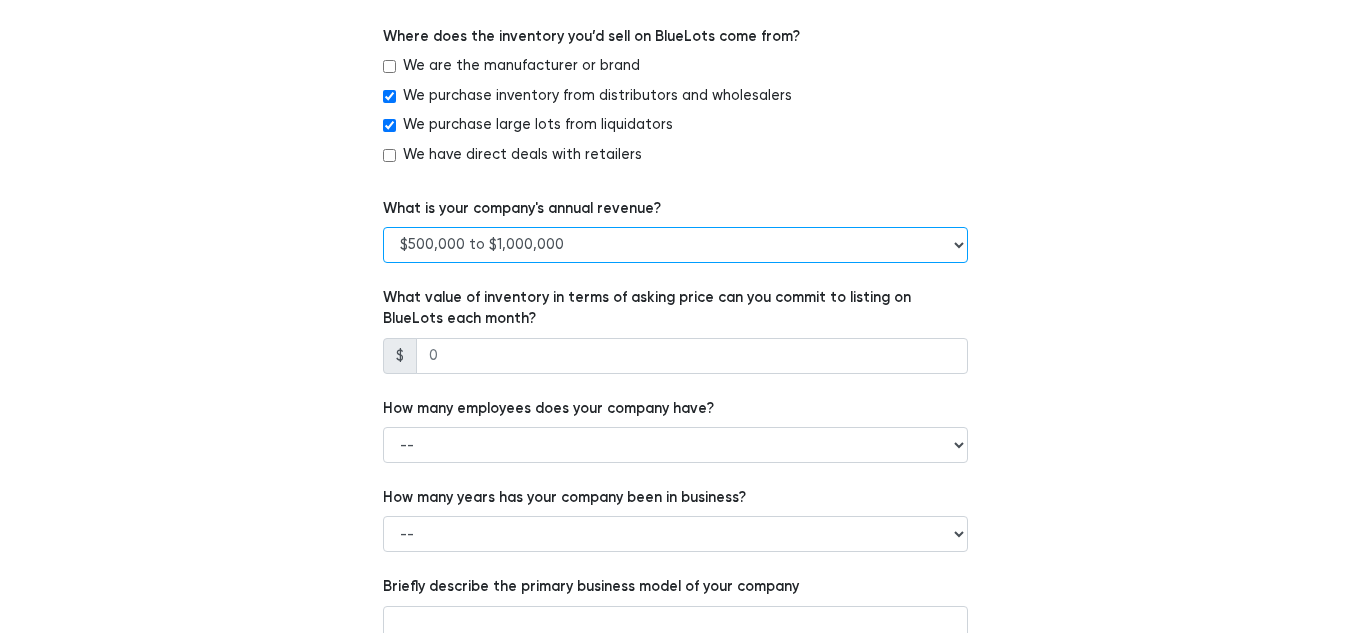 scroll, scrollTop: 1193, scrollLeft: 0, axis: vertical 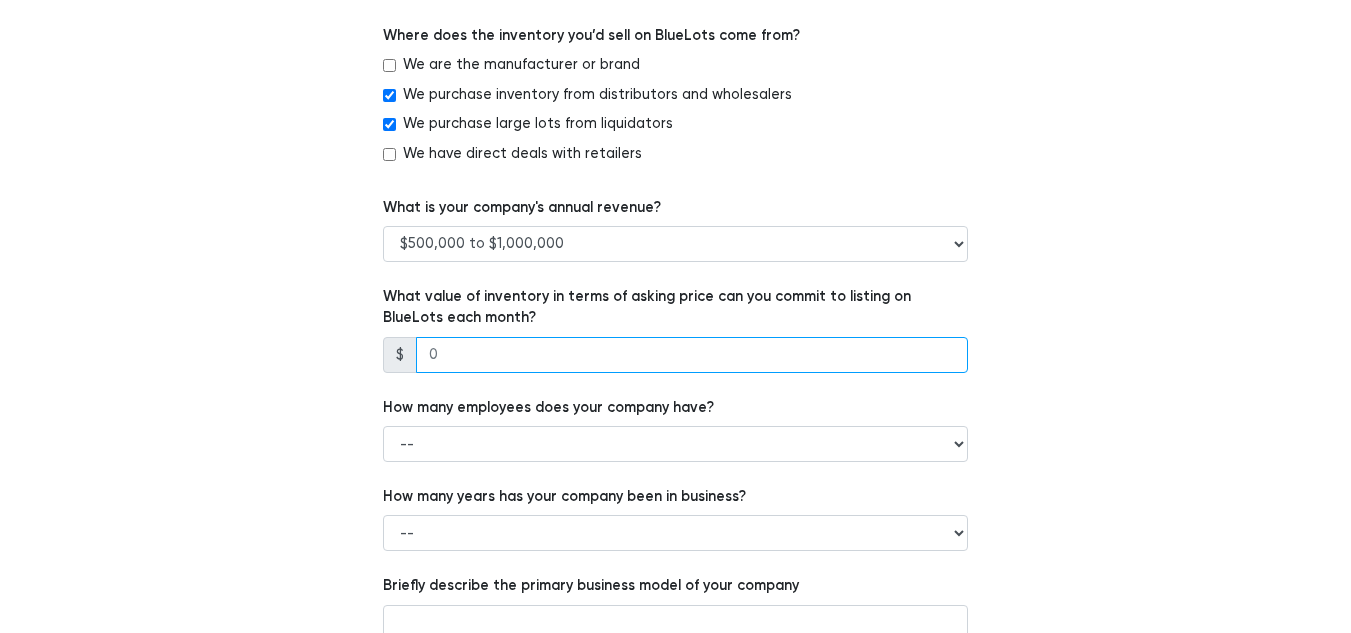 click at bounding box center (692, 355) 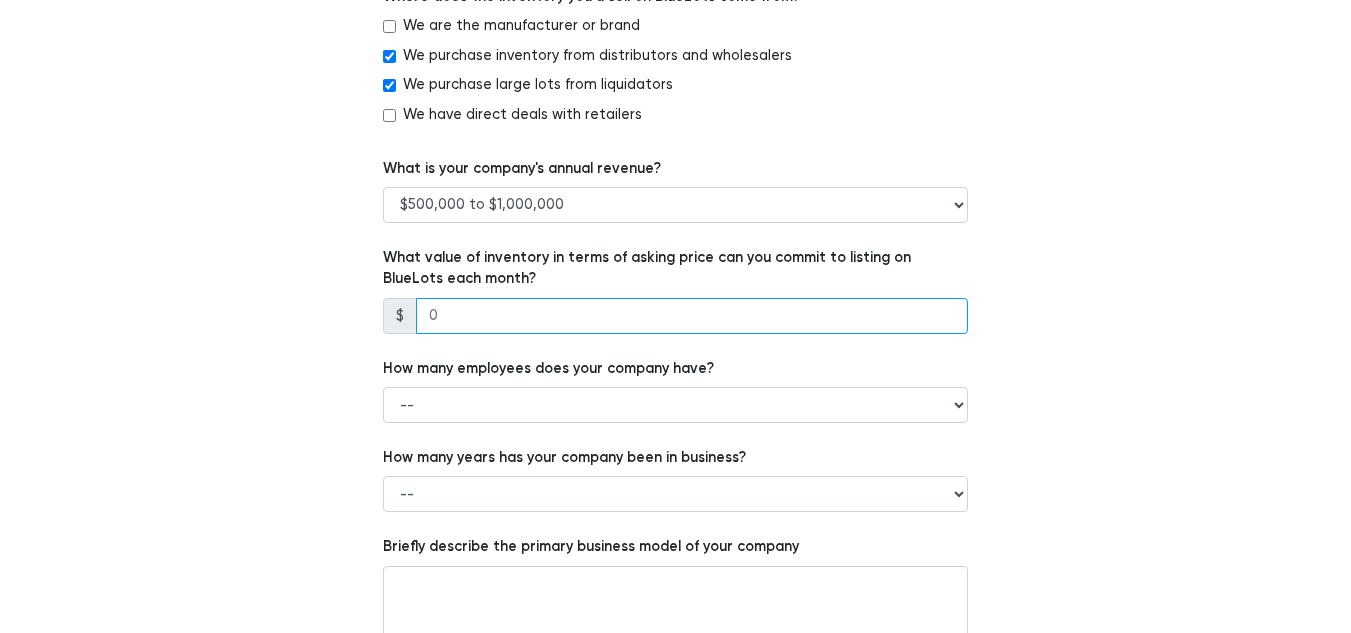 scroll, scrollTop: 1233, scrollLeft: 0, axis: vertical 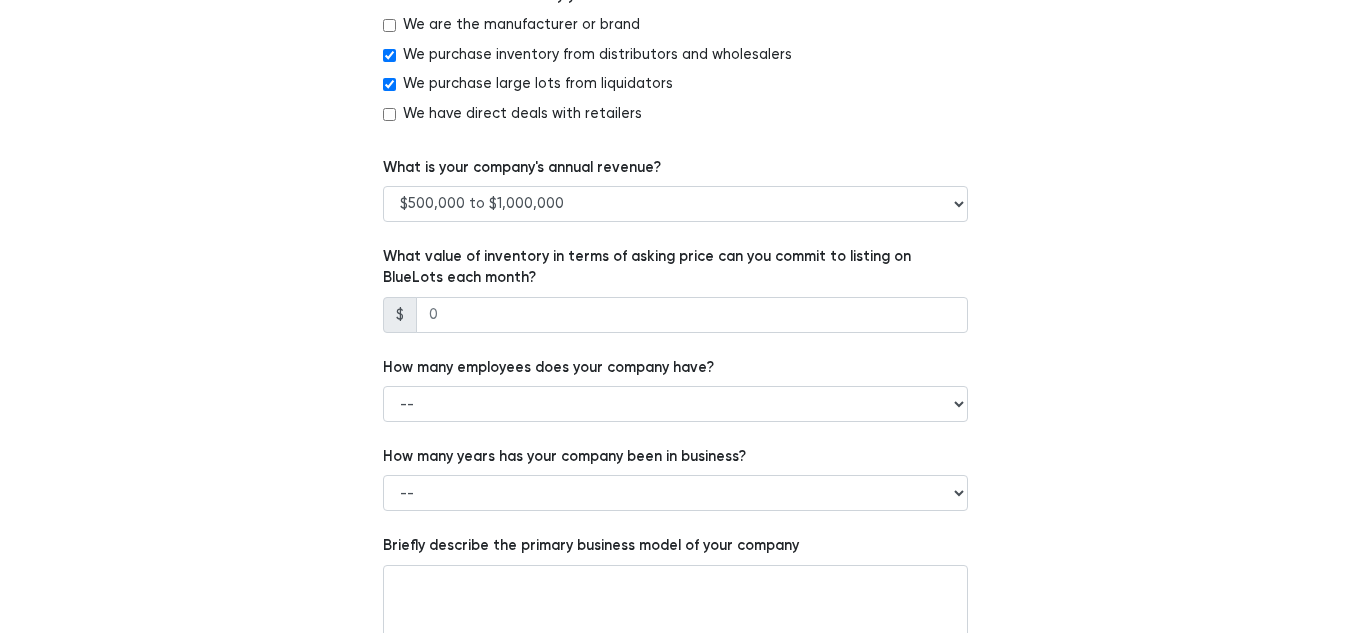 click on "How many employees does your company have?
--
1 - 5
6 - 20
21 - 50
More than 50" at bounding box center [675, 389] 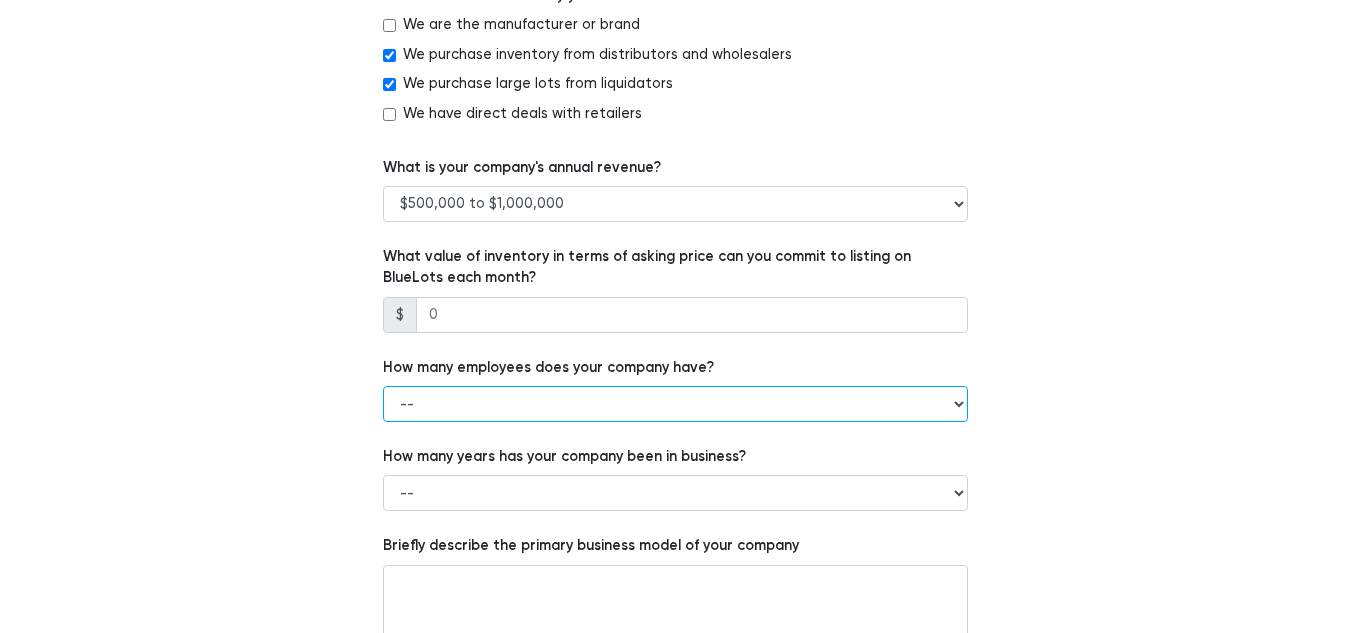 click on "--
1 - 5
6 - 20
21 - 50
More than 50" at bounding box center (675, 404) 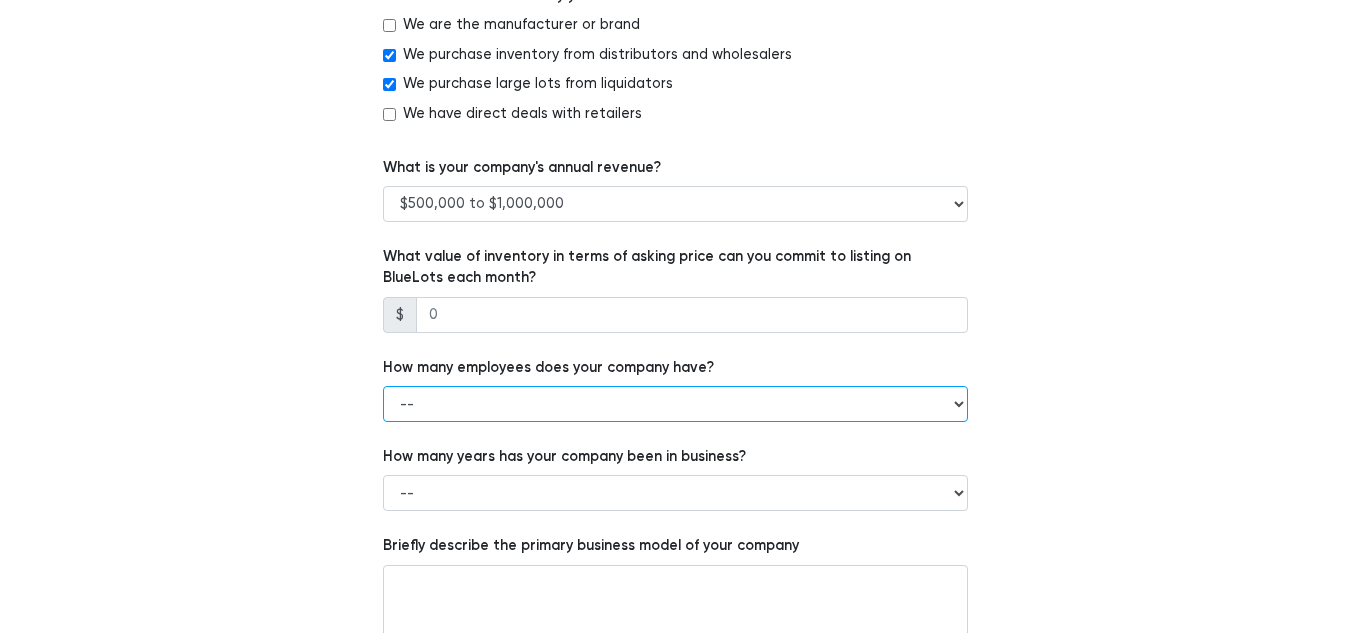 select on "1 - 5" 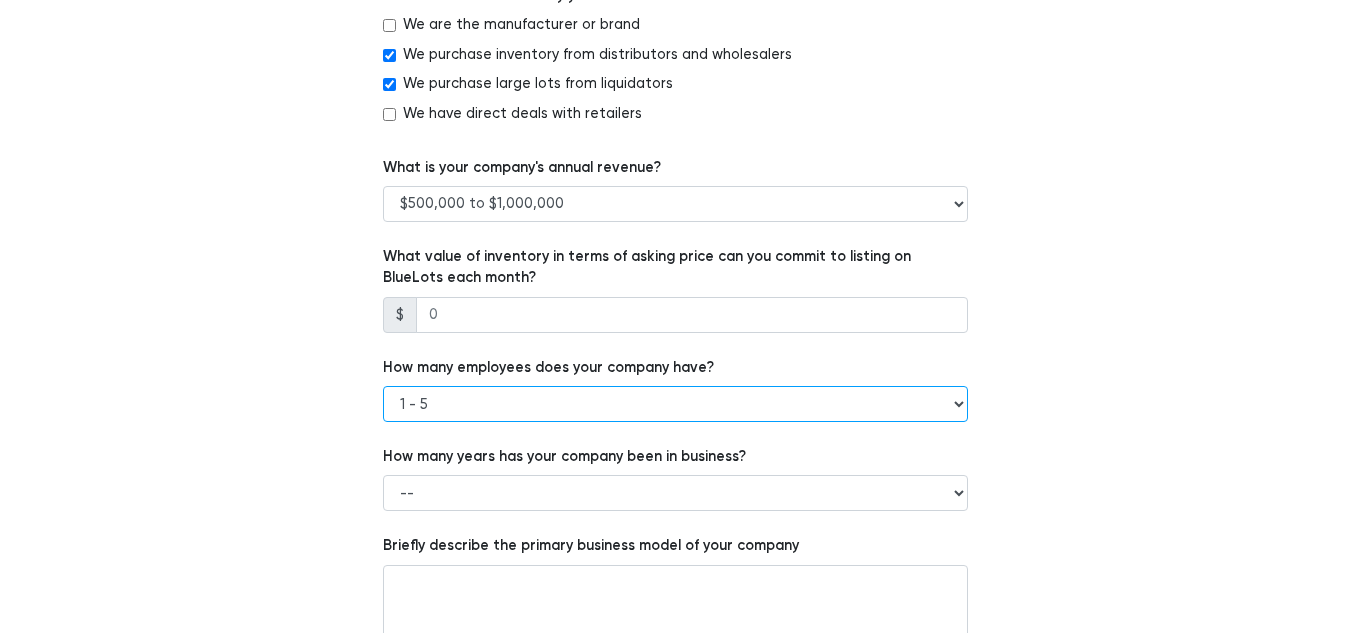 click on "--
1 - 5
6 - 20
21 - 50
More than 50" at bounding box center (675, 404) 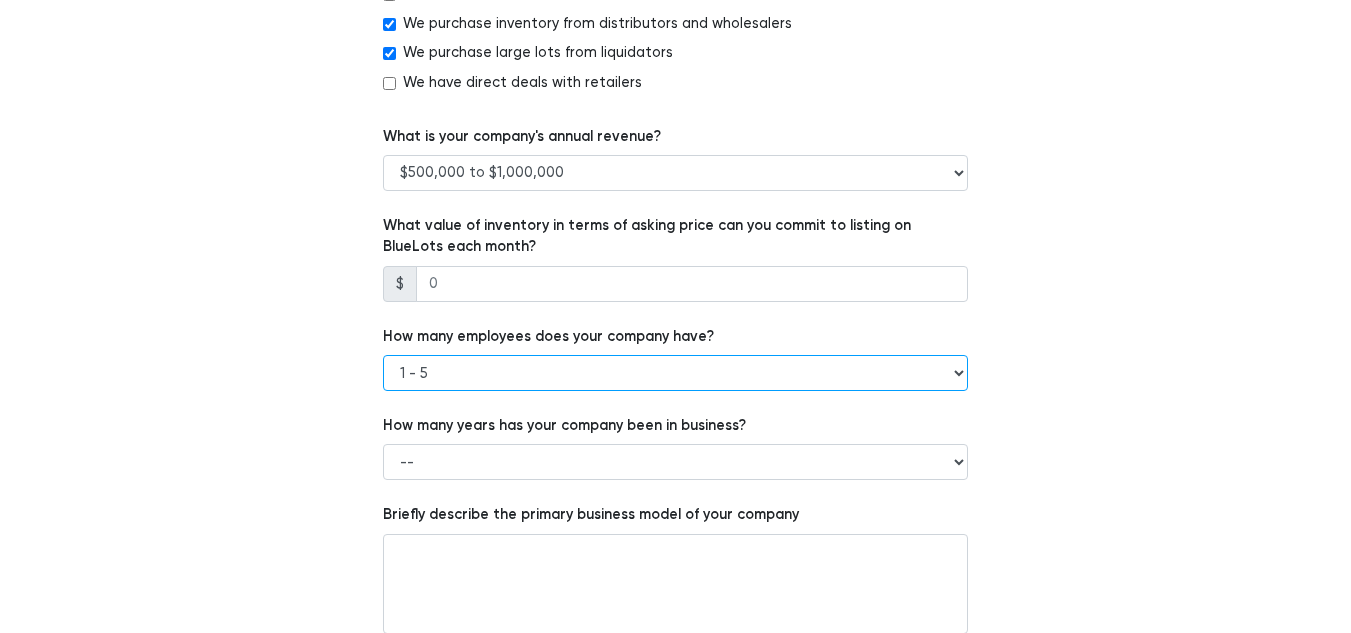 scroll, scrollTop: 1265, scrollLeft: 0, axis: vertical 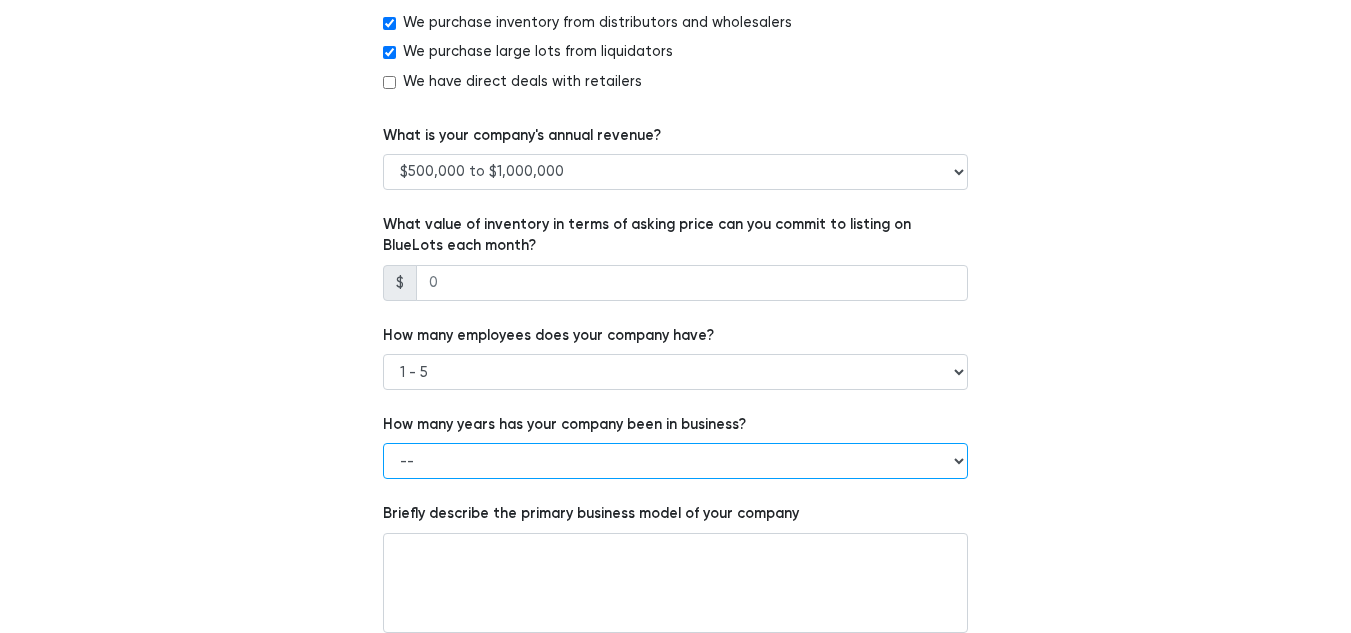click on "--
Less than 1 year
1 to 3 years
4+ years" at bounding box center [675, 461] 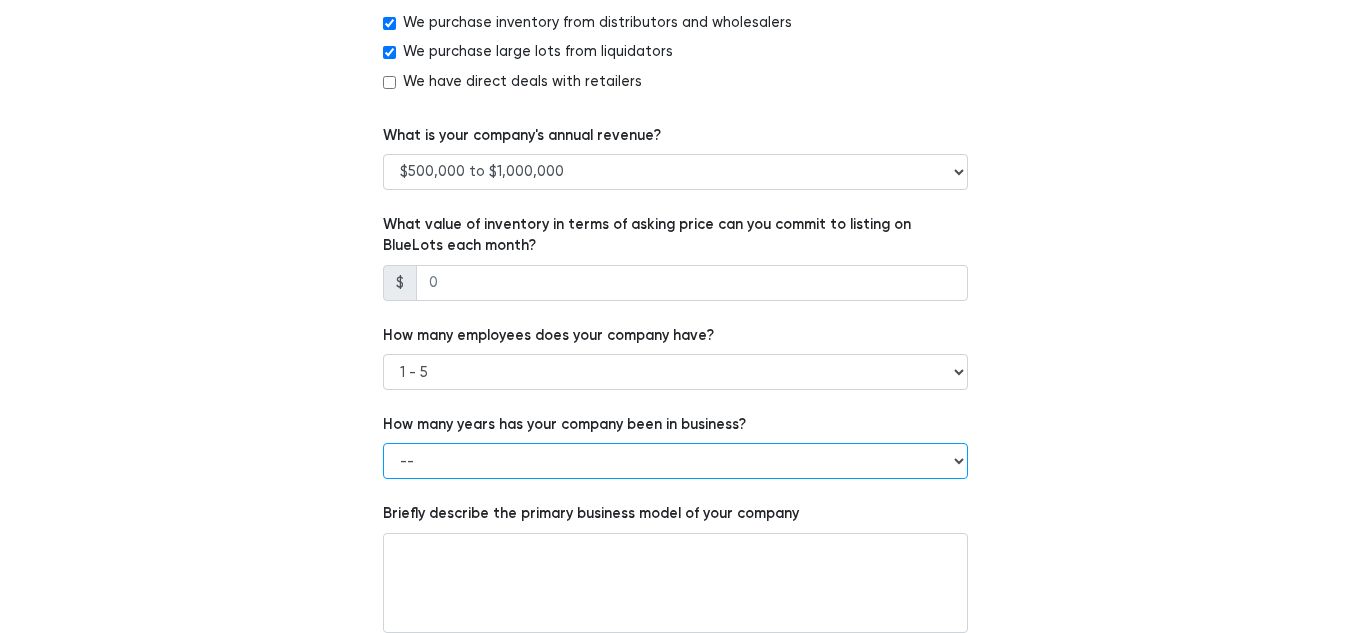 select on "Less than 1 year" 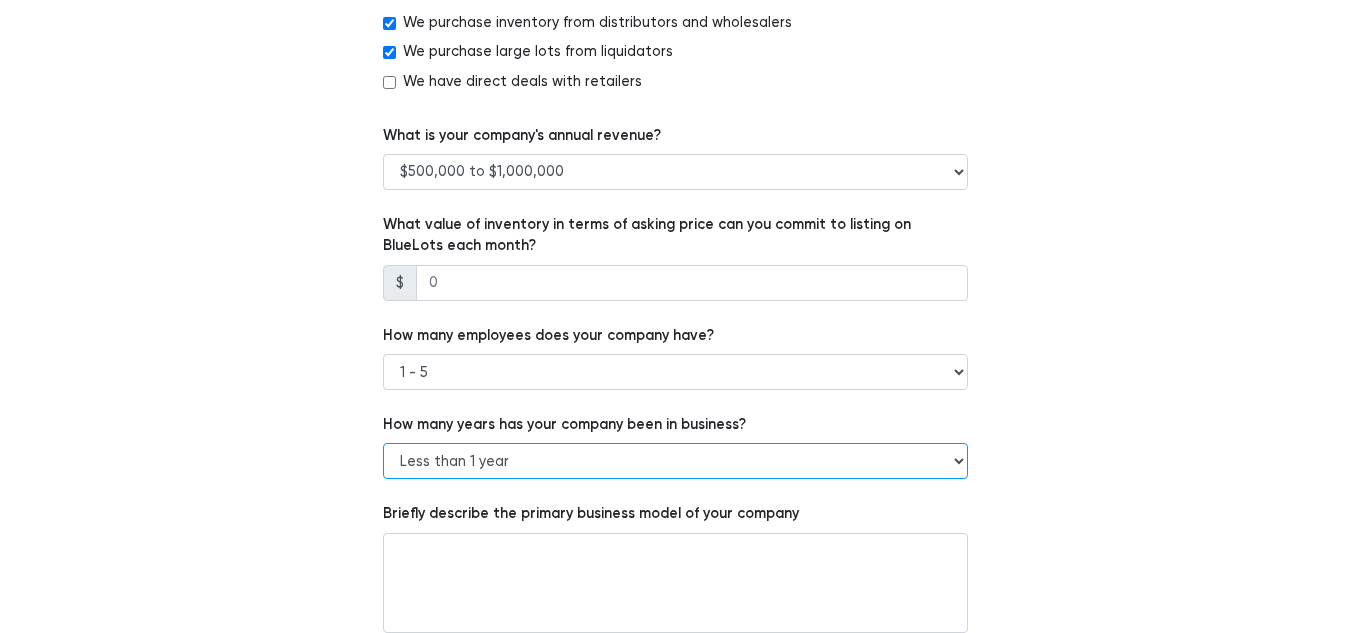 click on "--
Less than 1 year
1 to 3 years
4+ years" at bounding box center [675, 461] 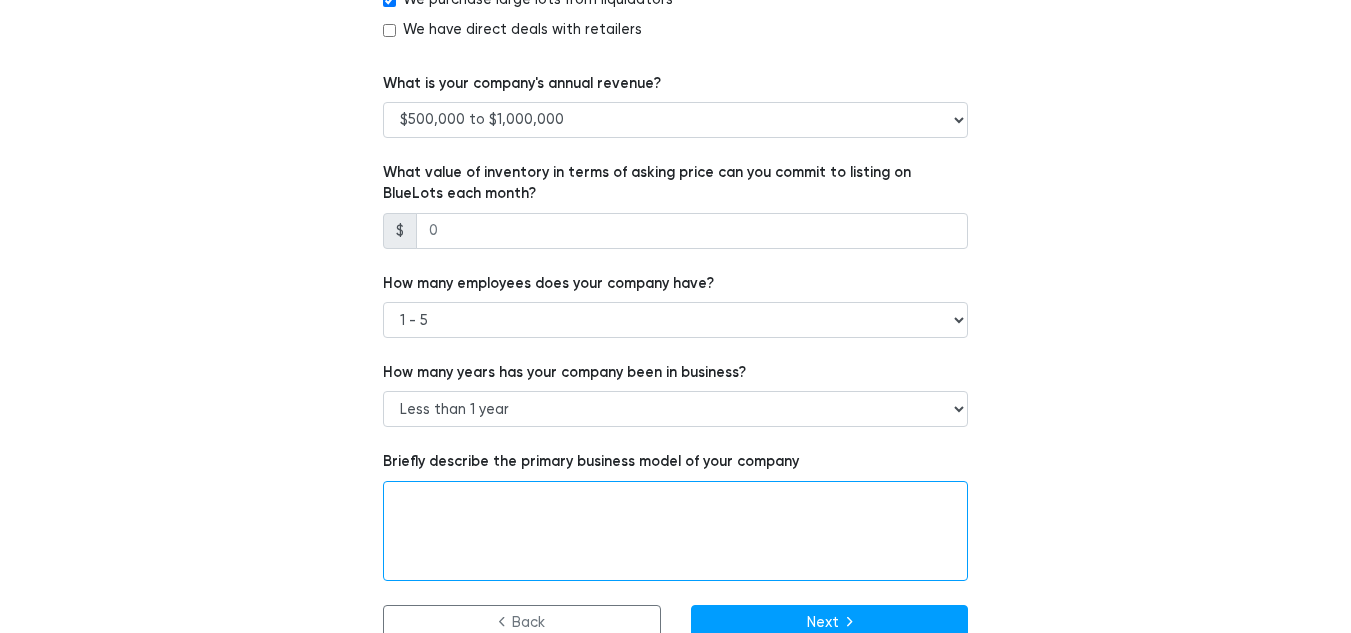 click at bounding box center (675, 531) 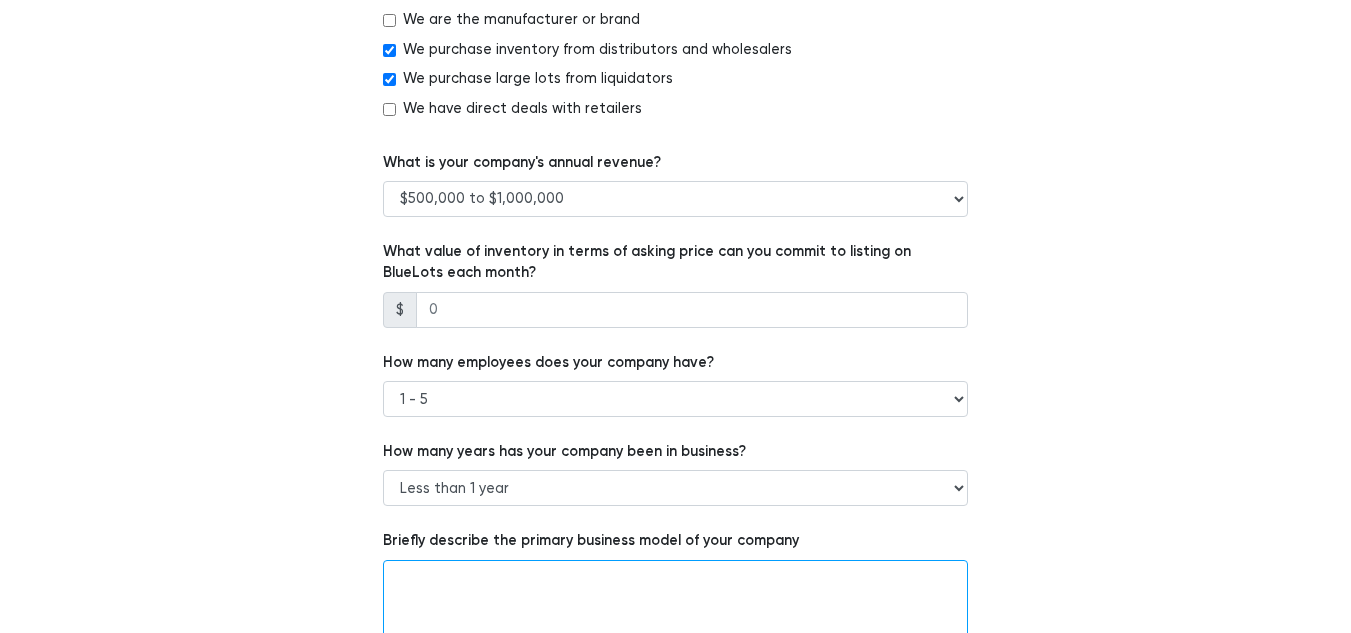 scroll, scrollTop: 1237, scrollLeft: 0, axis: vertical 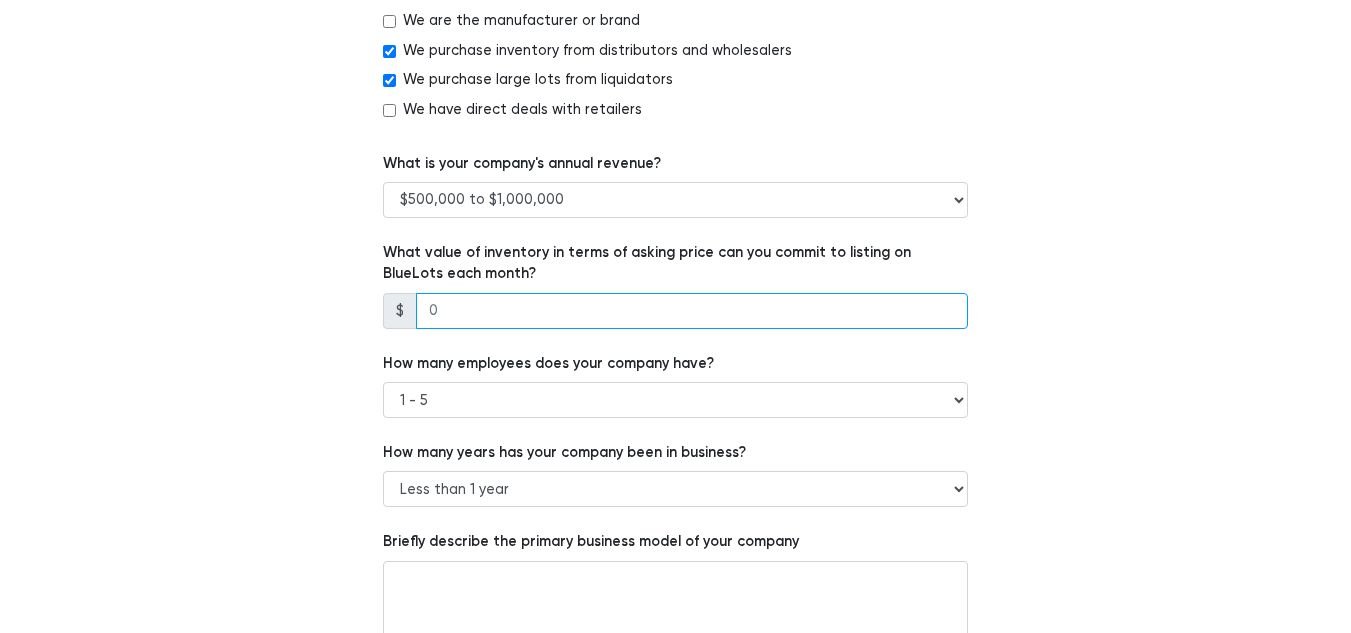 click at bounding box center [692, 311] 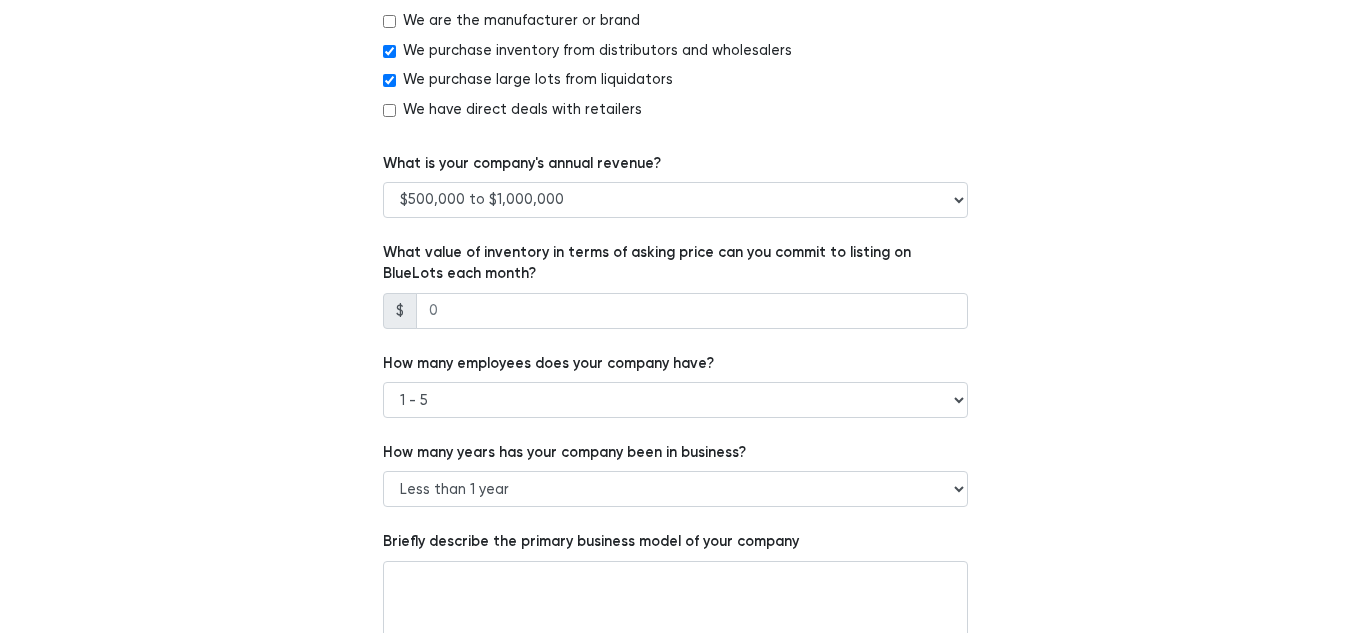 click on "What value of inventory in terms of asking price can you commit to listing on BlueLots each month?" at bounding box center [675, 263] 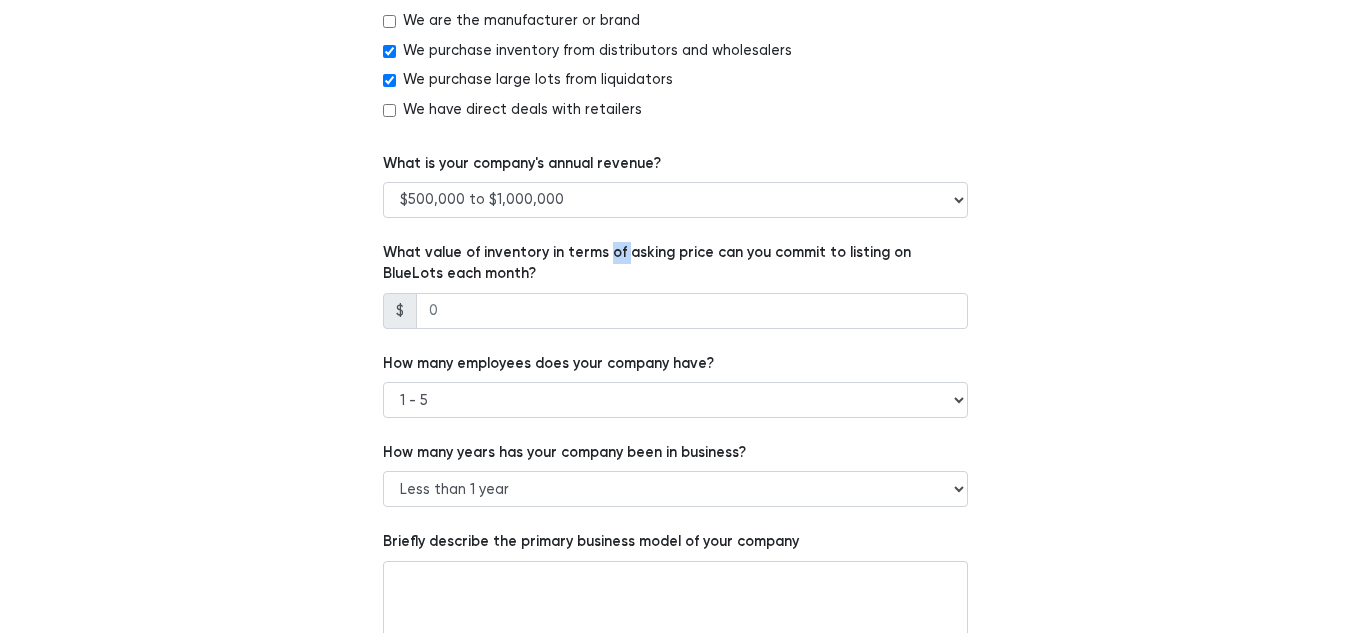 click on "What value of inventory in terms of asking price can you commit to listing on BlueLots each month?" at bounding box center [675, 263] 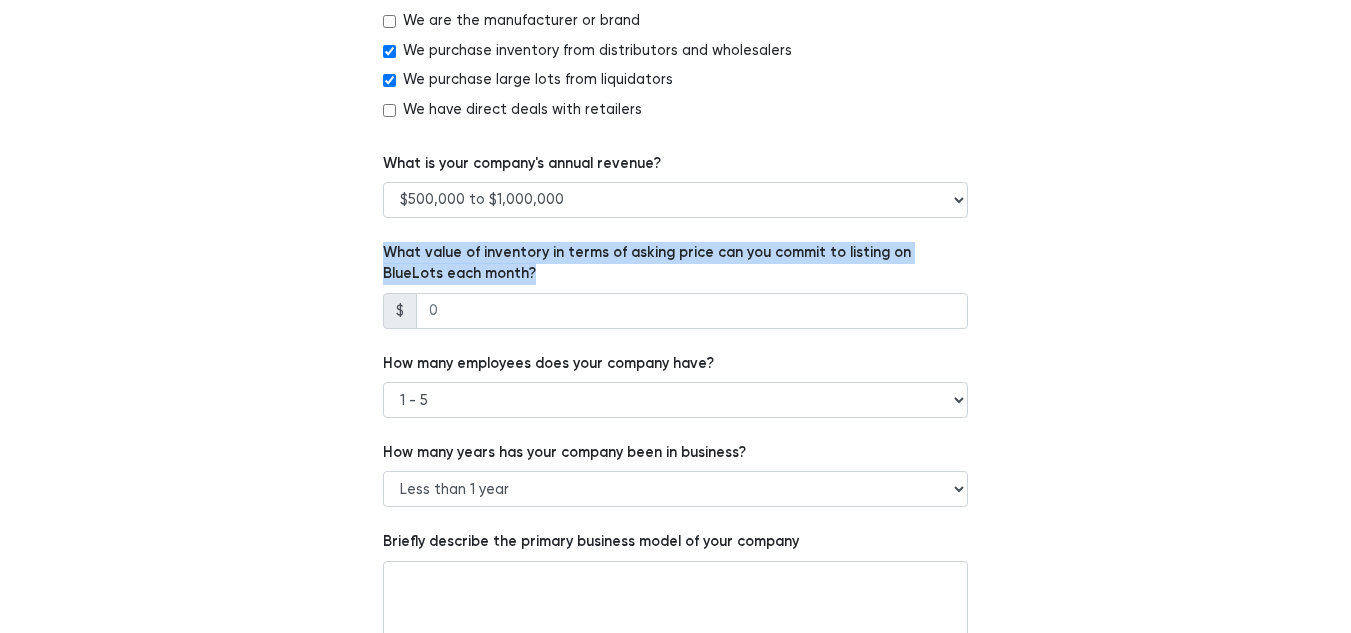 click on "What value of inventory in terms of asking price can you commit to listing on BlueLots each month?" at bounding box center [675, 263] 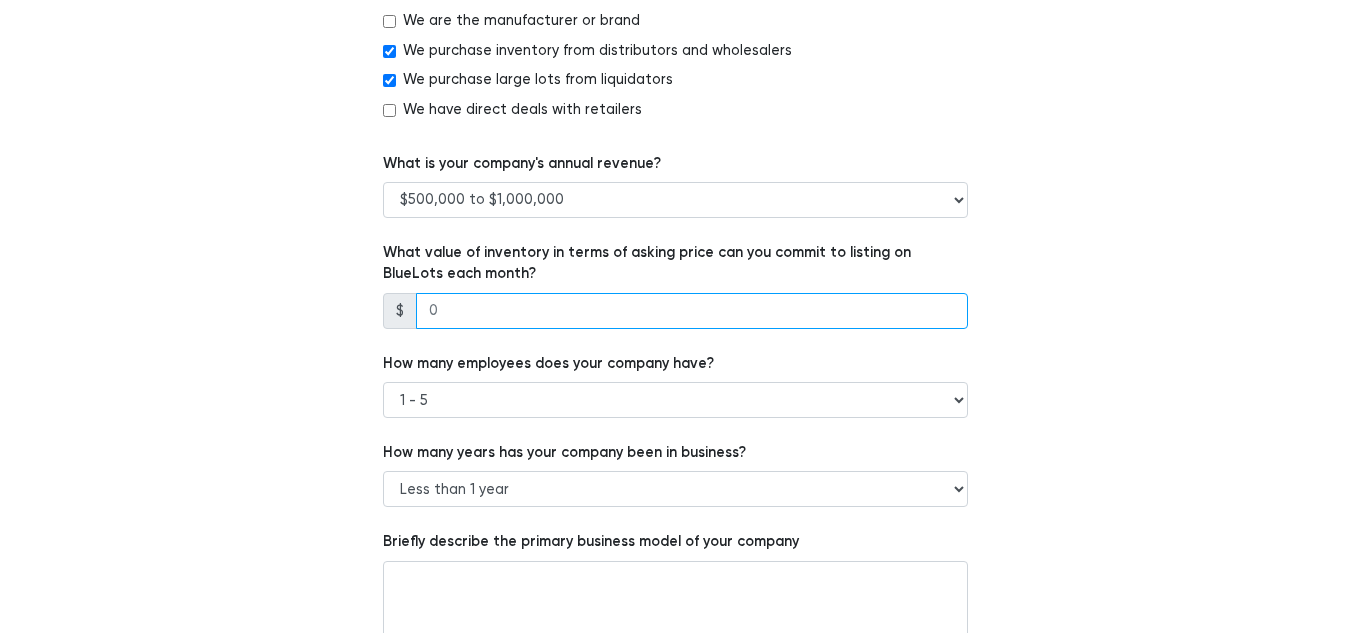 click at bounding box center (692, 311) 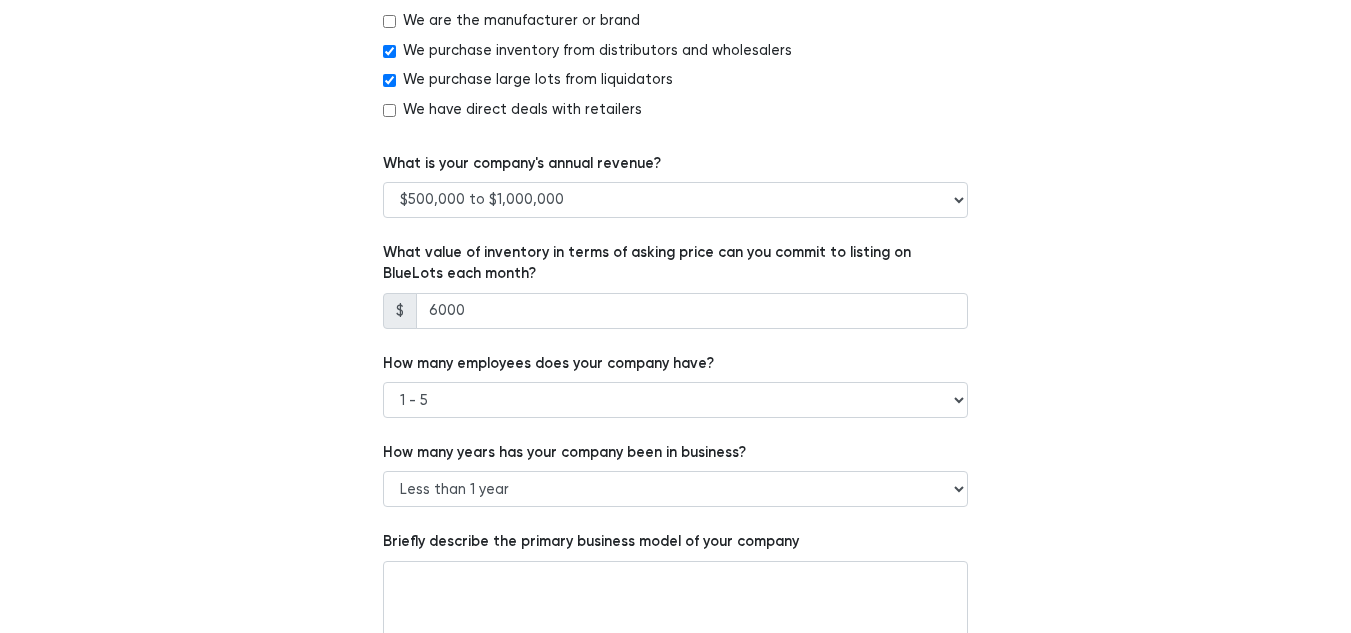 click on "Which of the following best describes your company?
--
Retailer
Wholesaler
Brand or Manufacturer
Liquidator
3PL
Other
Enter the URL of your company's website. You may provide a Facebook or Yelp page if your company does not have a website.
https://renownwholesale.com/
Which of the following liquidation approaches does your company currently use?
Sell direct to liquidators
Brick & mortar warehouse sales
Direct to consumer e-commerce sales
--" at bounding box center [675, -126] 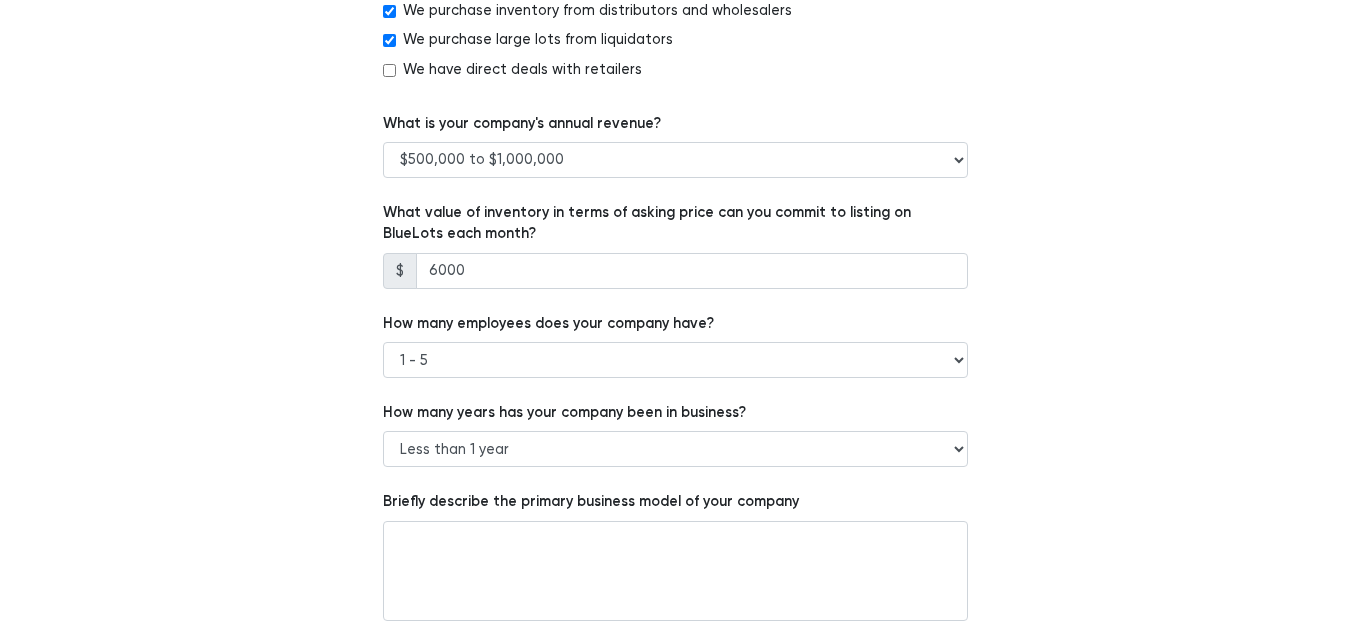 scroll, scrollTop: 1278, scrollLeft: 0, axis: vertical 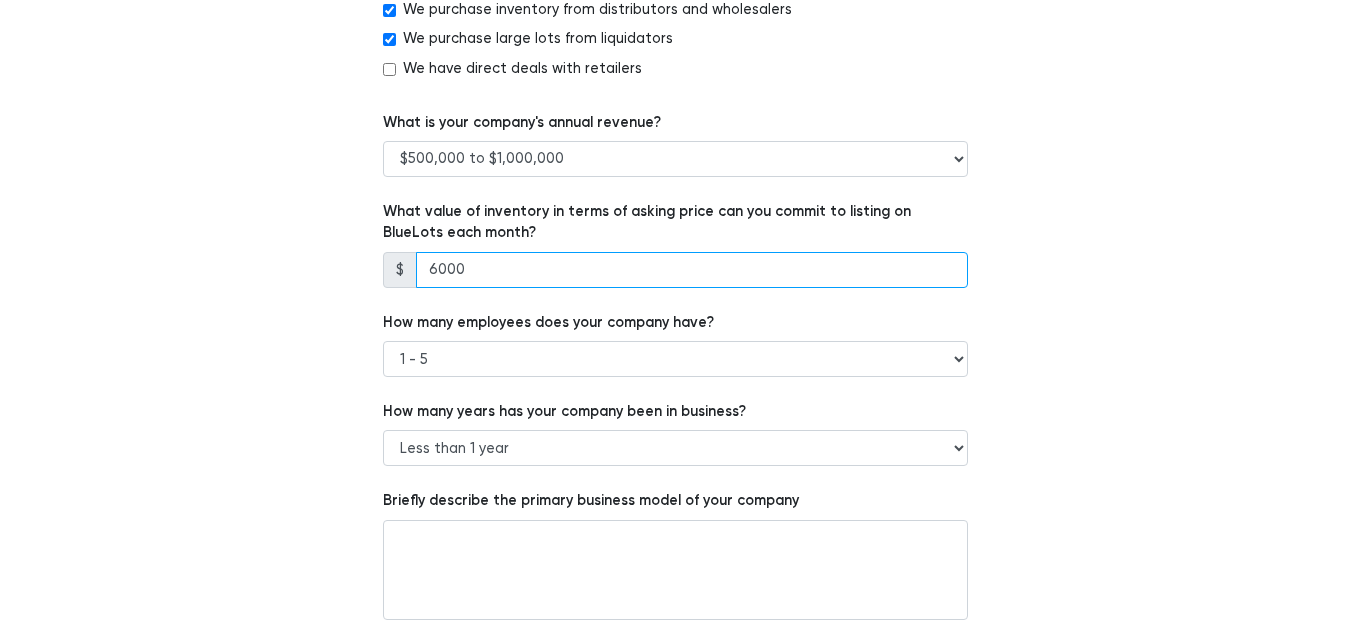 click on "6000" at bounding box center [692, 270] 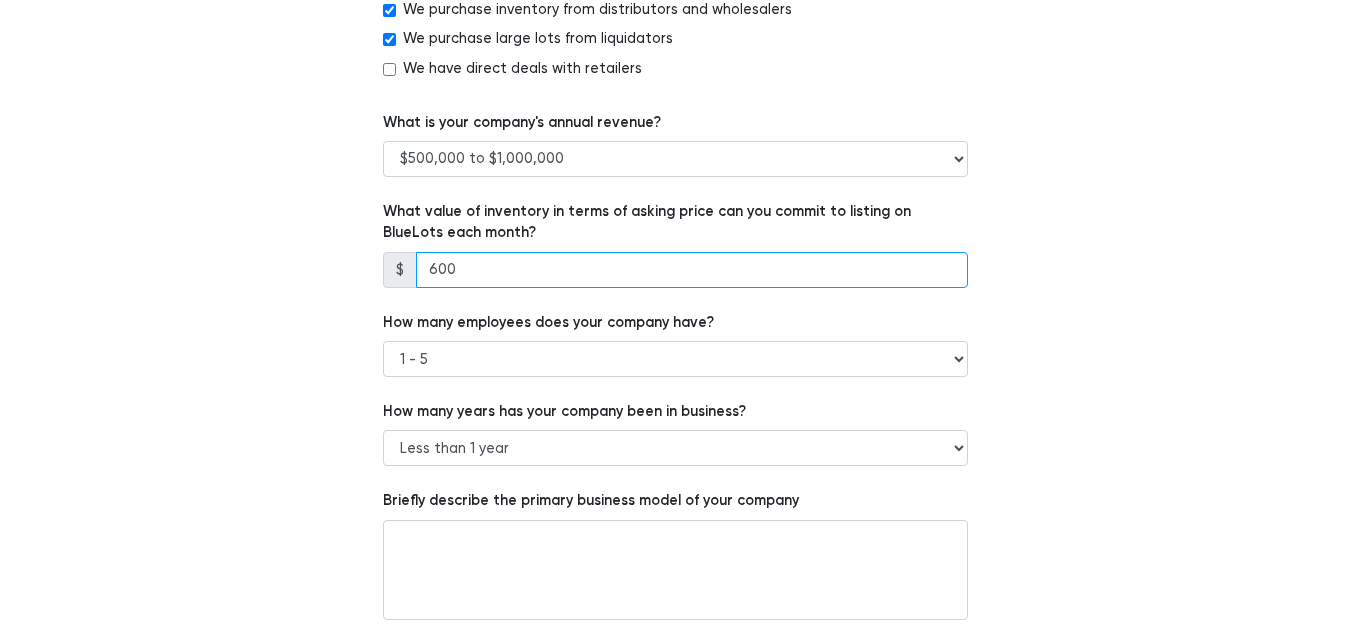 type on "6000" 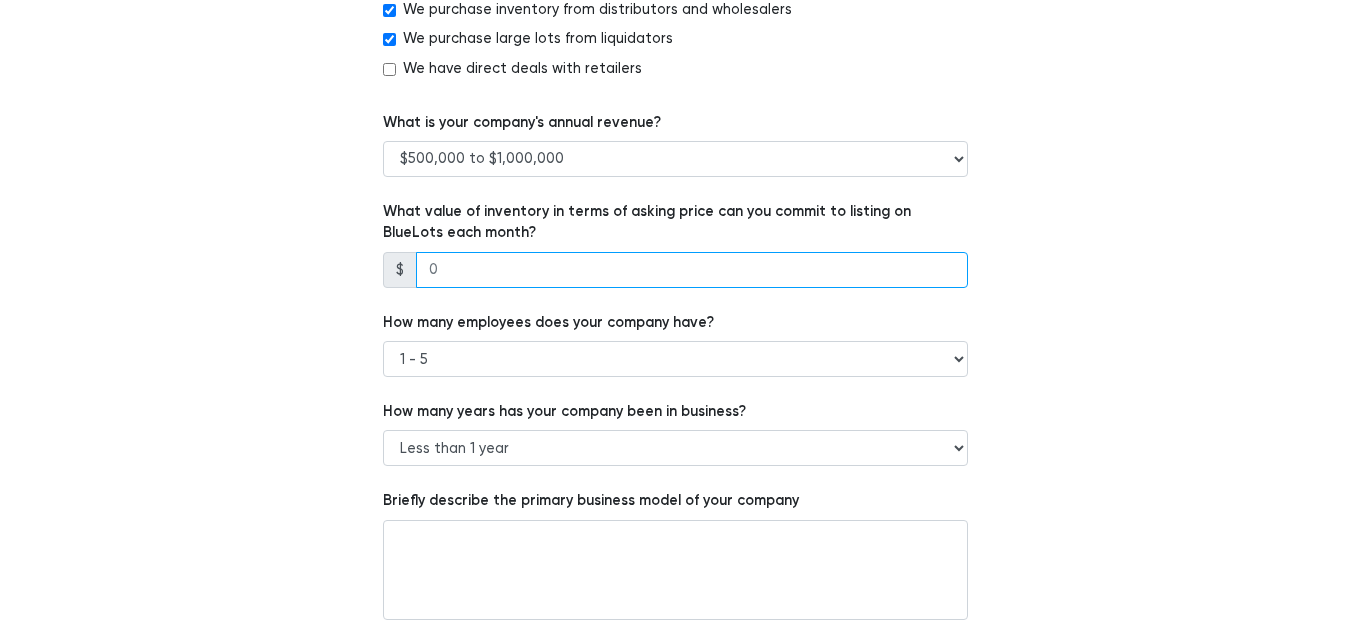 type 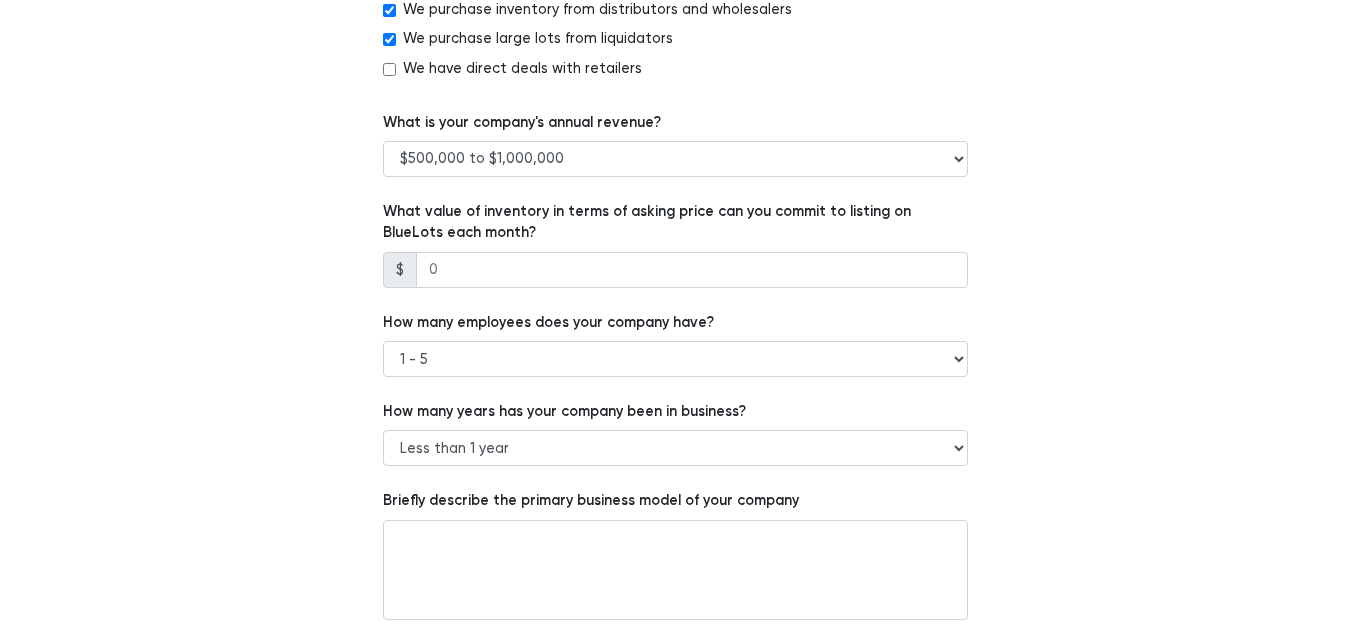 click on "Which of the following best describes your company?
--
Retailer
Wholesaler
Brand or Manufacturer
Liquidator
3PL
Other
Enter the URL of your company's website. You may provide a Facebook or Yelp page if your company does not have a website.
https://renownwholesale.com/
Which of the following liquidation approaches does your company currently use?
Sell direct to liquidators
Brick & mortar warehouse sales
Direct to consumer e-commerce sales
--" at bounding box center [676, -167] 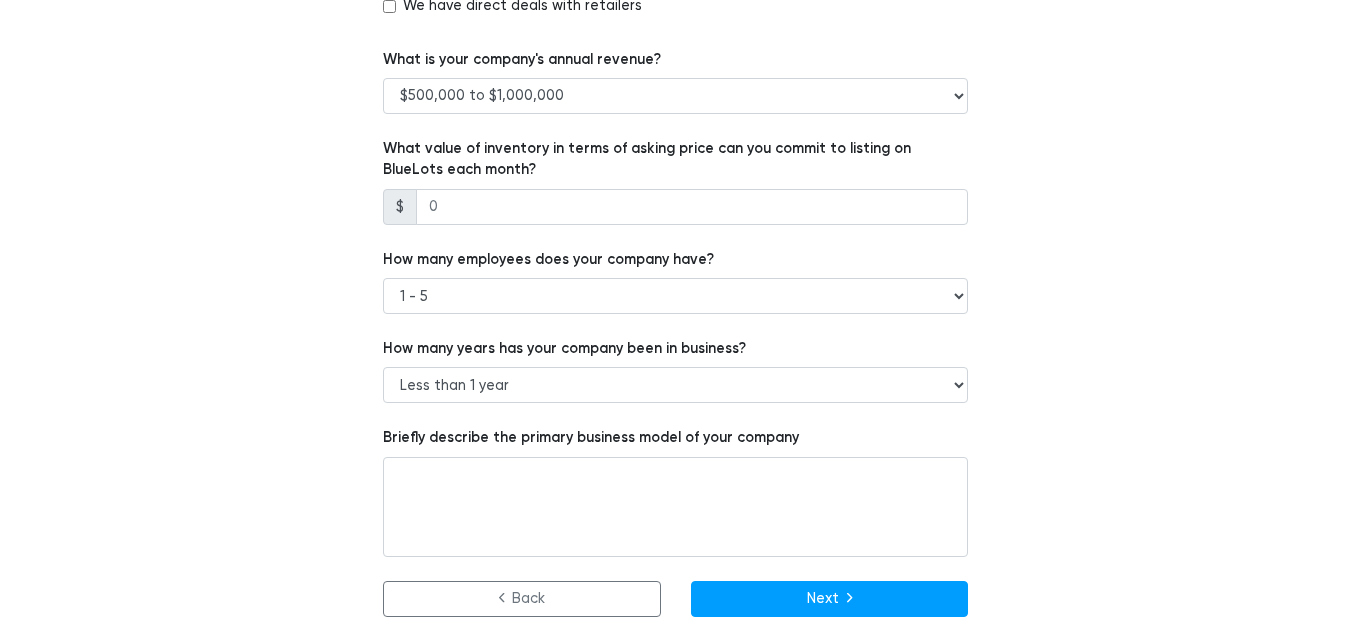 scroll, scrollTop: 1342, scrollLeft: 0, axis: vertical 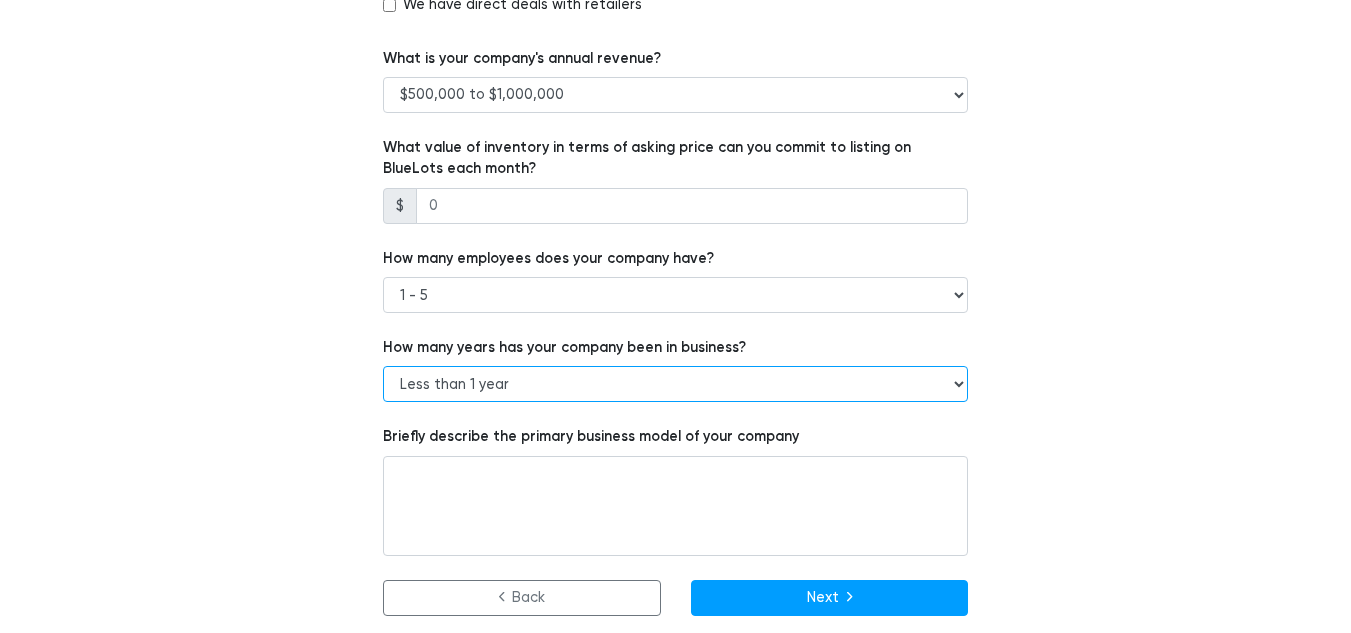 click on "--
Less than 1 year
1 to 3 years
4+ years" at bounding box center [675, 384] 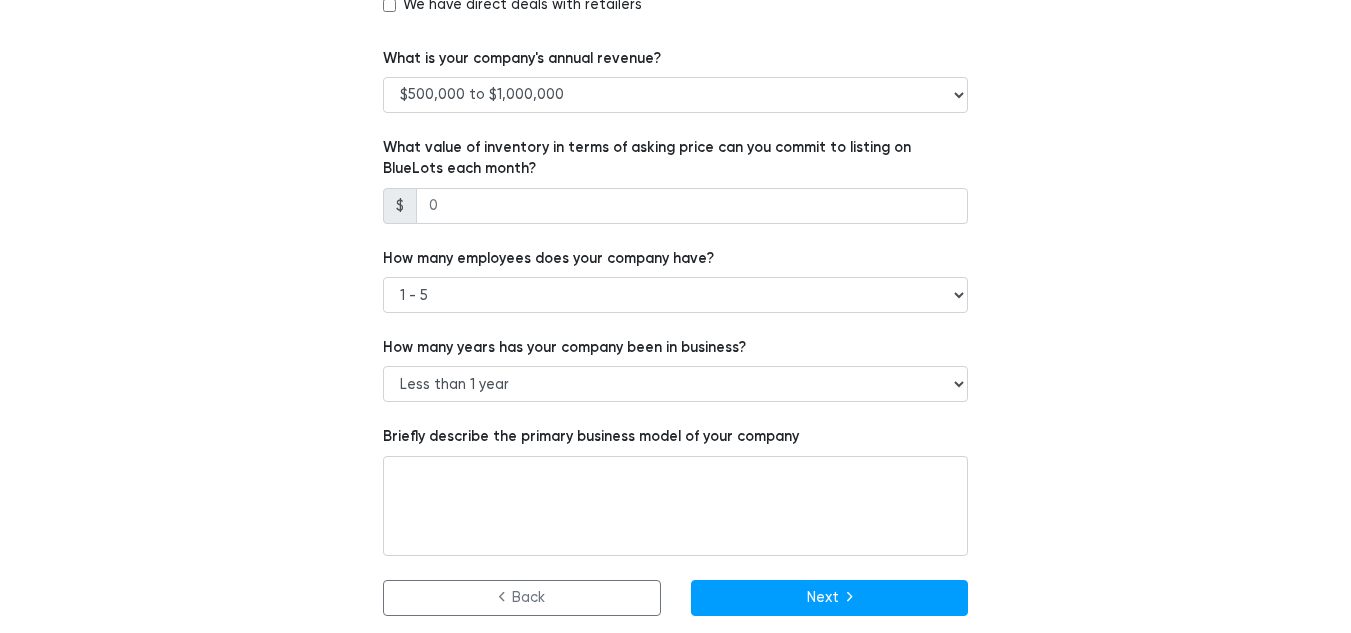 click on "Which of the following best describes your company?
--
Retailer
Wholesaler
Brand or Manufacturer
Liquidator
3PL
Other
Enter the URL of your company's website. You may provide a Facebook or Yelp page if your company does not have a website.
https://renownwholesale.com/
Which of the following liquidation approaches does your company currently use?
Sell direct to liquidators
Brick & mortar warehouse sales
Direct to consumer e-commerce sales
--" at bounding box center (676, -231) 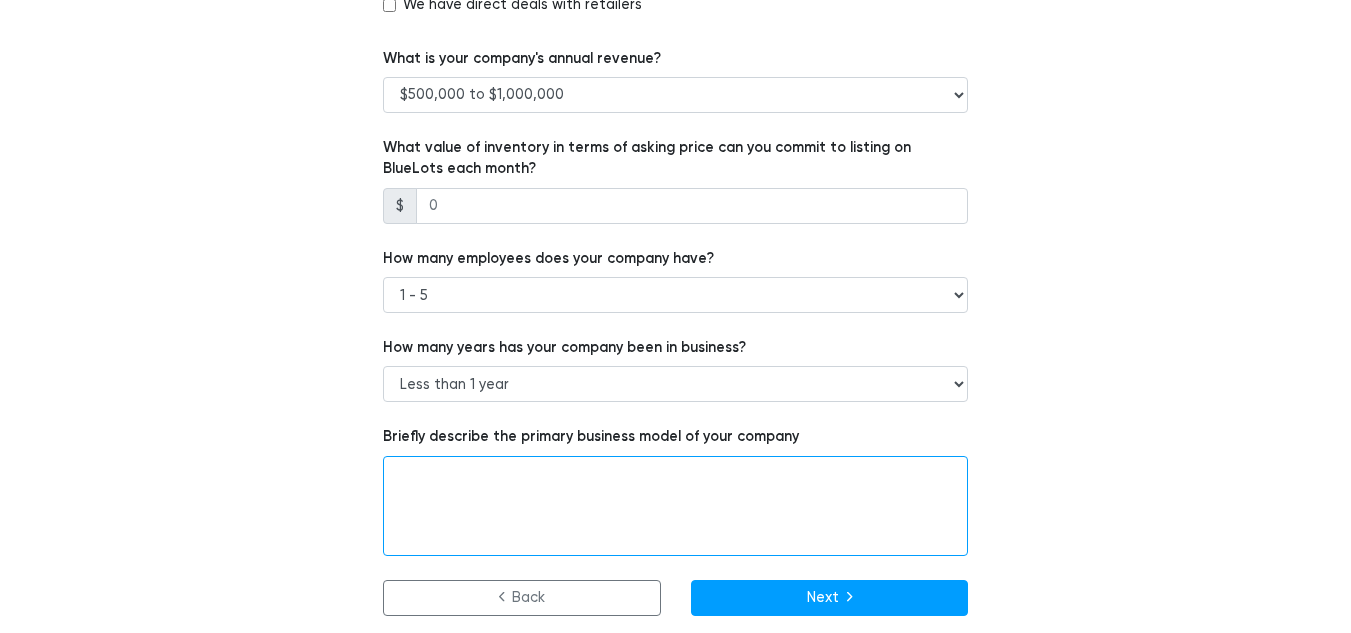click at bounding box center (675, 506) 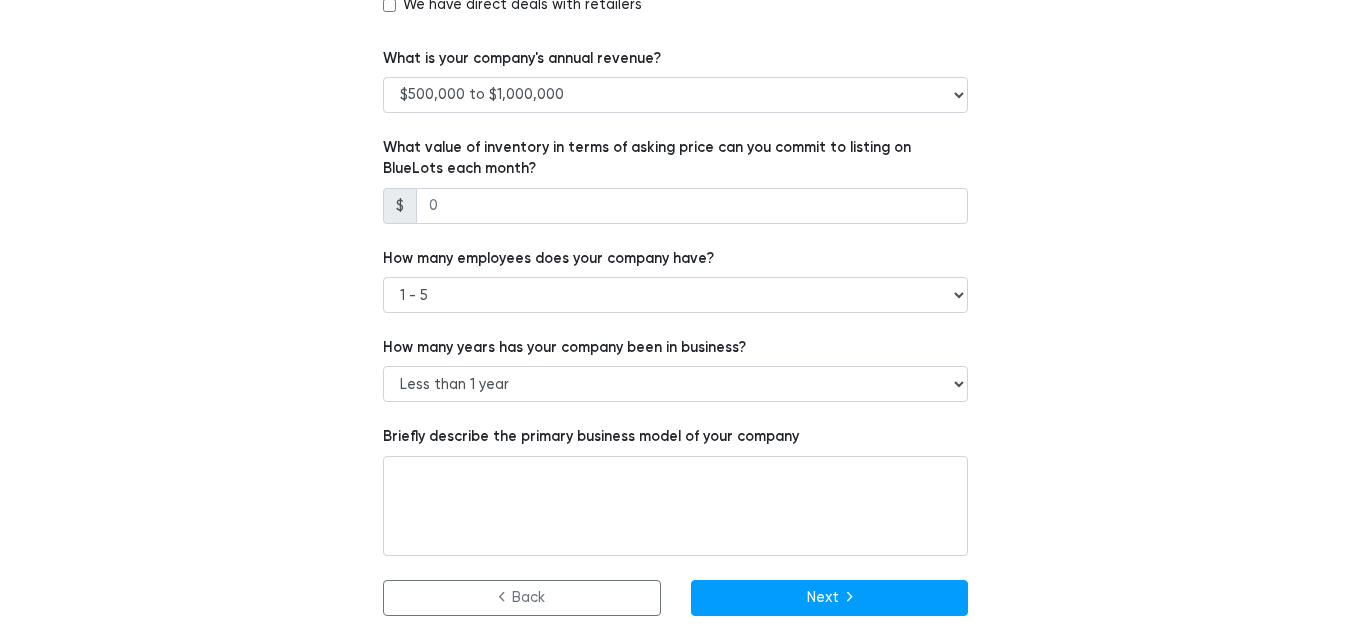 click on "Briefly describe the primary business model of your company" at bounding box center (591, 437) 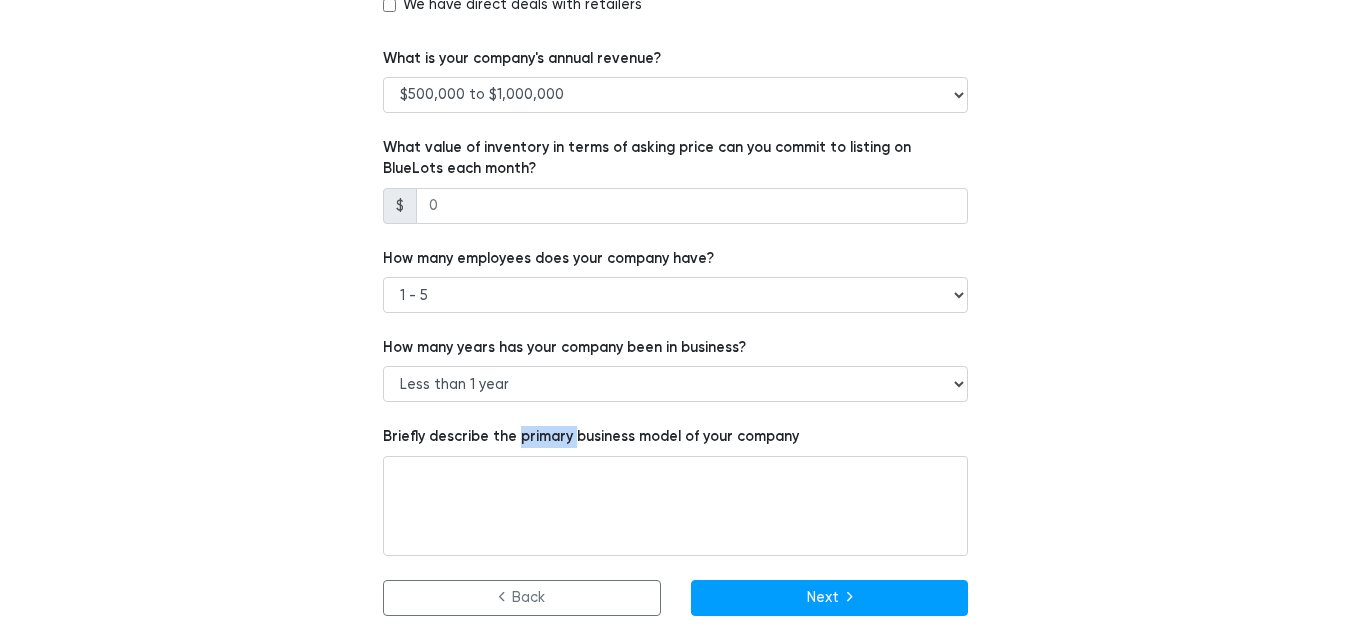 click on "Briefly describe the primary business model of your company" at bounding box center (591, 437) 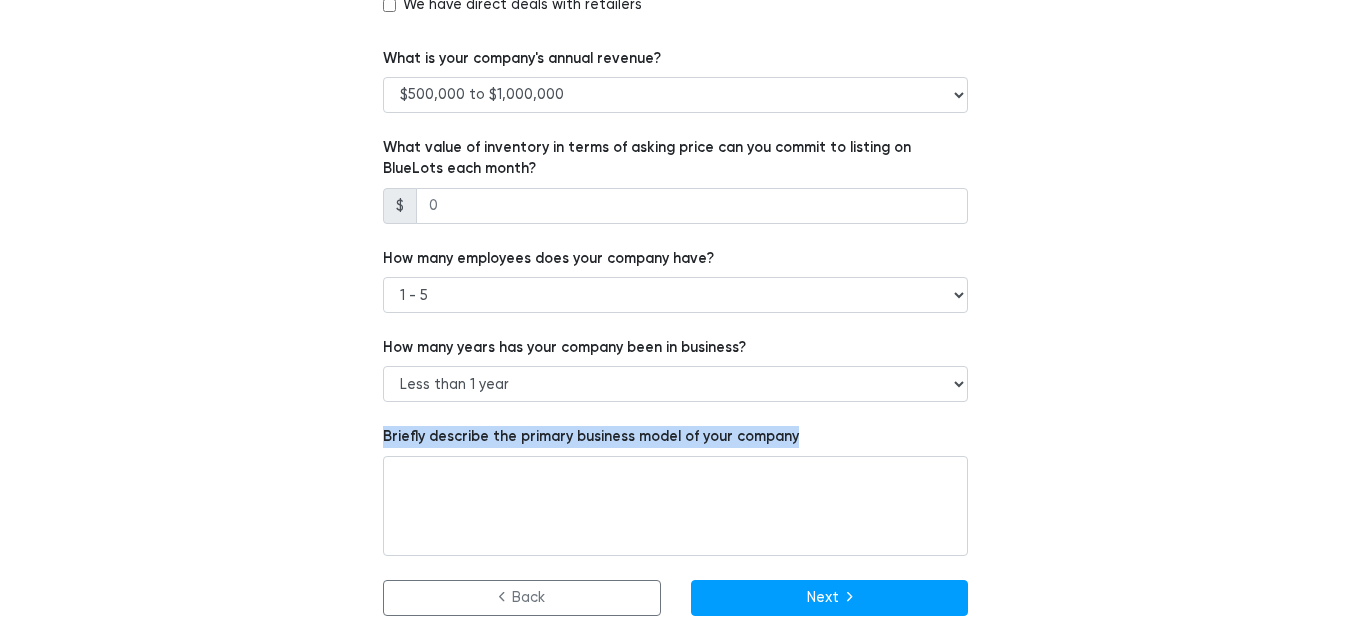 click on "Briefly describe the primary business model of your company" at bounding box center (591, 437) 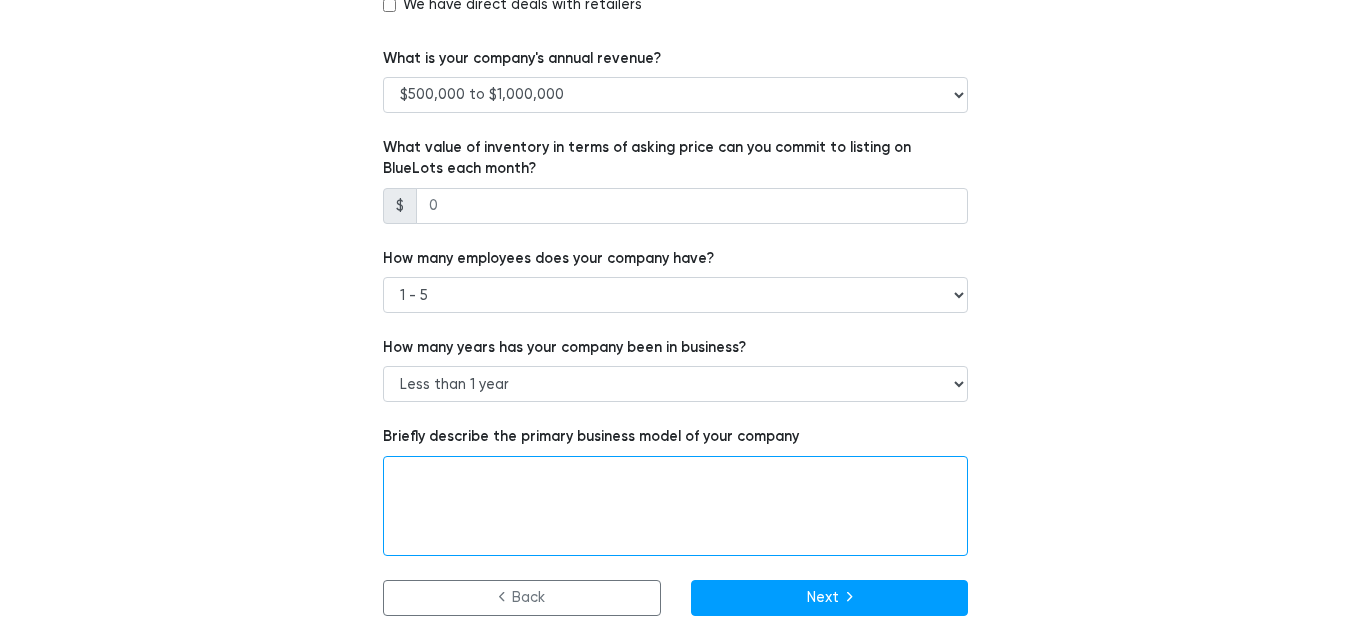 click at bounding box center (675, 506) 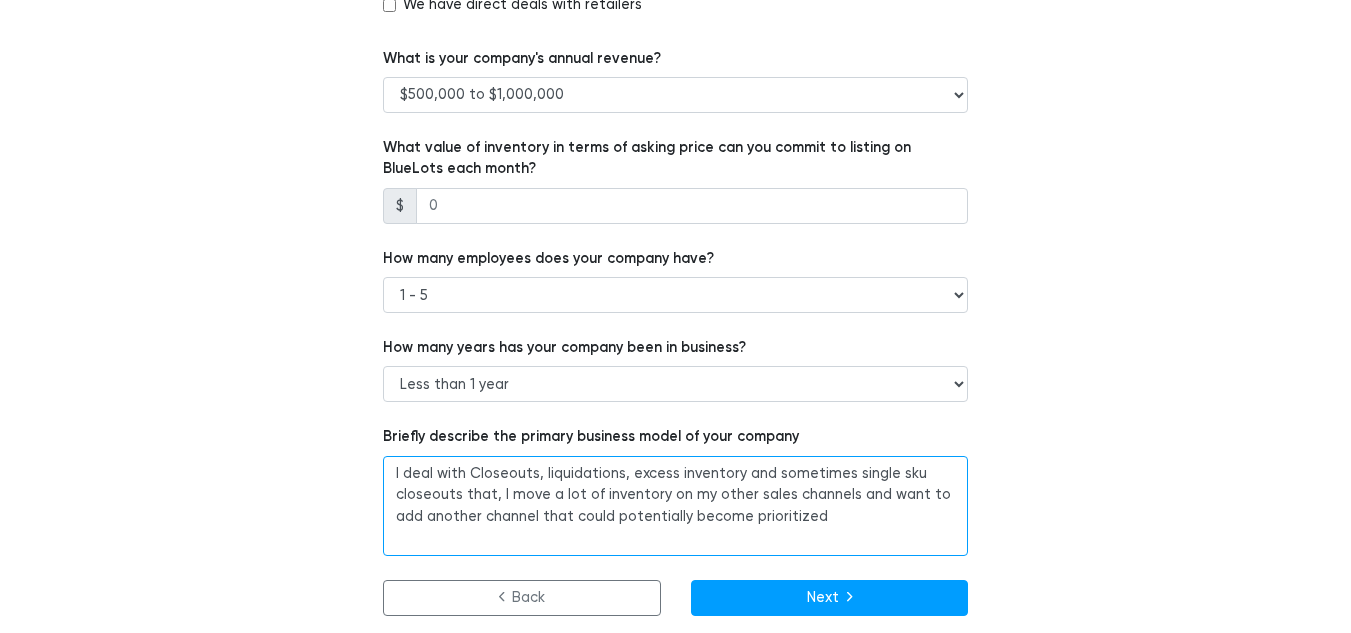 paste on "My business focuses on closeouts, liquidations, excess inventory, and occasionally single-SKU closeout deals. I have experience moving high volumes of inventory efficiently through my existing sales channels and am now looking to expand to BlueLots as an additional outlet—one that I hope can become a key part of my operation. Prior to launching my own business, I spent two years working at a wholesale company, where I gained hands-on experience sourcing, managing, and moving large quantities of inventory. That foundation has helped me streamline my current business model and scale quickly." 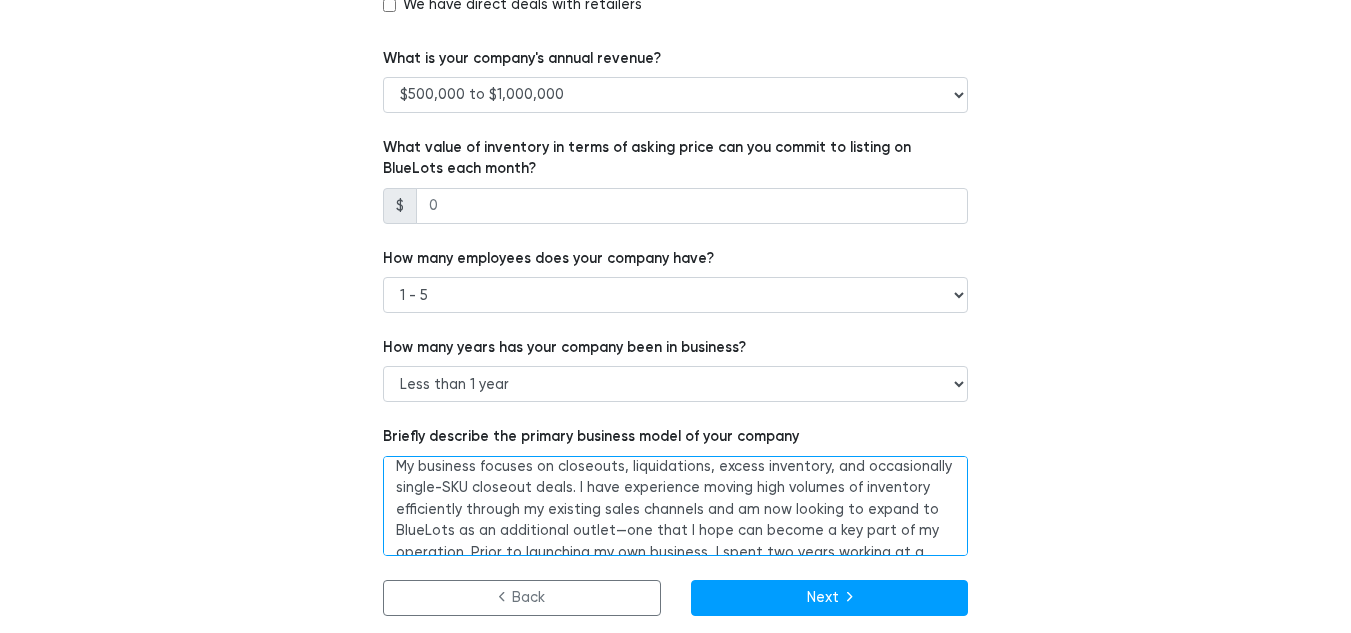 scroll, scrollTop: 8, scrollLeft: 0, axis: vertical 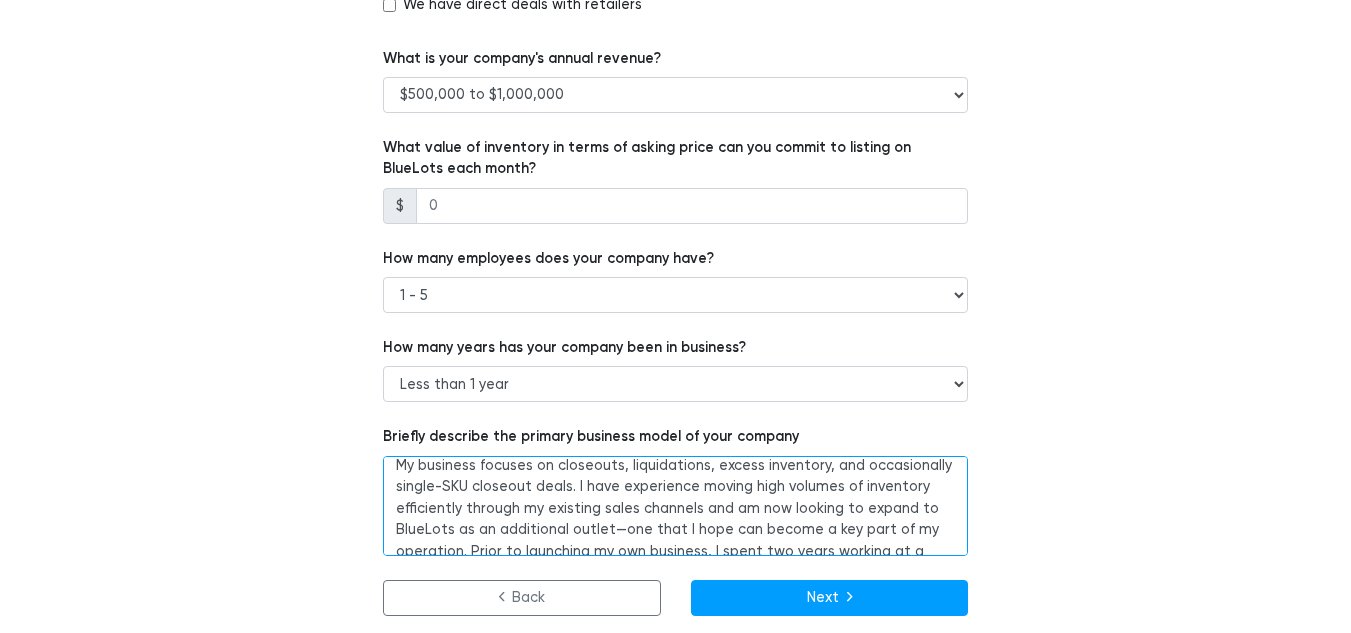 click on "My business focuses on closeouts, liquidations, excess inventory, and occasionally single-SKU closeout deals. I have experience moving high volumes of inventory efficiently through my existing sales channels and am now looking to expand to BlueLots as an additional outlet—one that I hope can become a key part of my operation. Prior to launching my own business, I spent two years working at a wholesale company, where I gained hands-on experience sourcing, managing, and moving large quantities of inventory. That foundation has helped me streamline my current business model and scale quickly." at bounding box center (675, 506) 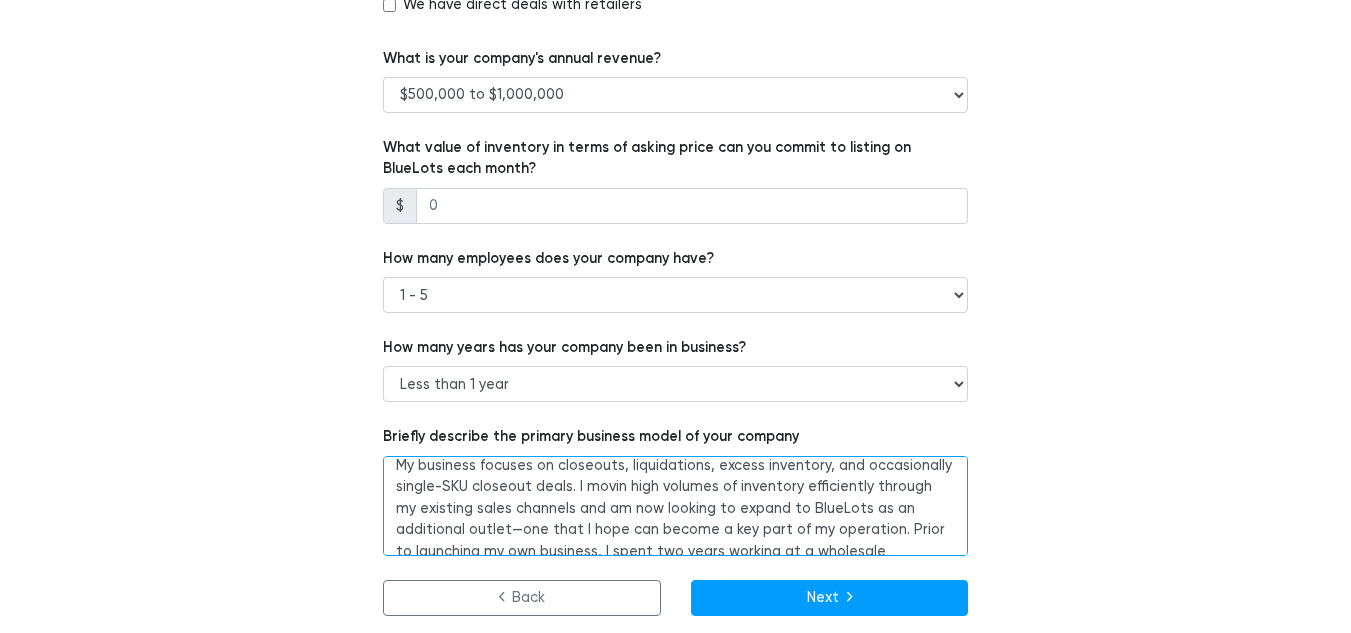 click on "My business focuses on closeouts, liquidations, excess inventory, and occasionally single-SKU closeout deals. I movin high volumes of inventory efficiently through my existing sales channels and am now looking to expand to BlueLots as an additional outlet—one that I hope can become a key part of my operation. Prior to launching my own business, I spent two years working at a wholesale company, where I gained hands-on experience sourcing, managing, and moving large quantities of inventory. That foundation has helped me streamline my current business model and scale quickly." at bounding box center (675, 506) 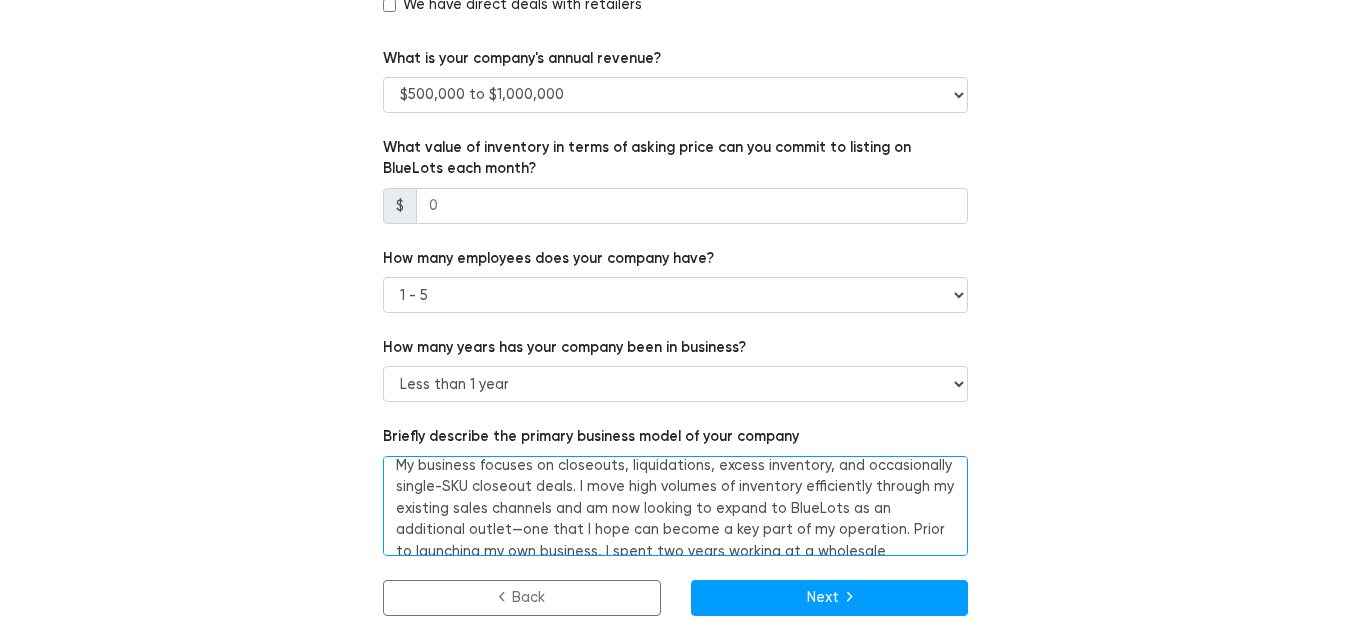 click on "My business focuses on closeouts, liquidations, excess inventory, and occasionally single-SKU closeout deals. I move high volumes of inventory efficiently through my existing sales channels and am now looking to expand to BlueLots as an additional outlet—one that I hope can become a key part of my operation. Prior to launching my own business, I spent two years working at a wholesale company, where I gained hands-on experience sourcing, managing, and moving large quantities of inventory. That foundation has helped me streamline my current business model and scale quickly." at bounding box center [675, 506] 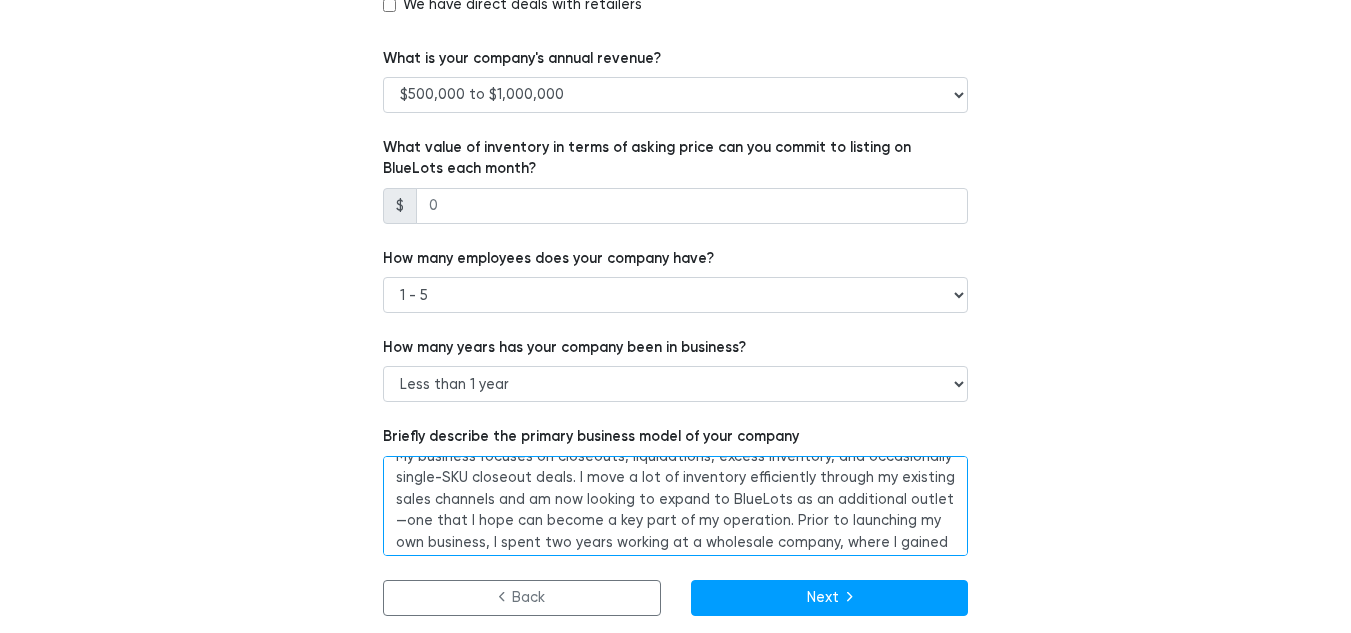 scroll, scrollTop: 18, scrollLeft: 0, axis: vertical 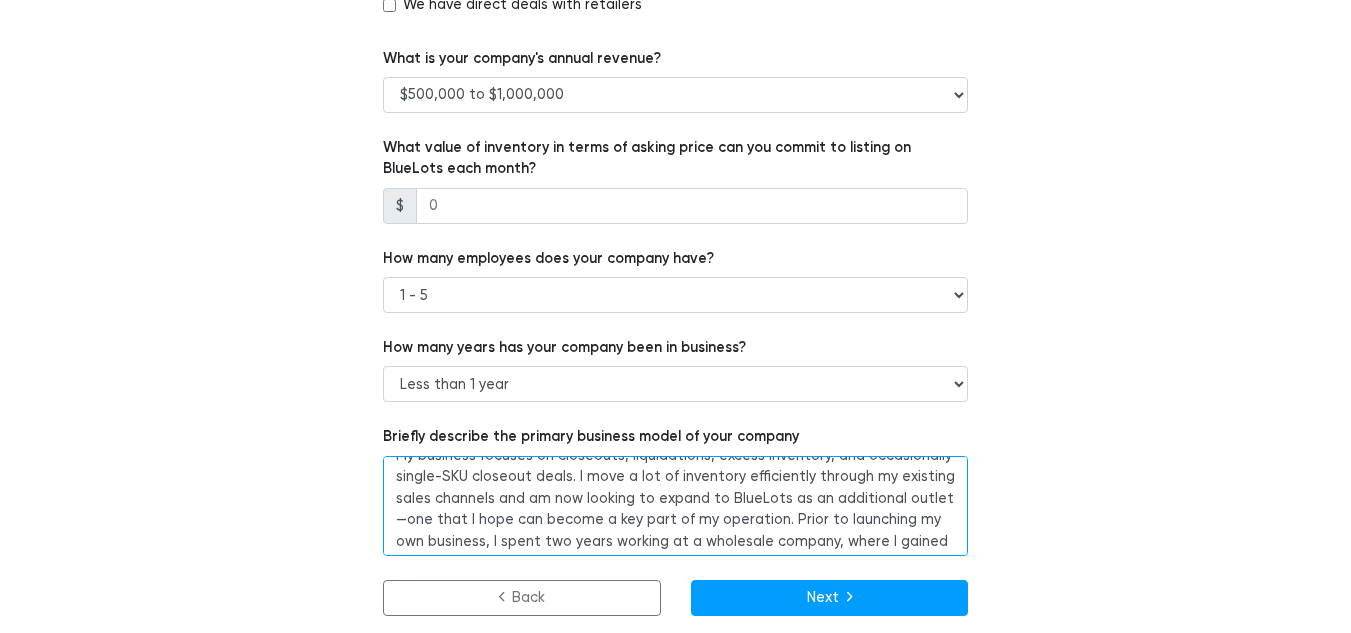 click on "My business focuses on closeouts, liquidations, excess inventory, and occasionally single-SKU closeout deals. I move a lot of inventory efficiently through my existing sales channels and am now looking to expand to BlueLots as an additional outlet—one that I hope can become a key part of my operation. Prior to launching my own business, I spent two years working at a wholesale company, where I gained hands-on experience sourcing, managing, and moving large quantities of inventory. That foundation has helped me streamline my current business model and scale quickly." at bounding box center (675, 506) 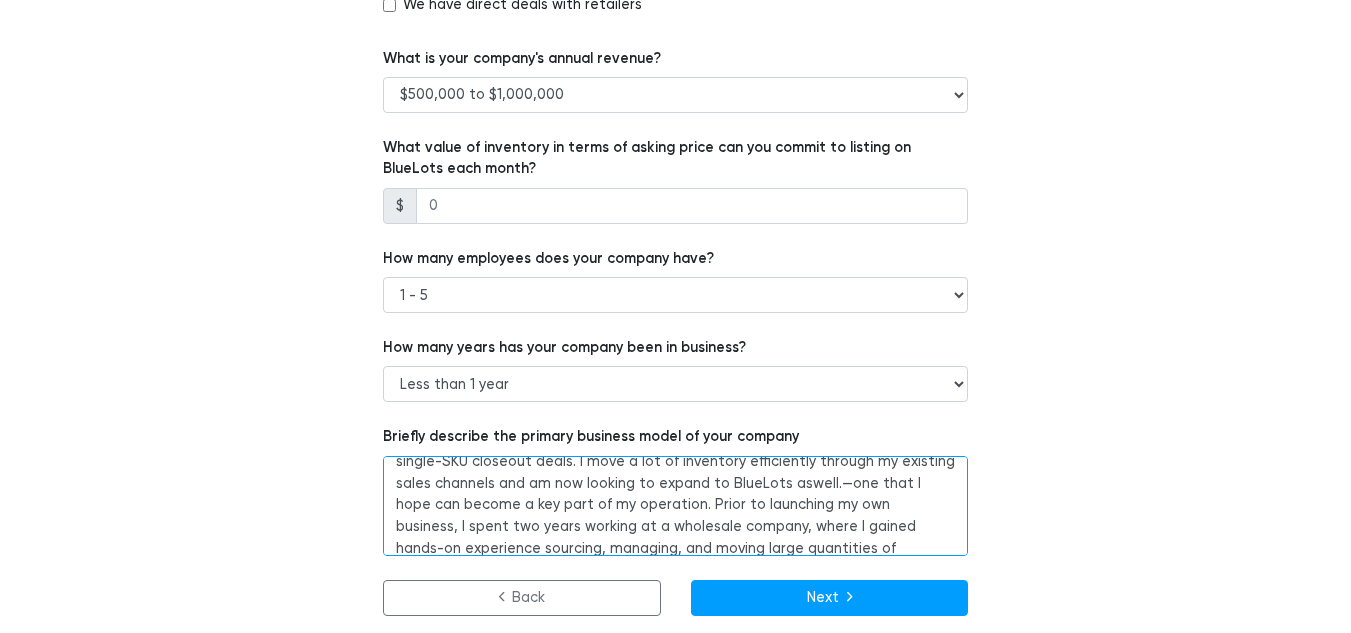 scroll, scrollTop: 0, scrollLeft: 0, axis: both 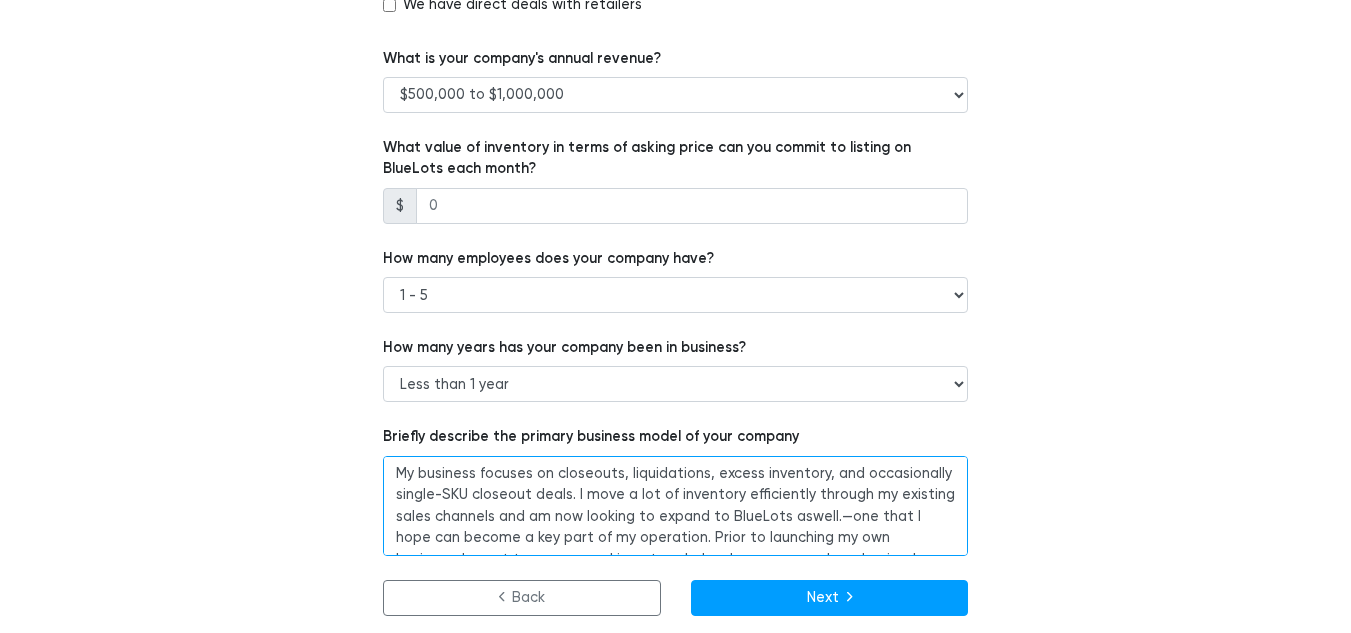 drag, startPoint x: 825, startPoint y: 499, endPoint x: 661, endPoint y: 533, distance: 167.48732 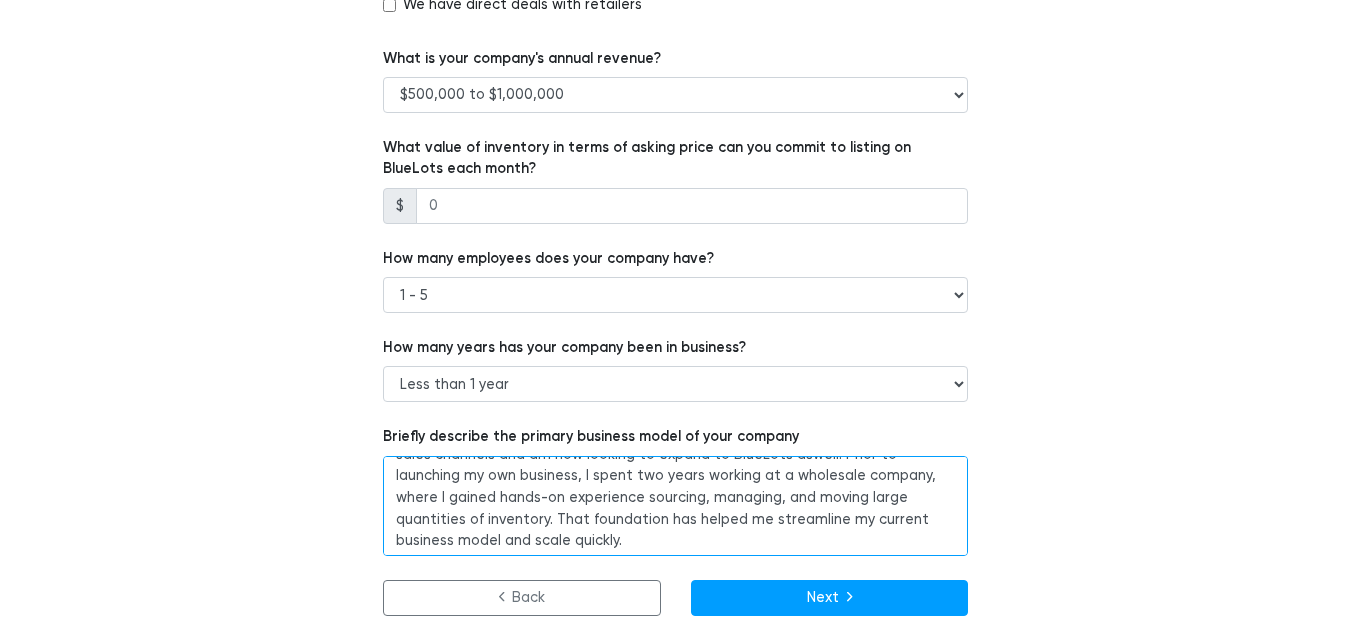scroll, scrollTop: 63, scrollLeft: 0, axis: vertical 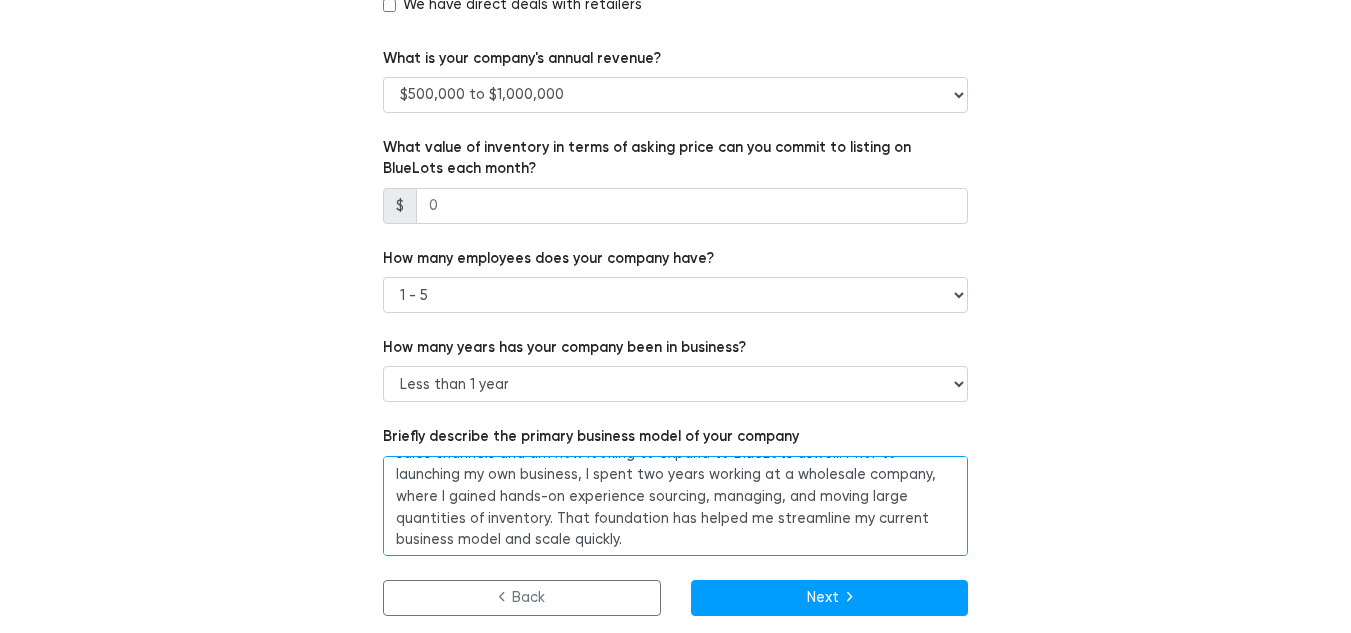 click on "My business focuses on closeouts, liquidations, excess inventory, and occasionally single-SKU closeout deals. I move a lot of inventory efficiently through my existing sales channels and am now looking to expand to BlueLots aswell. Prior to launching my own business, I spent two years working at a wholesale company, where I gained hands-on experience sourcing, managing, and moving large quantities of inventory. That foundation has helped me streamline my current business model and scale quickly." at bounding box center [675, 506] 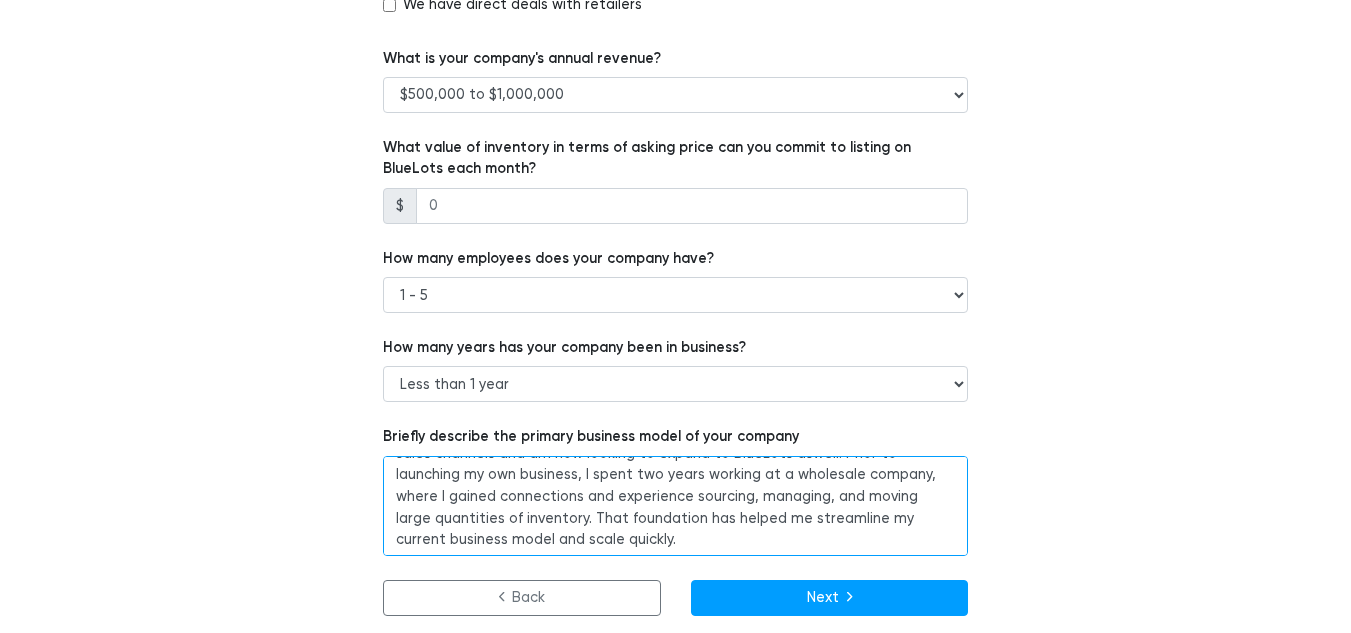 click on "My business focuses on closeouts, liquidations, excess inventory, and occasionally single-SKU closeout deals. I move a lot of inventory efficiently through my existing sales channels and am now looking to expand to BlueLots aswell. Prior to launching my own business, I spent two years working at a wholesale company, where I gained connections and experience sourcing, managing, and moving large quantities of inventory. That foundation has helped me streamline my current business model and scale quickly." at bounding box center (675, 506) 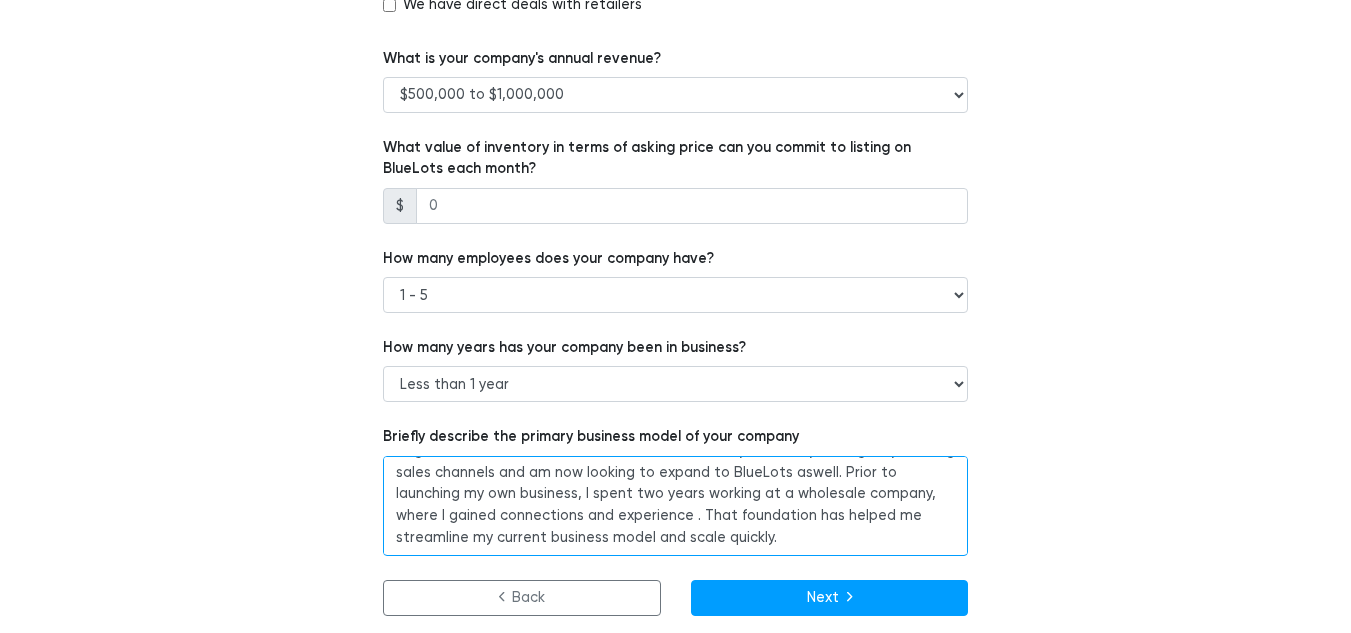 scroll, scrollTop: 44, scrollLeft: 0, axis: vertical 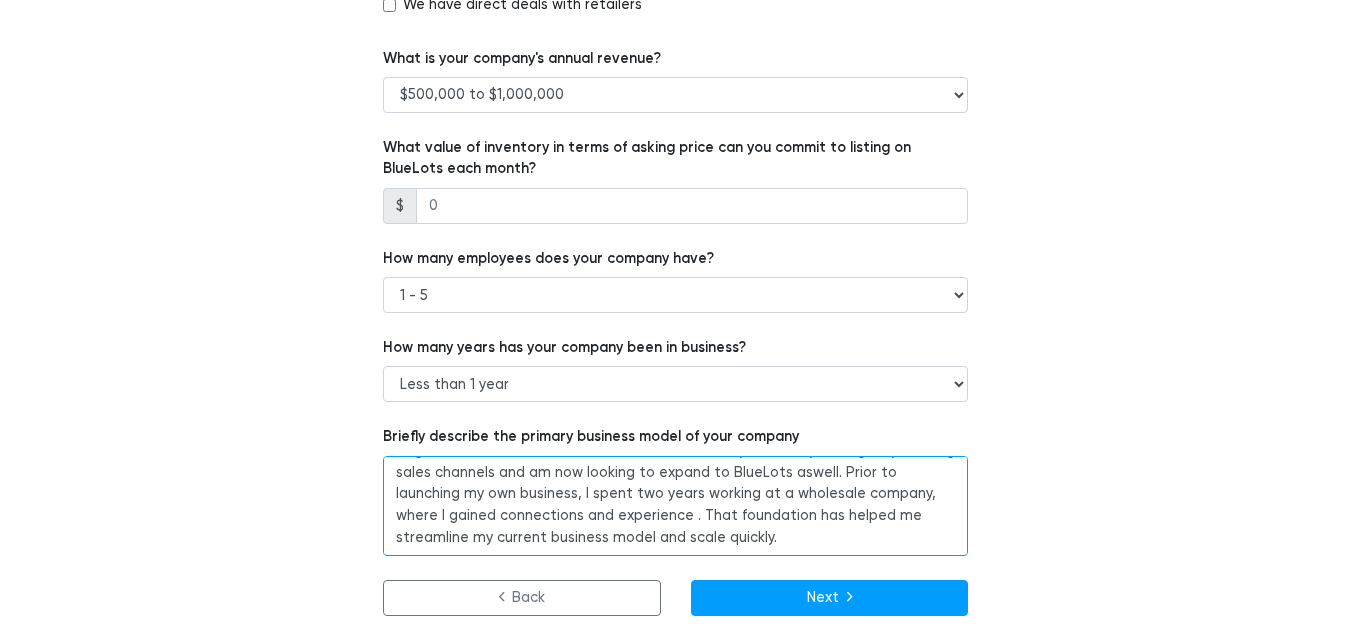 click on "My business focuses on closeouts, liquidations, excess inventory, and occasionally single-SKU closeout deals. I move a lot of inventory efficiently through my existing sales channels and am now looking to expand to BlueLots aswell. Prior to launching my own business, I spent two years working at a wholesale company, where I gained connections and experience . That foundation has helped me streamline my current business model and scale quickly." at bounding box center (675, 506) 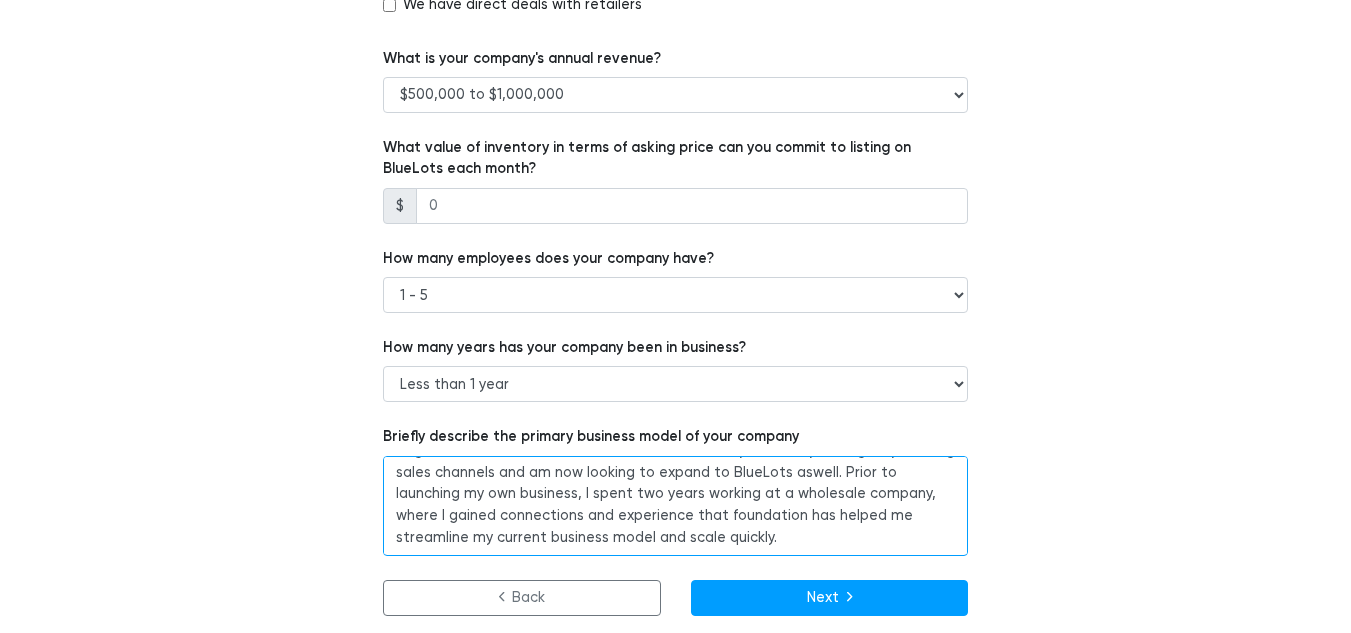 click on "My business focuses on closeouts, liquidations, excess inventory, and occasionally single-SKU closeout deals. I move a lot of inventory efficiently through my existing sales channels and am now looking to expand to BlueLots aswell. Prior to launching my own business, I spent two years working at a wholesale company, where I gained connections and experience that foundation has helped me streamline my current business model and scale quickly." at bounding box center (675, 506) 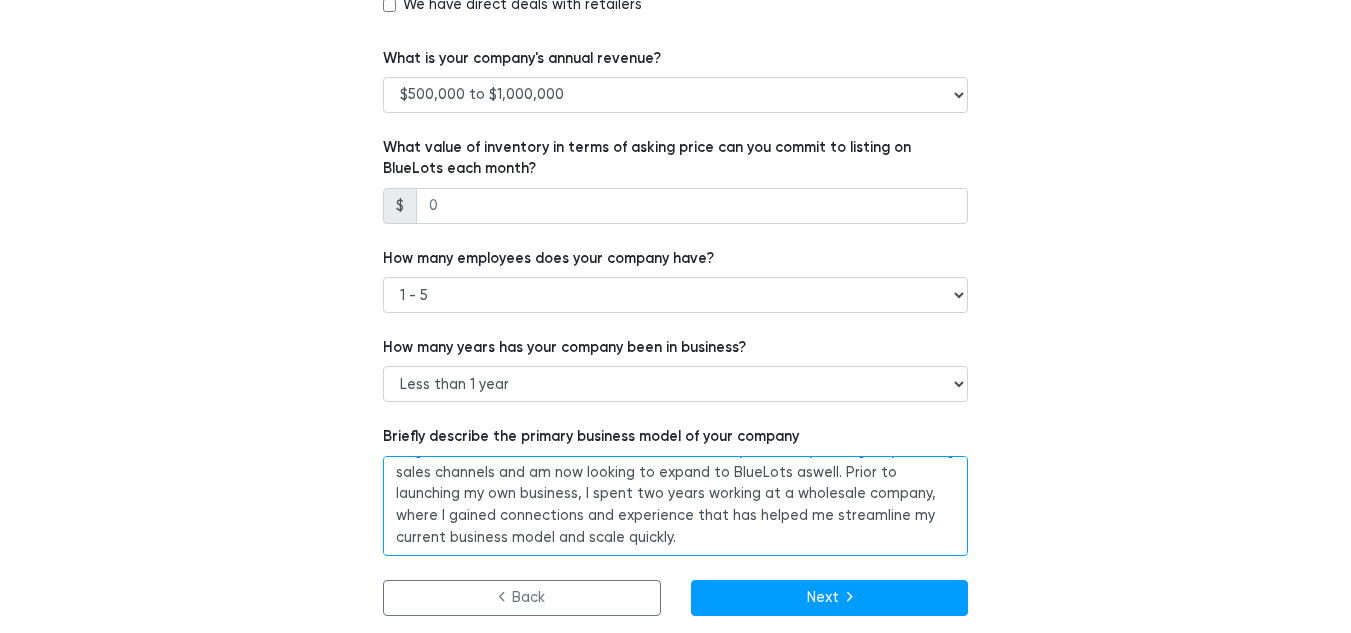 click on "My business focuses on closeouts, liquidations, excess inventory, and occasionally single-SKU closeout deals. I move a lot of inventory efficiently through my existing sales channels and am now looking to expand to BlueLots aswell. Prior to launching my own business, I spent two years working at a wholesale company, where I gained connections and experience that has helped me streamline my current business model and scale quickly." at bounding box center [675, 506] 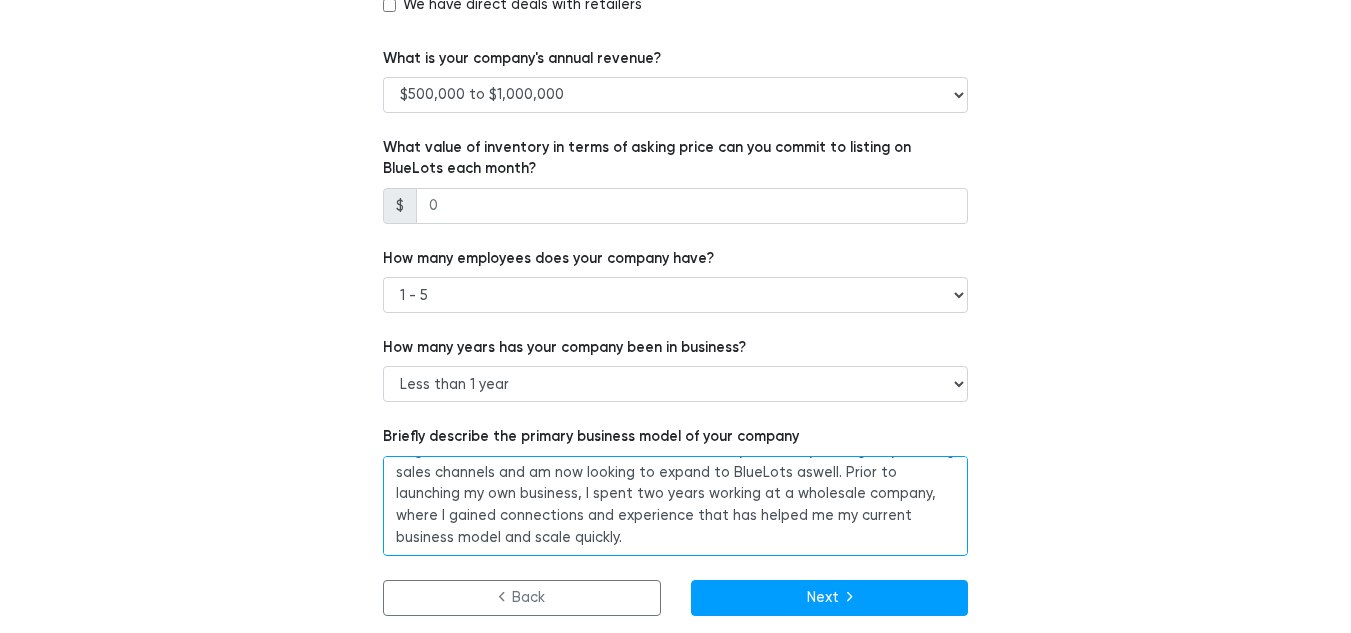click on "My business focuses on closeouts, liquidations, excess inventory, and occasionally single-SKU closeout deals. I move a lot of inventory efficiently through my existing sales channels and am now looking to expand to BlueLots aswell. Prior to launching my own business, I spent two years working at a wholesale company, where I gained connections and experience that has helped me my current business model and scale quickly." at bounding box center [675, 506] 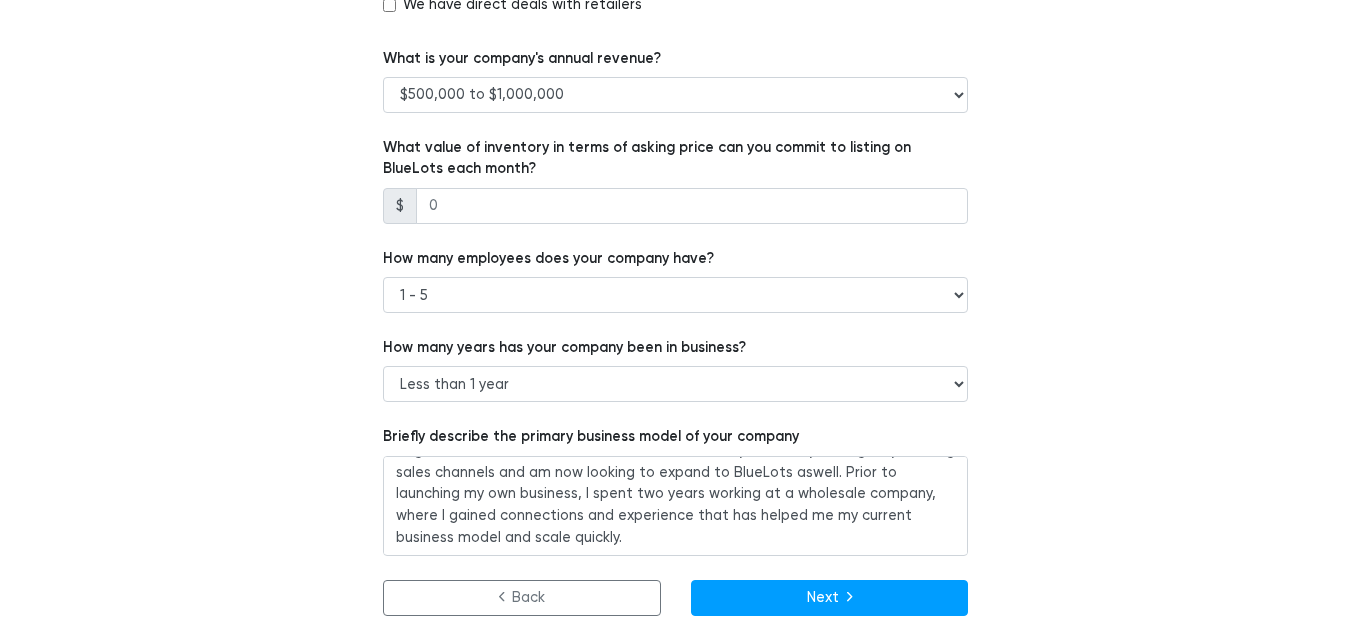 drag, startPoint x: 836, startPoint y: 559, endPoint x: 844, endPoint y: 535, distance: 25.298222 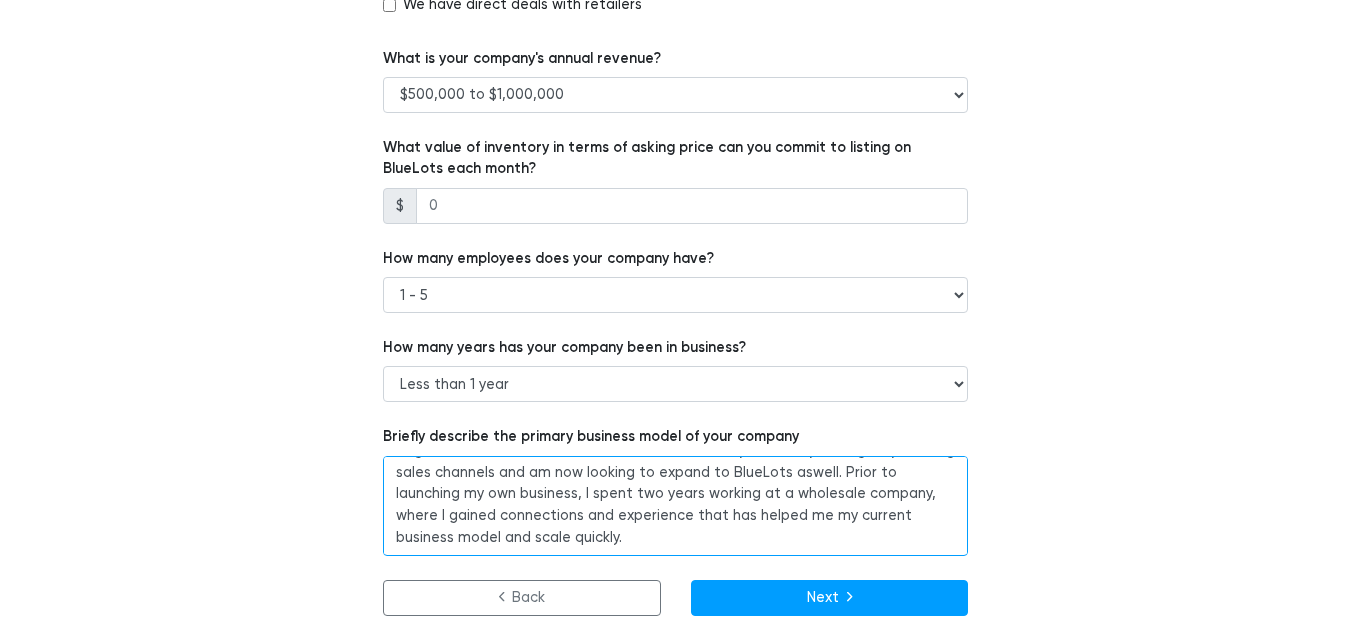 click on "My business focuses on closeouts, liquidations, excess inventory, and occasionally single-SKU closeout deals. I move a lot of inventory efficiently through my existing sales channels and am now looking to expand to BlueLots aswell. Prior to launching my own business, I spent two years working at a wholesale company, where I gained connections and experience that has helped me my current business model and scale quickly." at bounding box center (675, 506) 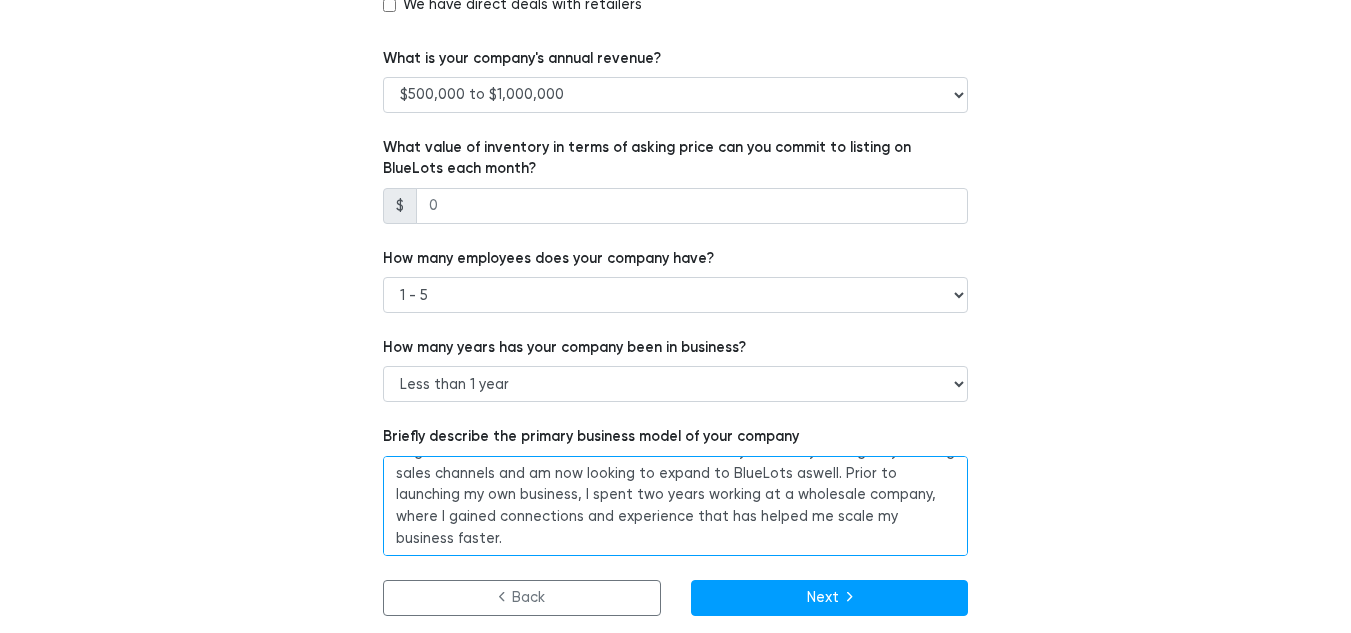 scroll, scrollTop: 37, scrollLeft: 0, axis: vertical 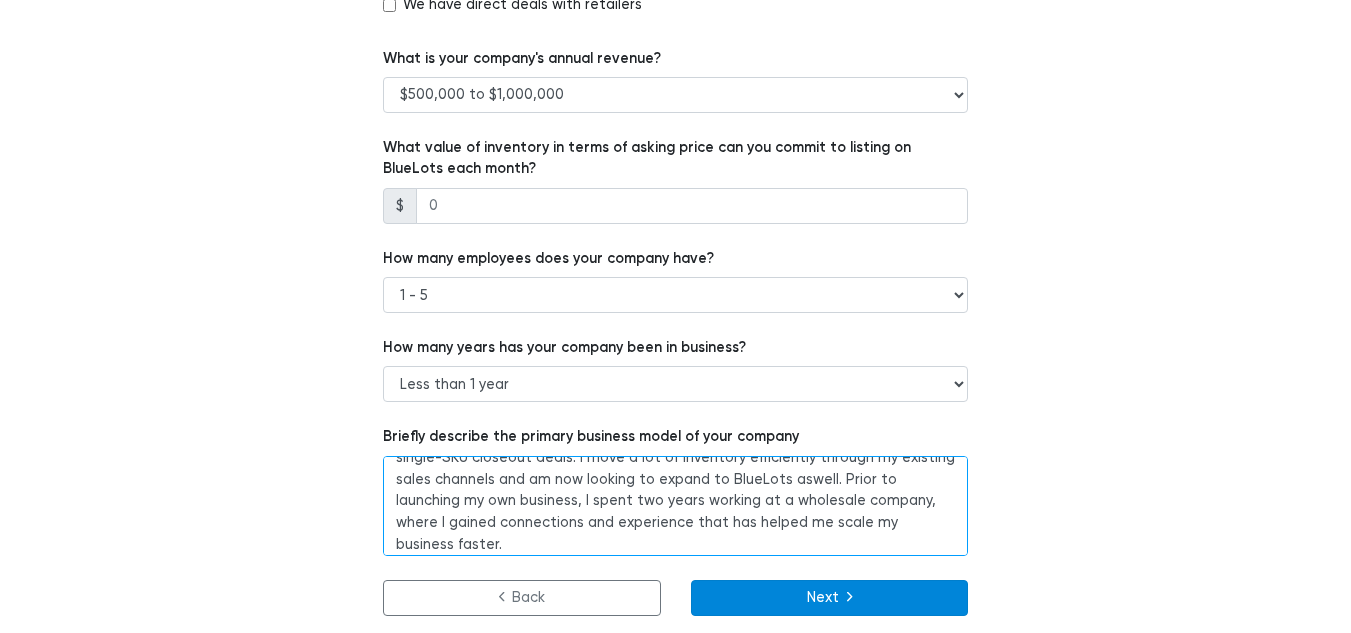 type on "My business focuses on closeouts, liquidations, excess inventory, and occasionally single-SKU closeout deals. I move a lot of inventory efficiently through my existing sales channels and am now looking to expand to BlueLots aswell. Prior to launching my own business, I spent two years working at a wholesale company, where I gained connections and experience that has helped me scale my business faster." 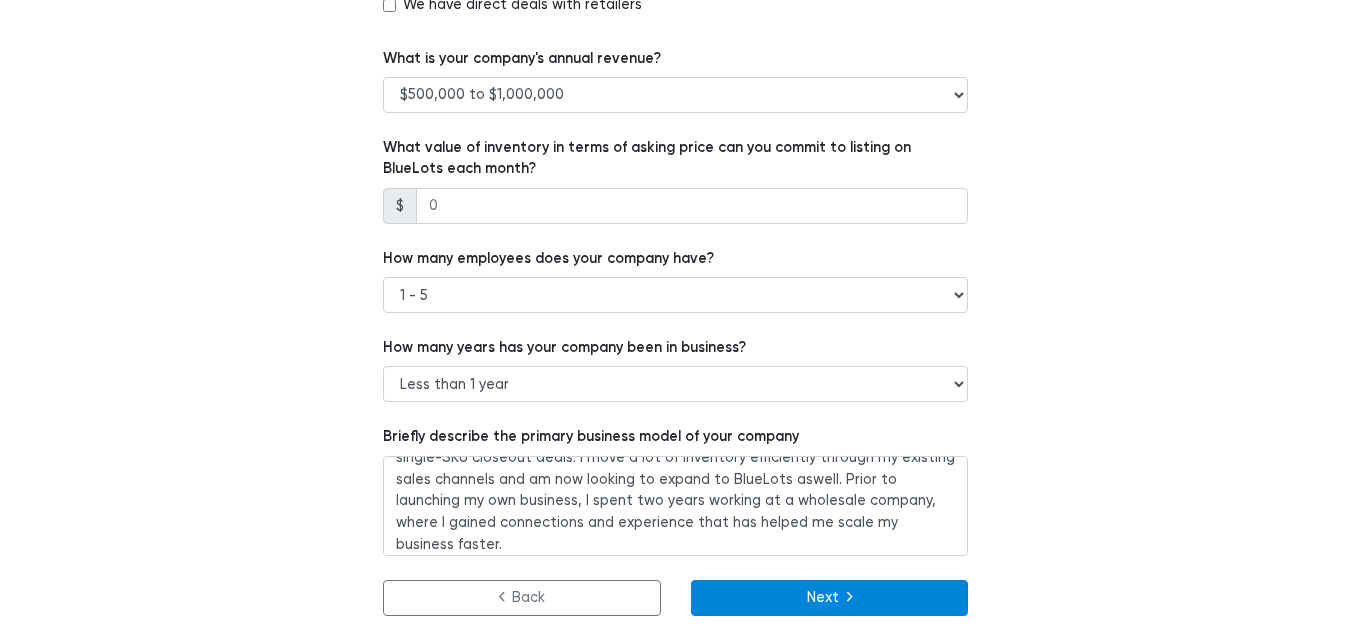click on "Next" at bounding box center [830, 598] 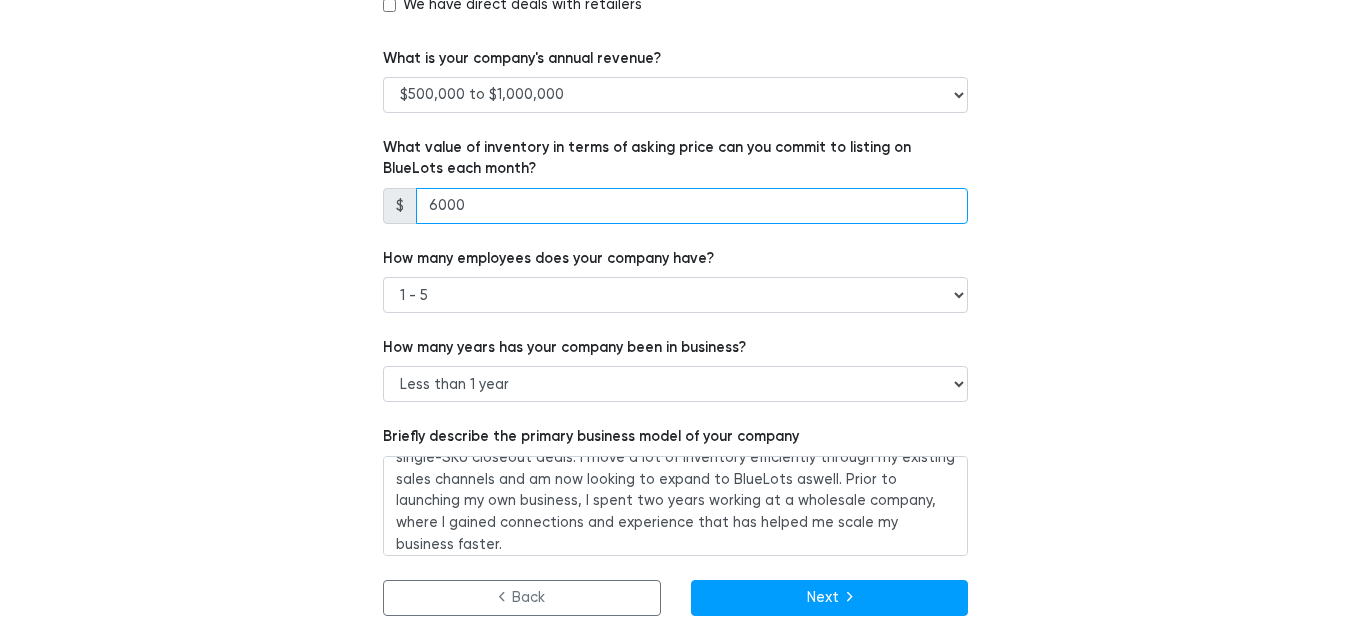 type on "6000" 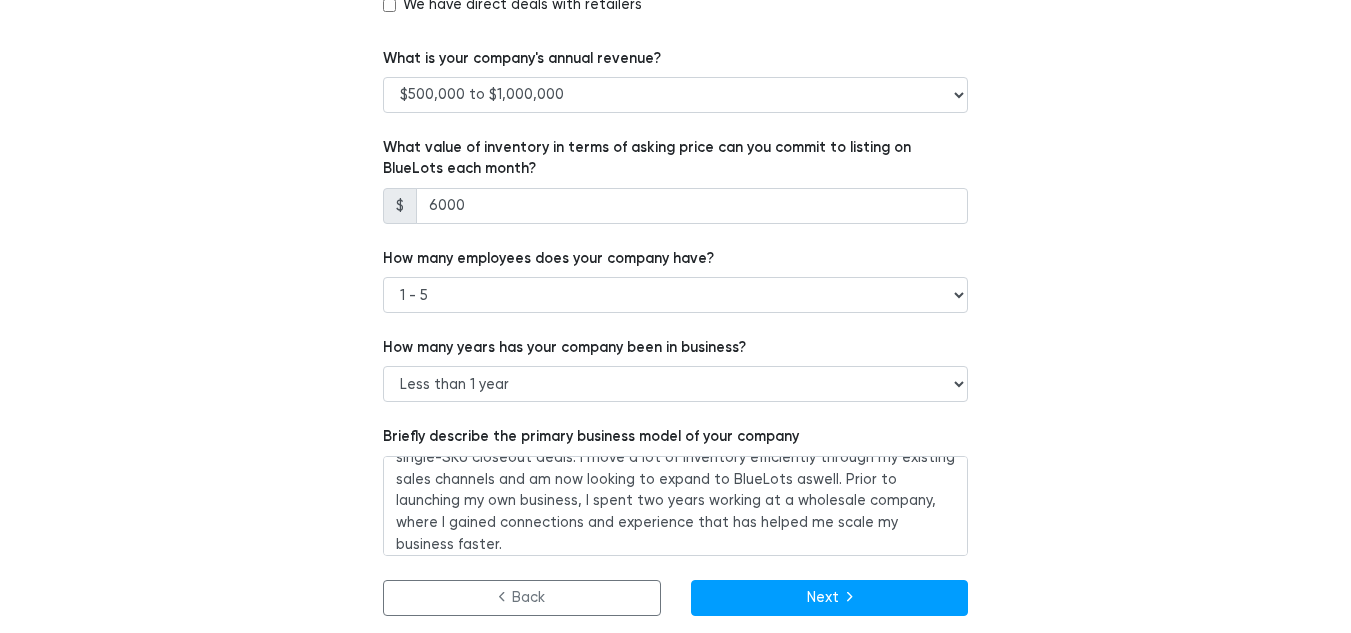 click on "Tell Us About Your Business
Which of the following best describes your company?
--
Retailer
Wholesaler
Brand or Manufacturer
Liquidator
3PL
Other
Enter the URL of your company's website. You may provide a Facebook or Yelp page if your company does not have a website.
https://renownwholesale.com/
Which of the following liquidation approaches does your company currently use?
Sell direct to liquidators
Brick & mortar warehouse sales
--" at bounding box center [676, -244] 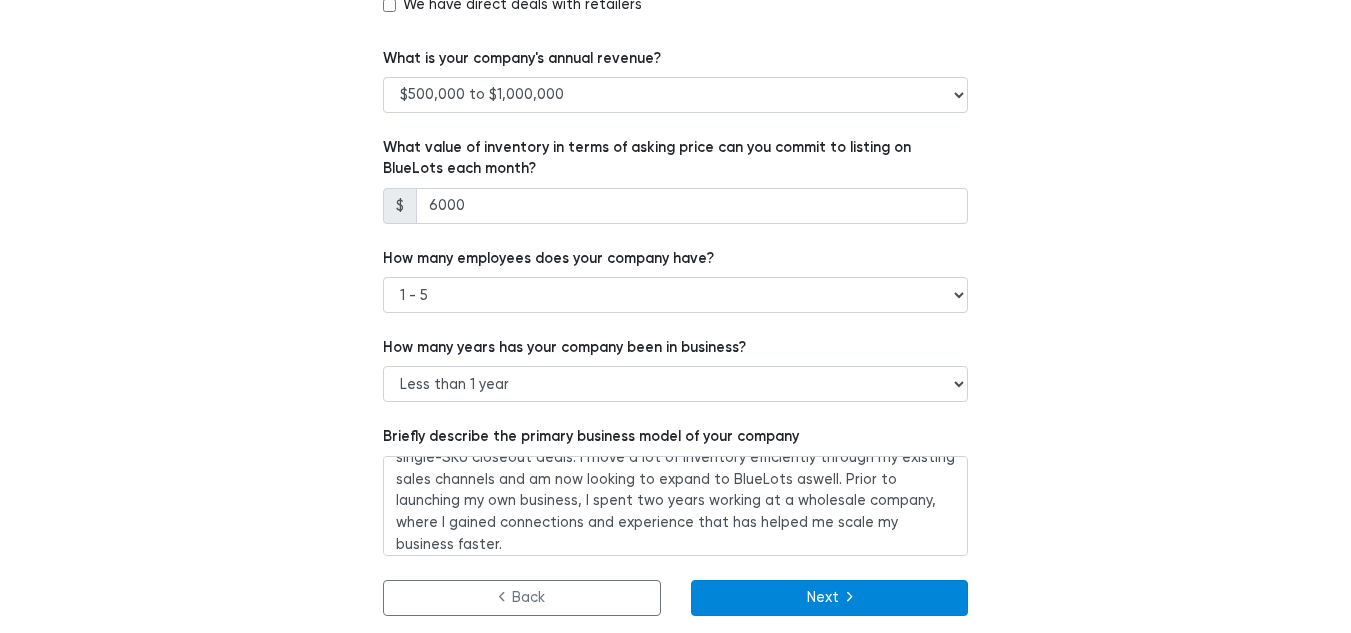 click on "Next" at bounding box center (830, 598) 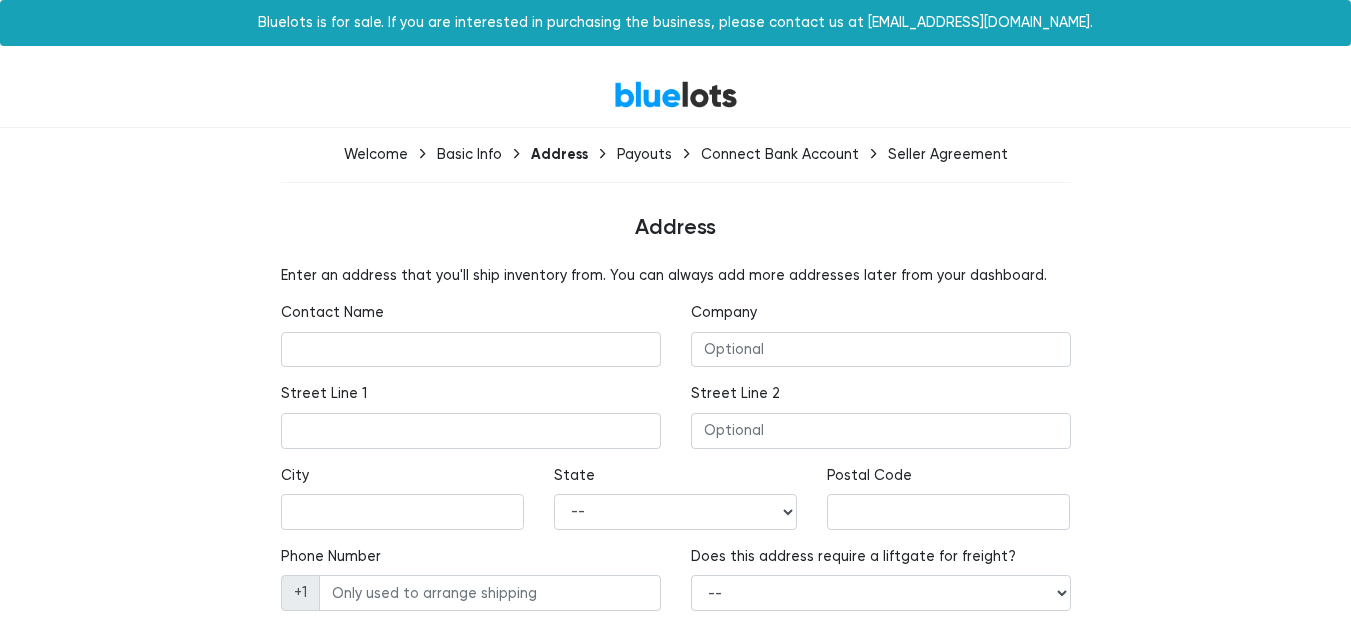 scroll, scrollTop: 70, scrollLeft: 0, axis: vertical 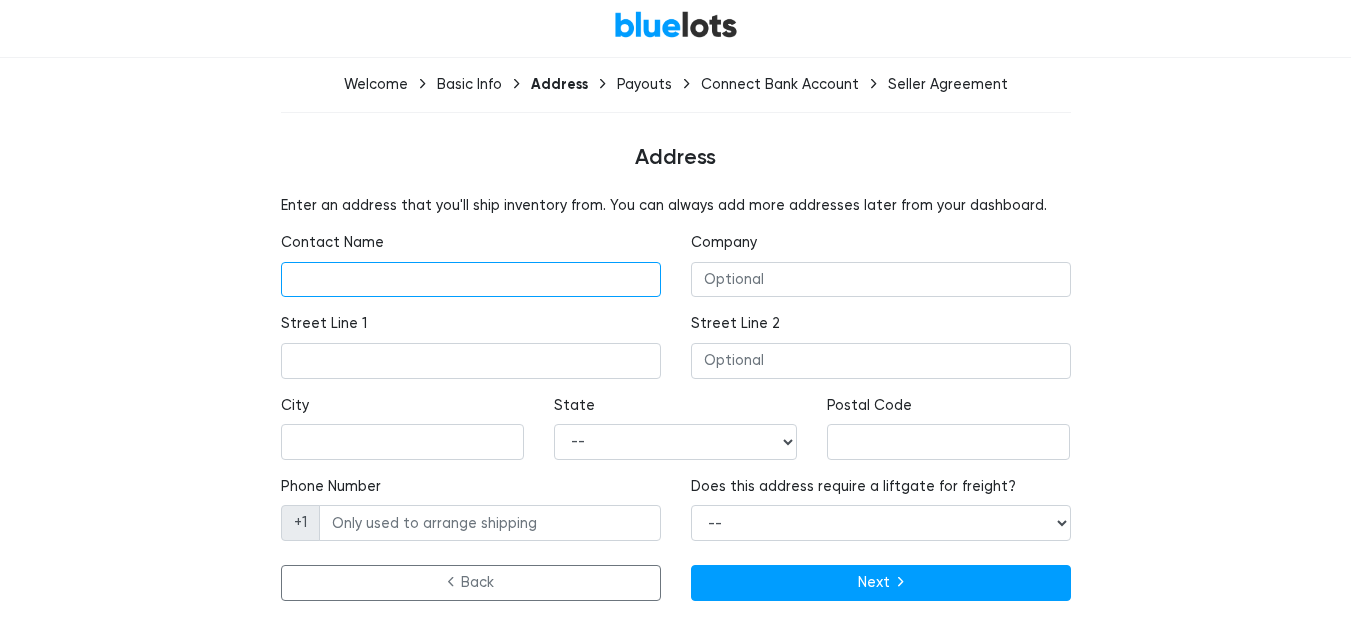 click at bounding box center (471, 280) 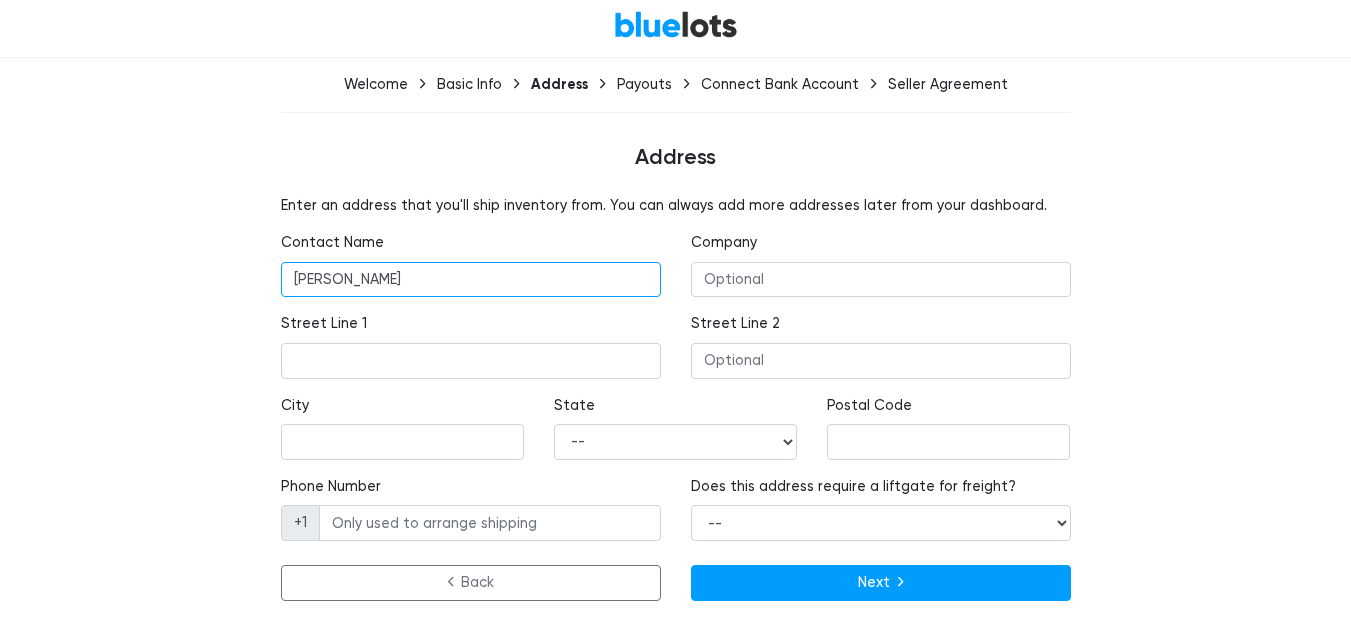 type on "[PERSON_NAME]" 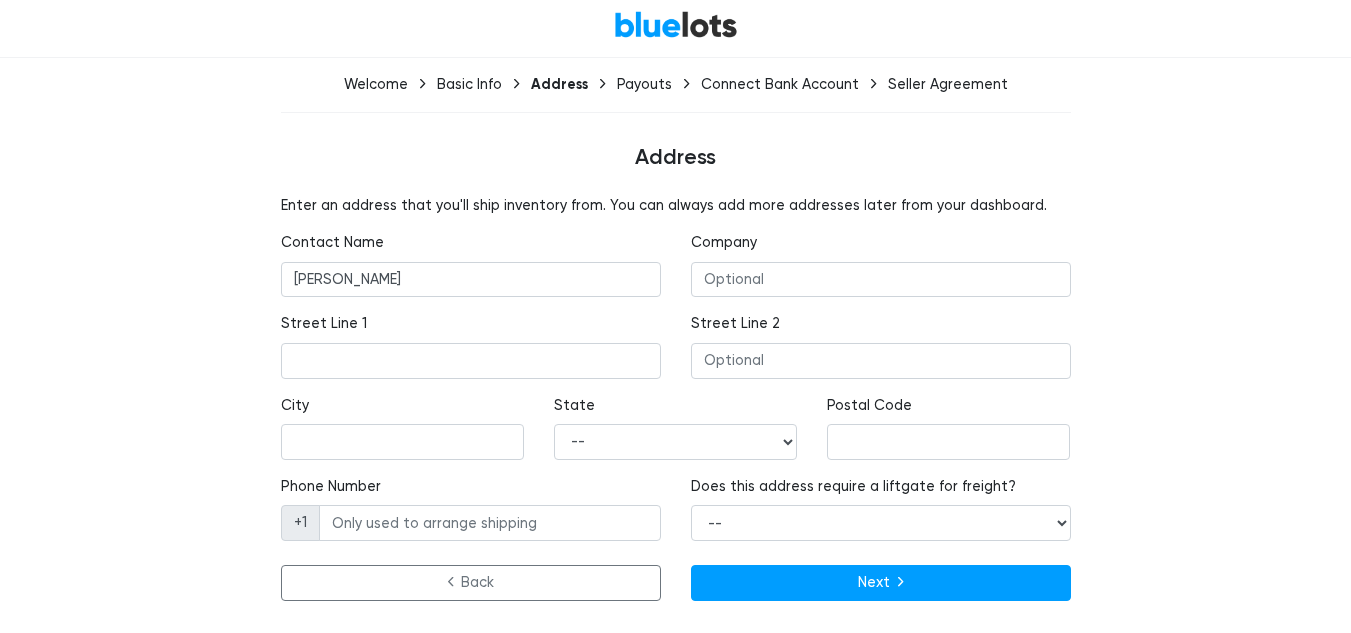 drag, startPoint x: 803, startPoint y: 302, endPoint x: 788, endPoint y: 287, distance: 21.213203 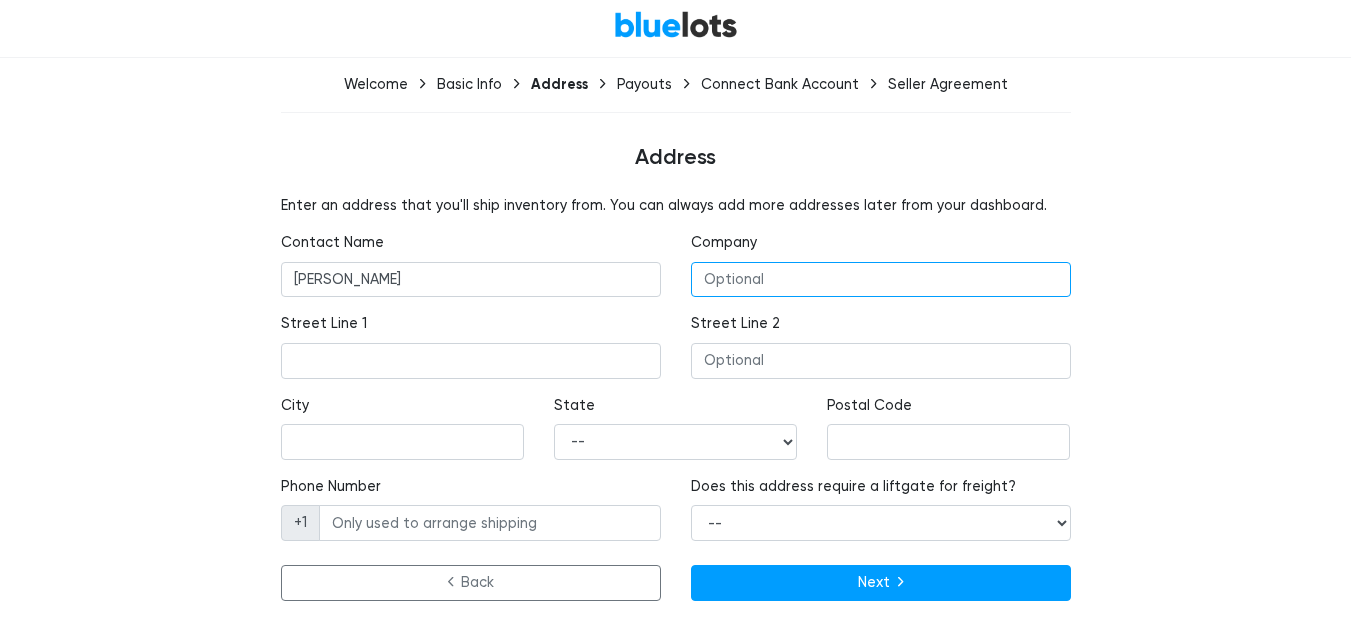 click at bounding box center [881, 280] 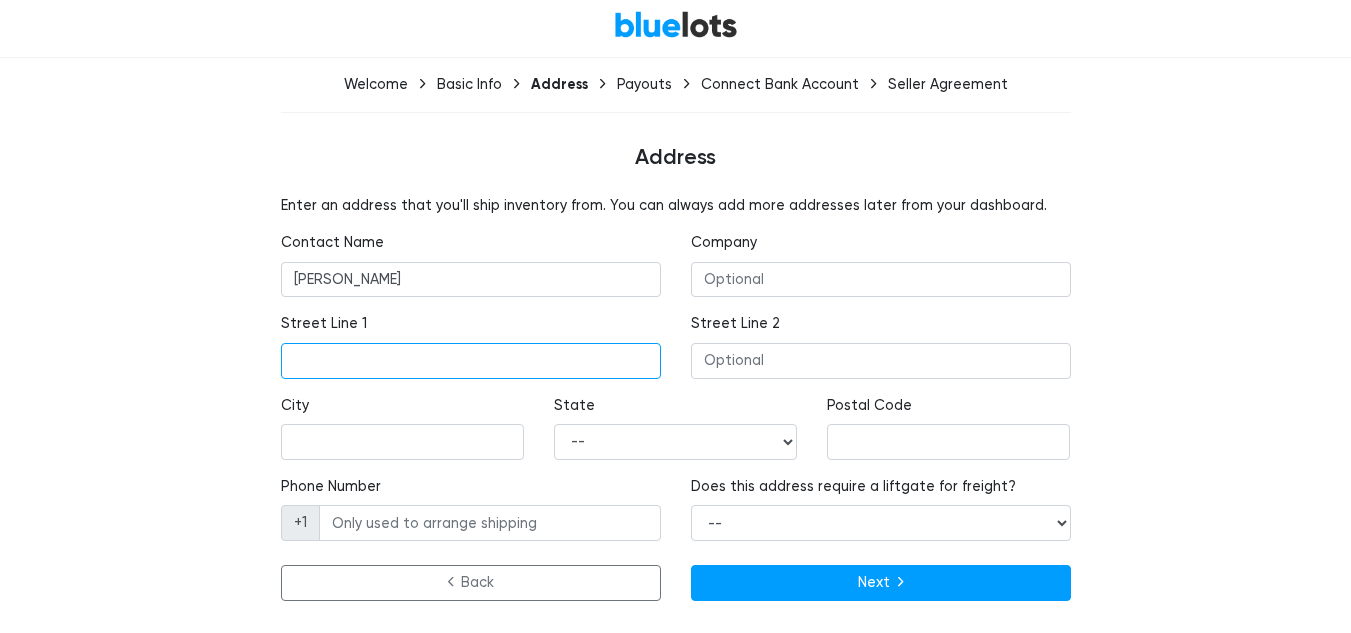click at bounding box center (471, 361) 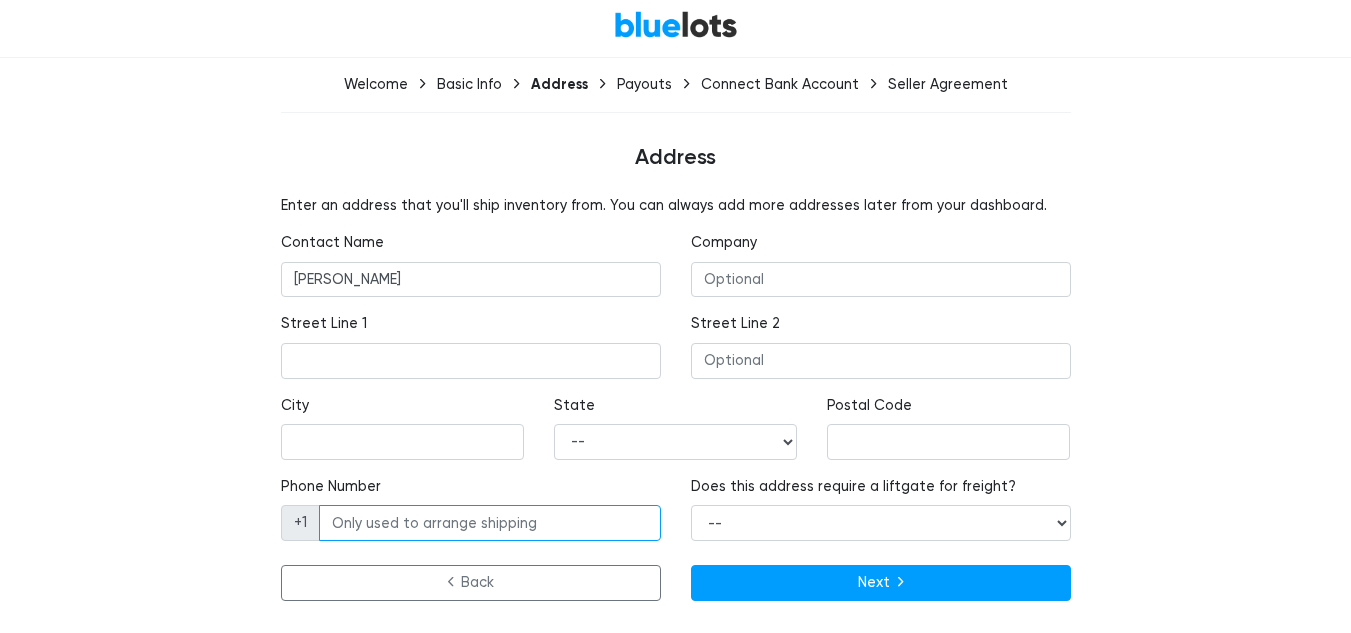 click on "Phone Number" at bounding box center (490, 523) 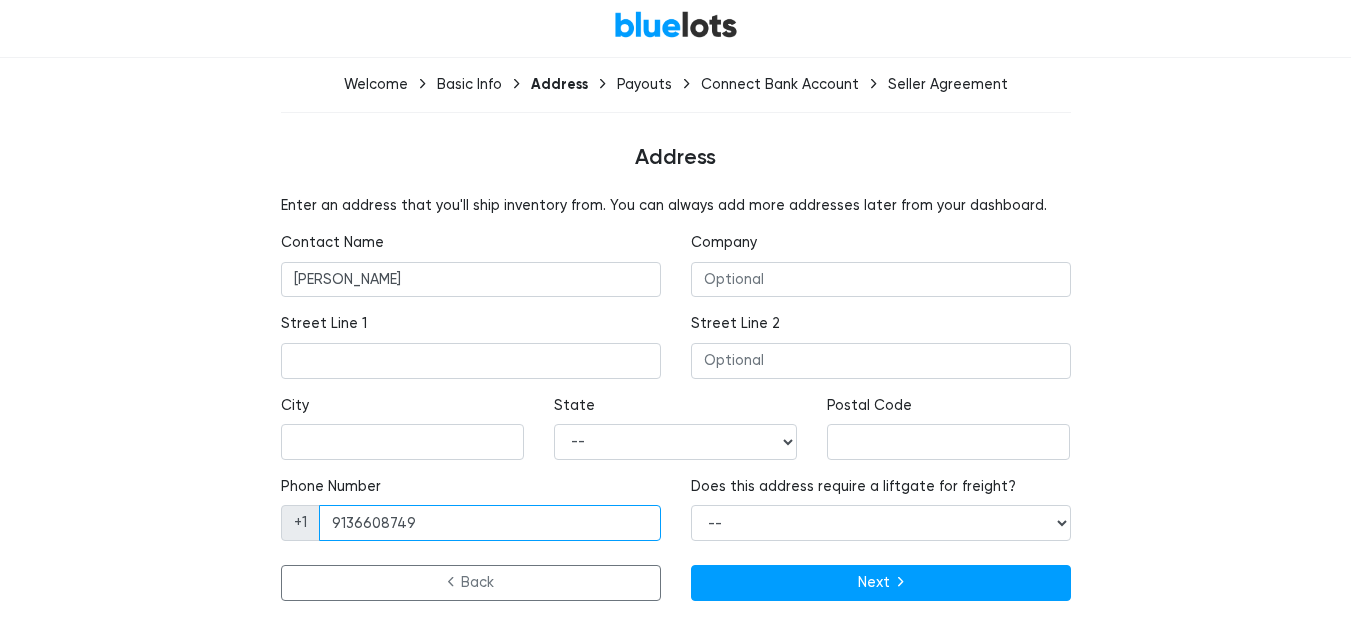 type on "9136608749" 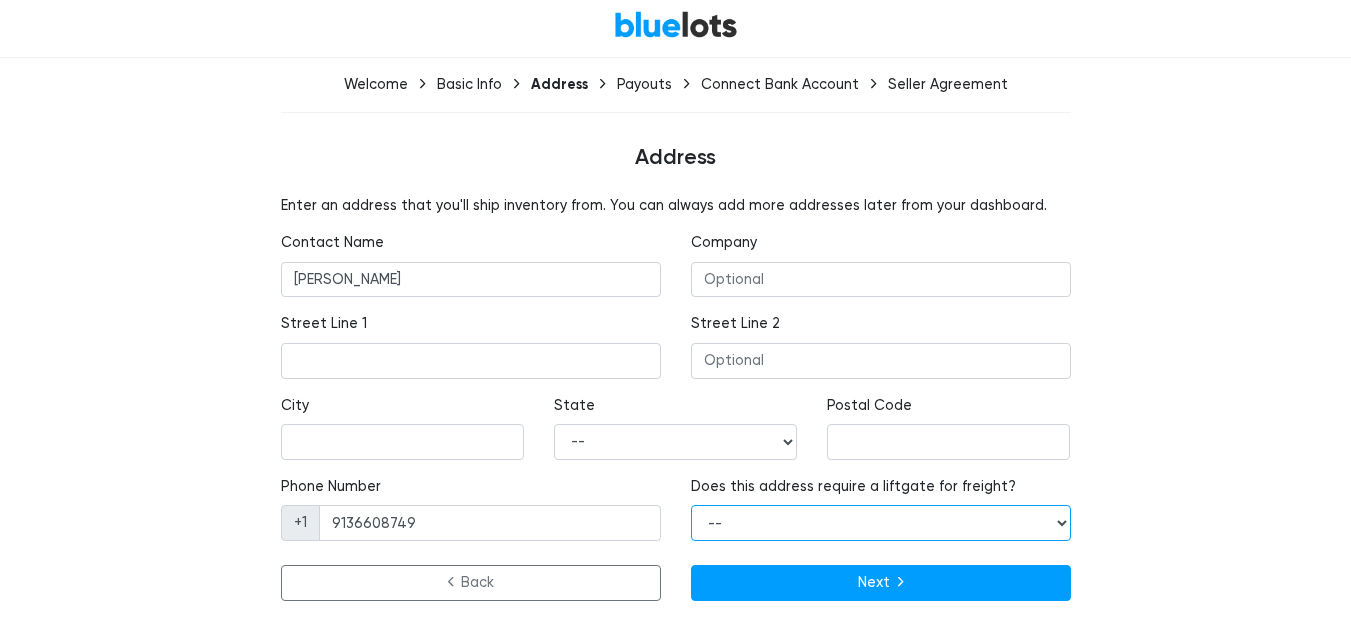 click on "--
Yes
No" at bounding box center [881, 523] 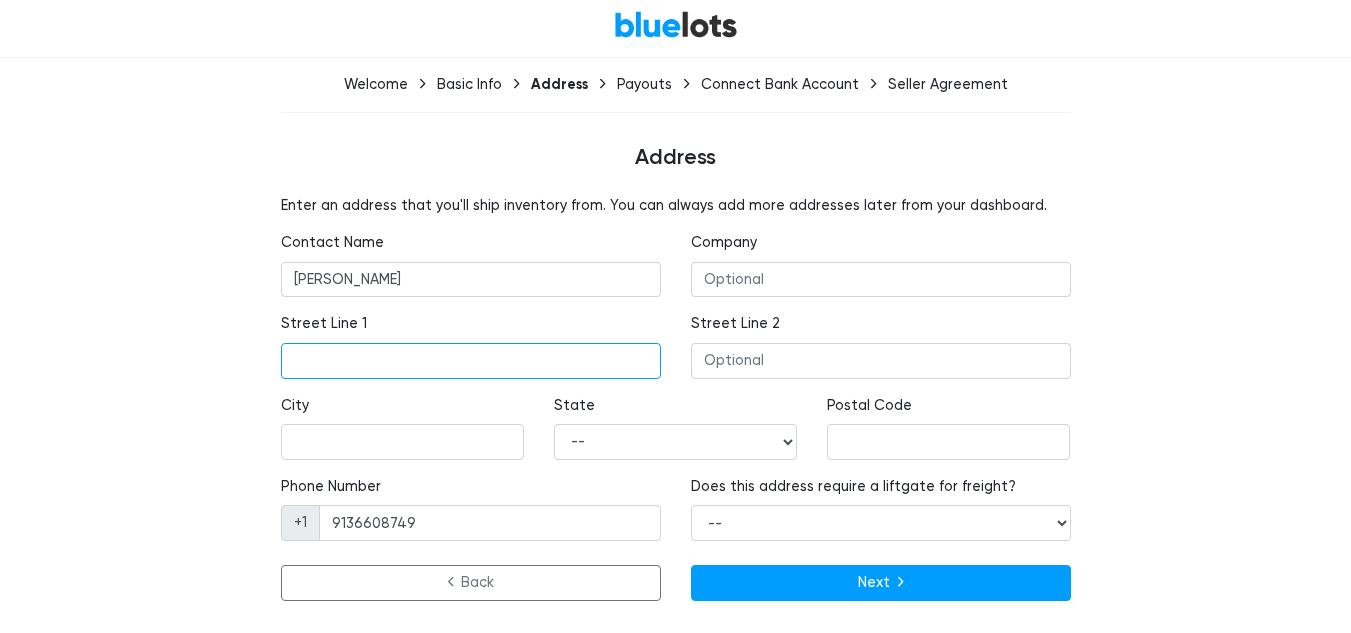click at bounding box center [471, 361] 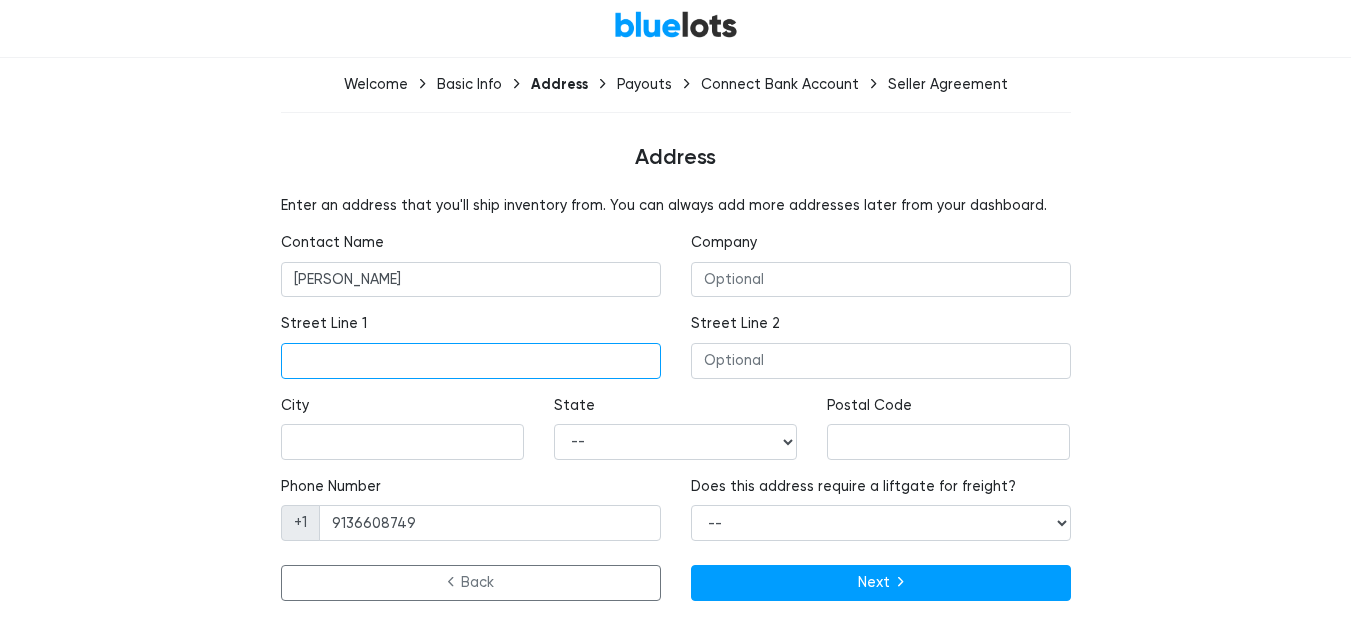 paste on "21013 Floyd Street, Bucyrus, Kansas 66013" 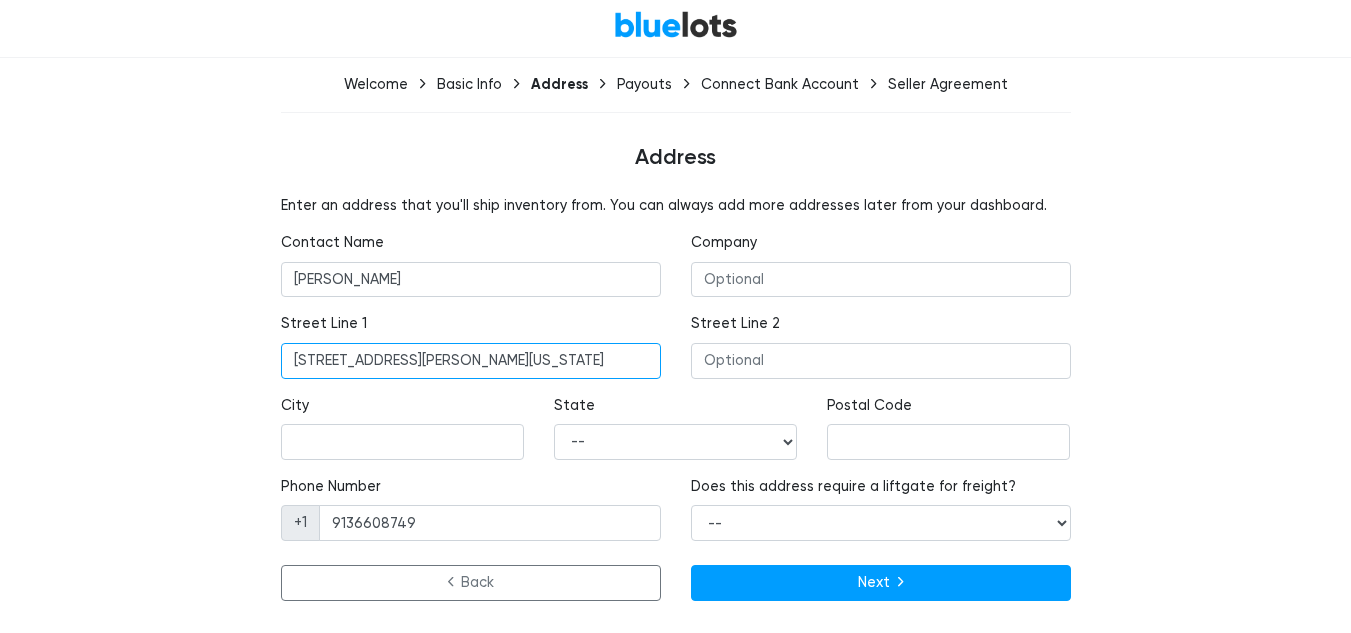 click on "21013 Floyd Street, Bucyrus, Kansas 66013" at bounding box center (471, 361) 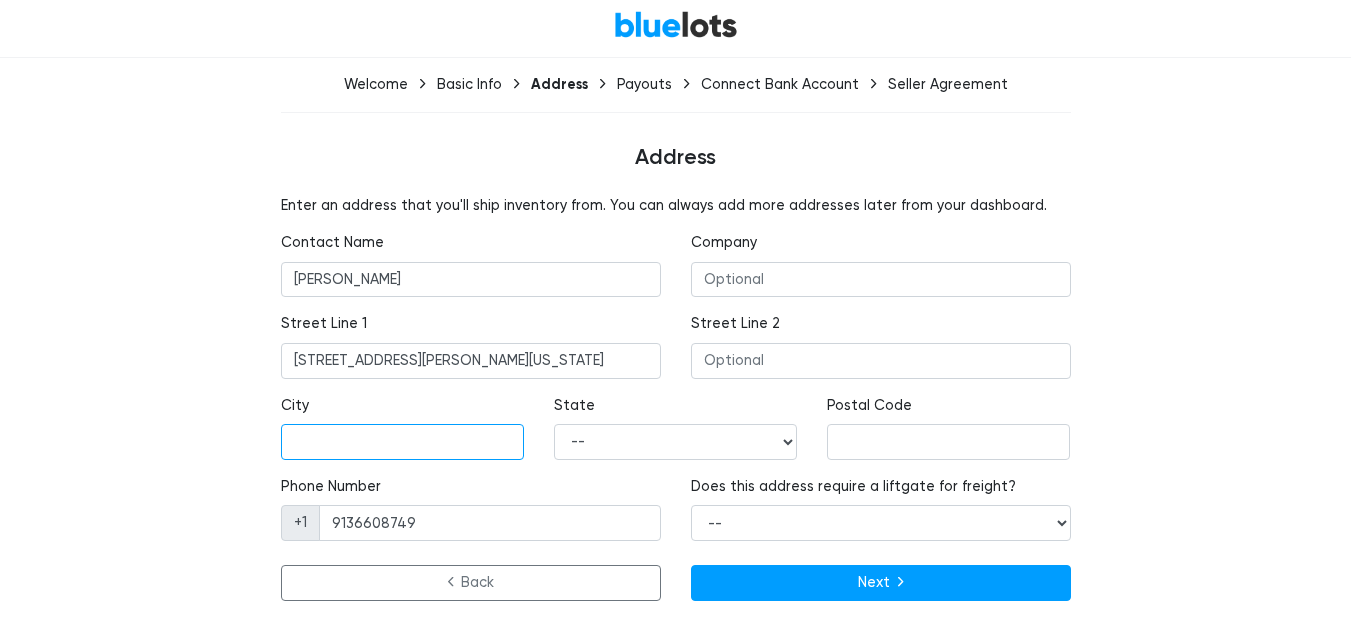 paste on "Bucyrus" 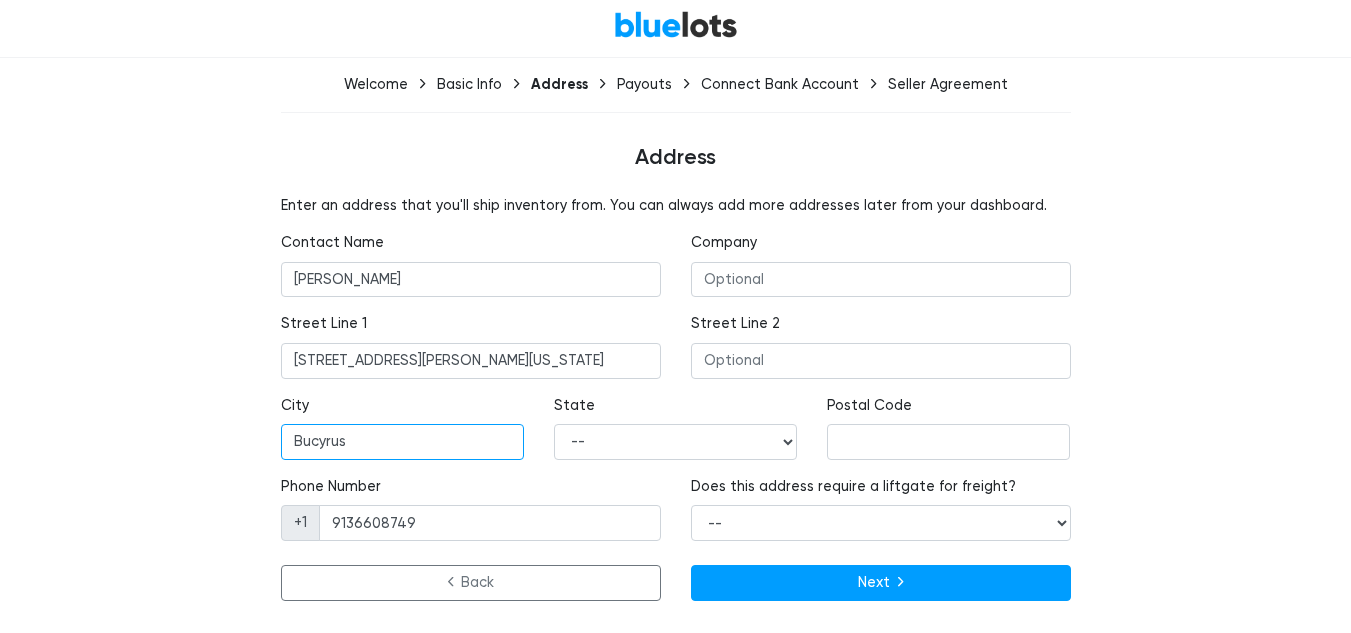 click on "Bucyrus" at bounding box center (402, 442) 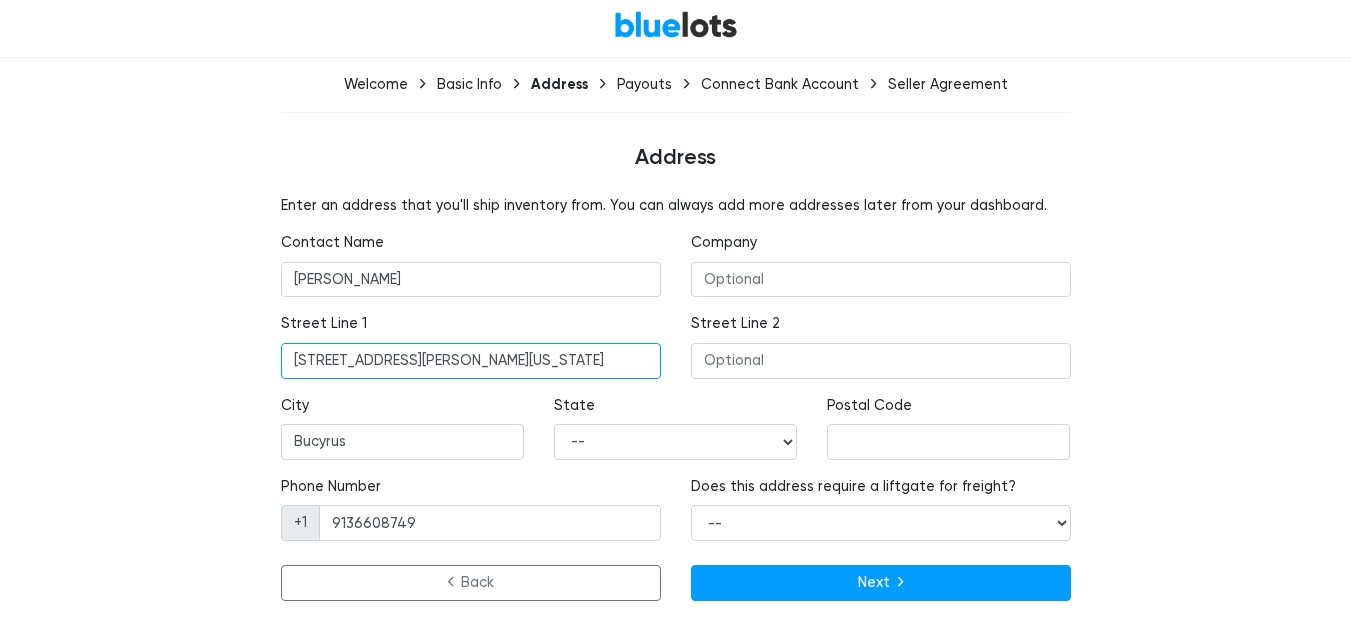 click on "21013 Floyd Street, Bucyrus, Kansas 66013" at bounding box center [471, 361] 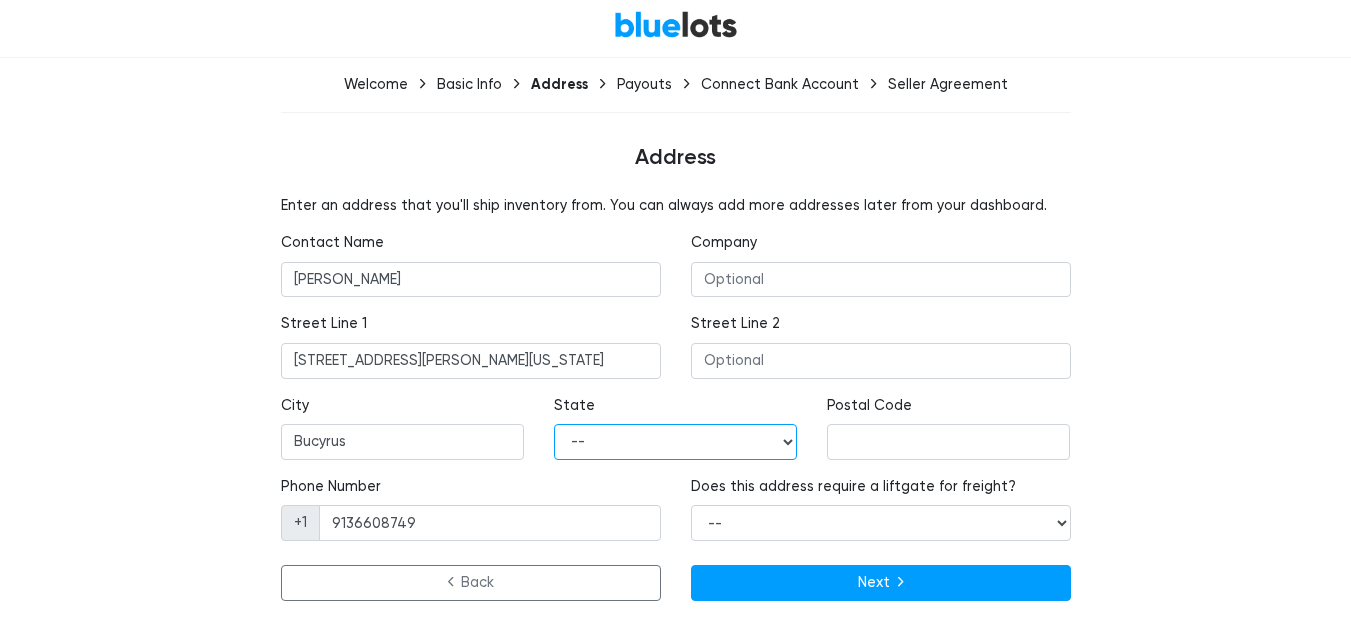 click on "--
Alabama
Alaska
Arizona
Arkansas
California
Colorado
Connecticut
Delaware
District of Columbia
Florida
Georgia
Hawaii
Idaho
Illinois
Indiana
Iowa
Kansas
Kentucky
Louisiana
Maine
Maryland
Massachusetts
Michigan
Minnesota
Mississippi
Missouri
Montana
Nebraska
Nevada
New Hampshire
New Jersey
New Mexico
New York
North Carolina
North Dakota
Ohio
Oklahoma
Oregon
Pennsylvania
Rhode Island
South Carolina
South Dakota
Tennessee
Texas
Utah
Vermont
Virginia
Washington
West Virginia
Wisconsin
Wyoming" at bounding box center [675, 442] 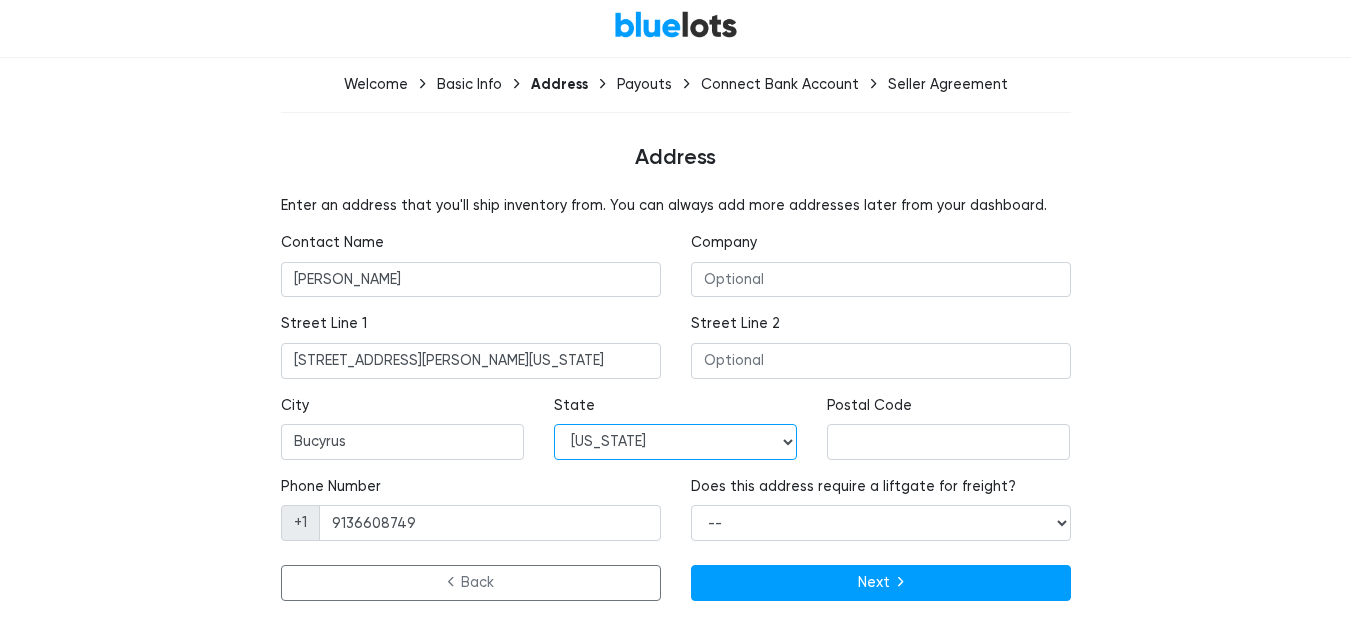 click on "--
Alabama
Alaska
Arizona
Arkansas
California
Colorado
Connecticut
Delaware
District of Columbia
Florida
Georgia
Hawaii
Idaho
Illinois
Indiana
Iowa
Kansas
Kentucky
Louisiana
Maine
Maryland
Massachusetts
Michigan
Minnesota
Mississippi
Missouri
Montana
Nebraska
Nevada
New Hampshire
New Jersey
New Mexico
New York
North Carolina
North Dakota
Ohio
Oklahoma
Oregon
Pennsylvania
Rhode Island
South Carolina
South Dakota
Tennessee
Texas
Utah
Vermont
Virginia
Washington
West Virginia
Wisconsin
Wyoming" at bounding box center [675, 442] 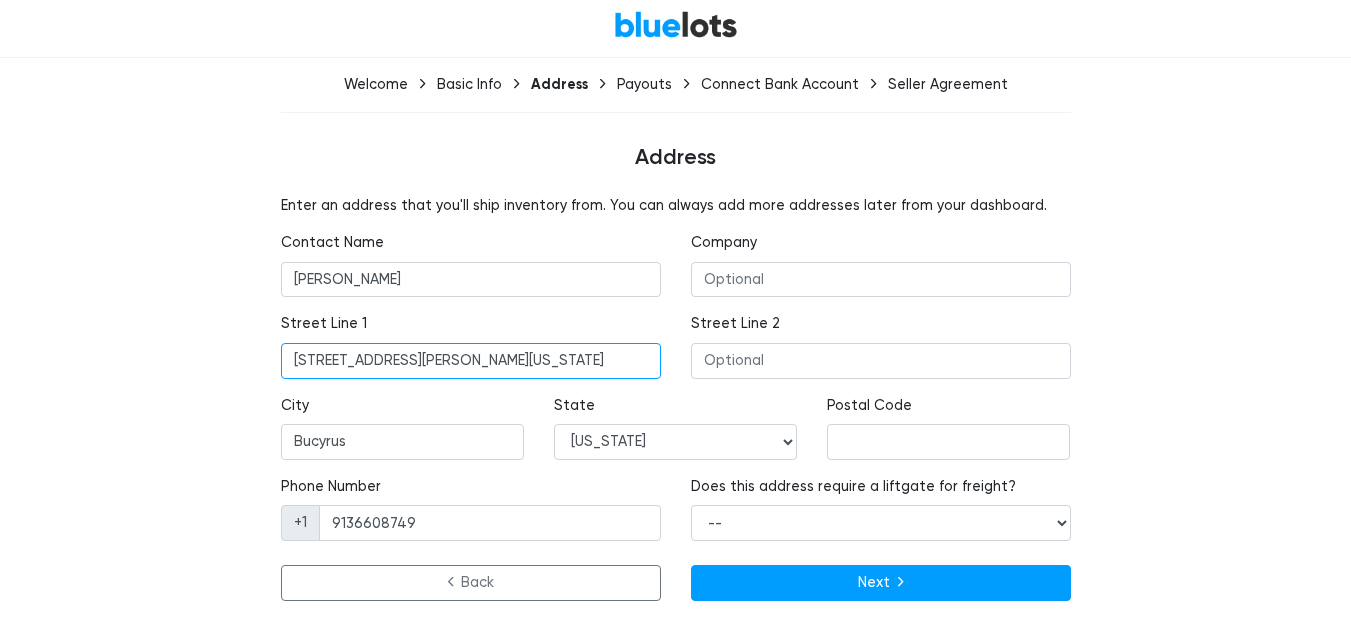 click on "21013 Floyd Street, Bucyrus, Kansas 66013" at bounding box center [471, 361] 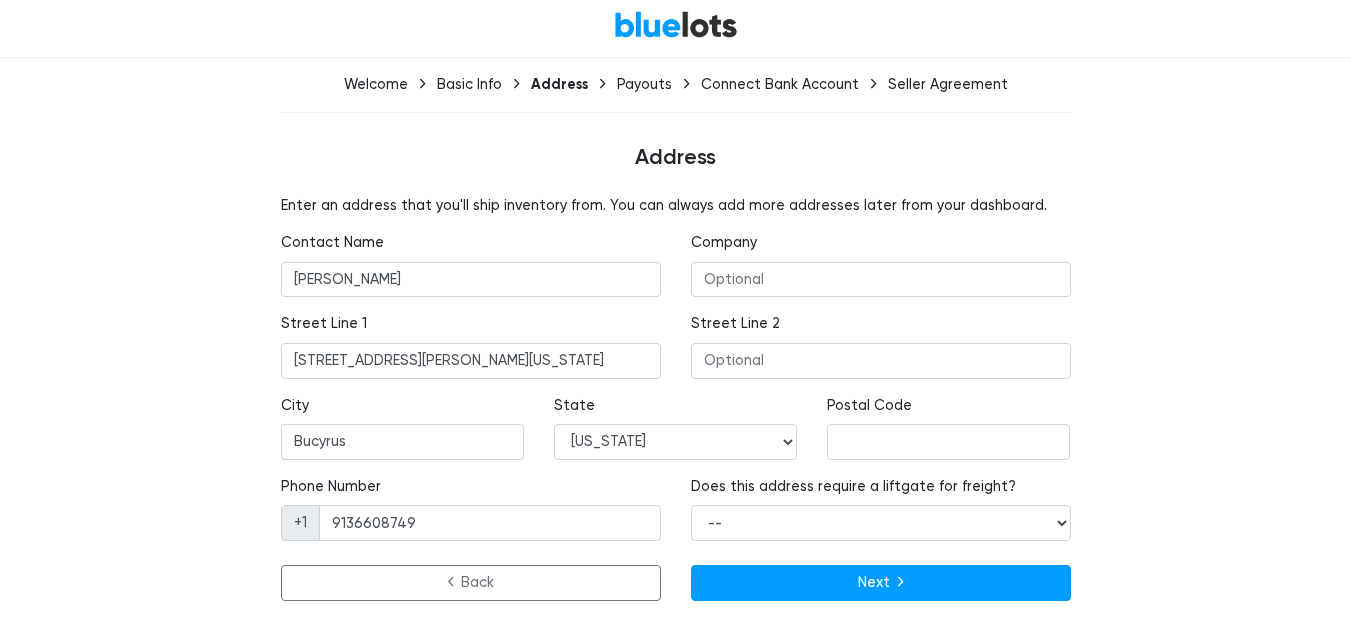 click on "Postal Code" at bounding box center (948, 435) 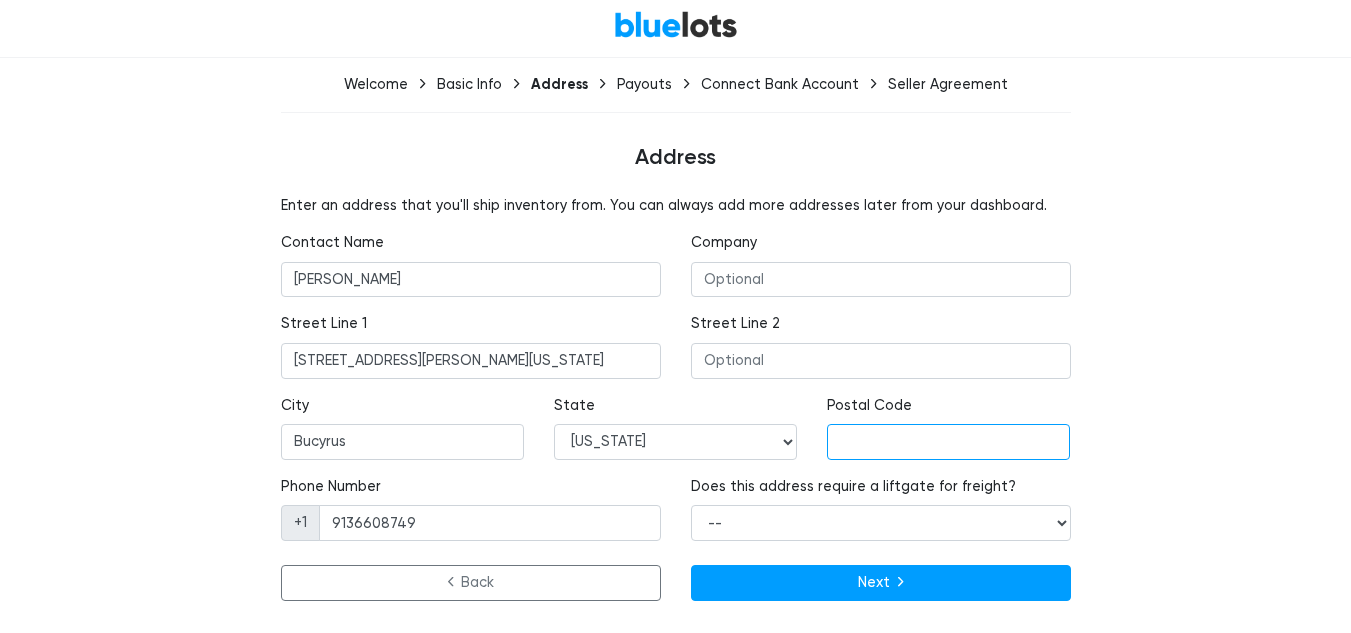 click at bounding box center (948, 442) 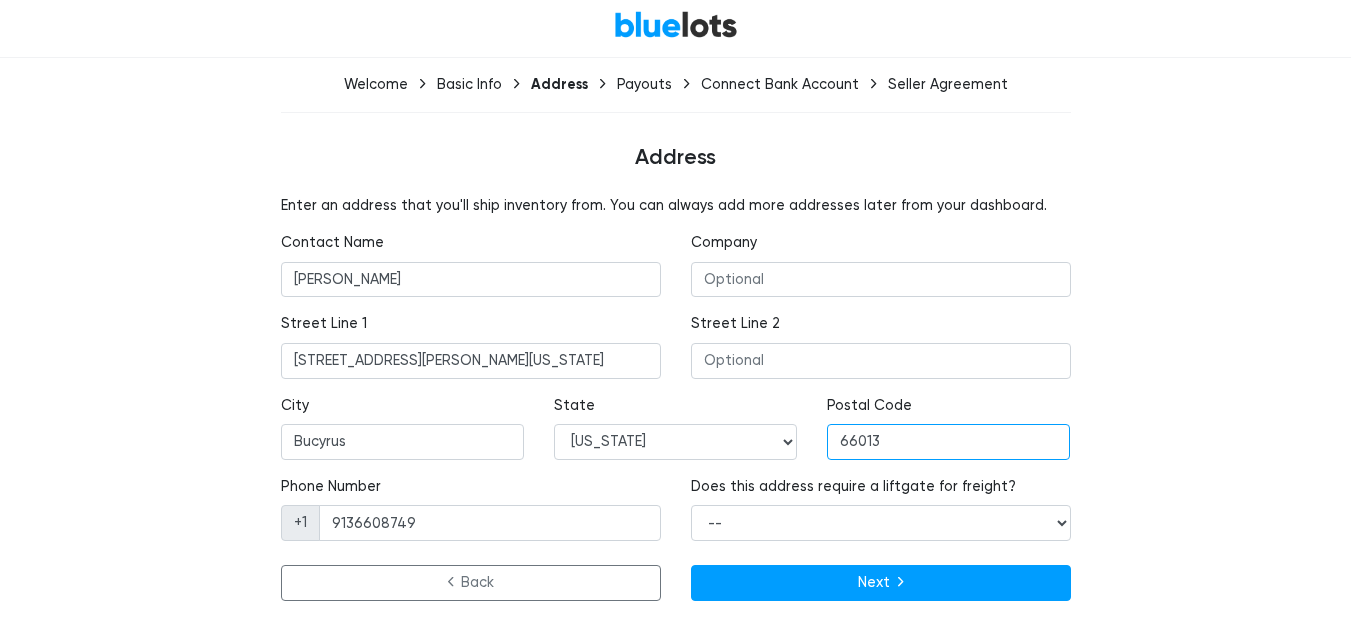 type on "66013" 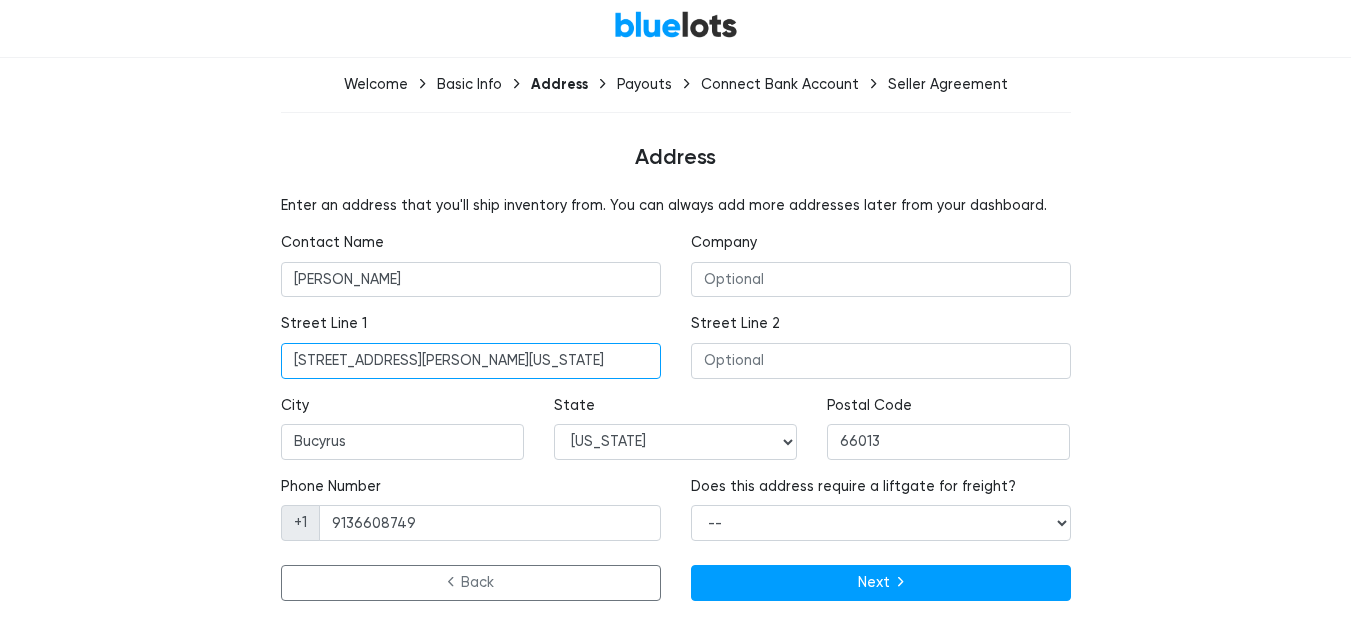 click on "21013 Floyd Street, Bucyrus, Kansas 66013" at bounding box center [471, 361] 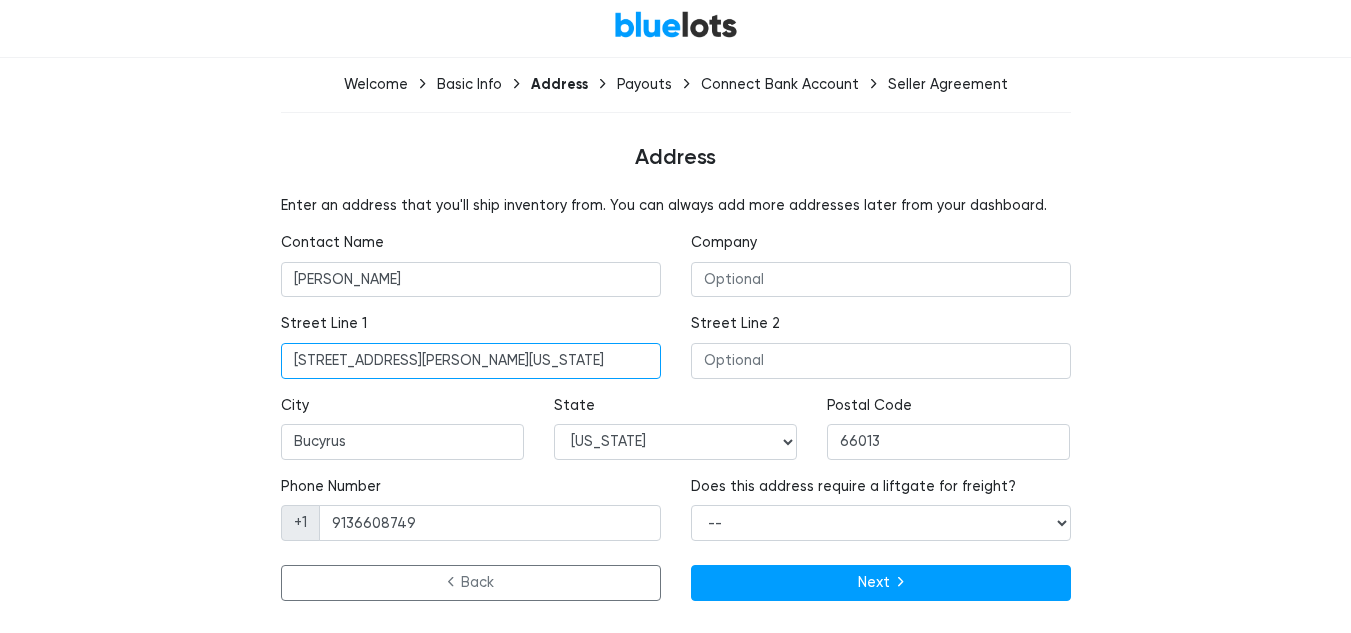 click on "21013 Floyd Street, Bucyrus, Kansas 66013" at bounding box center (471, 361) 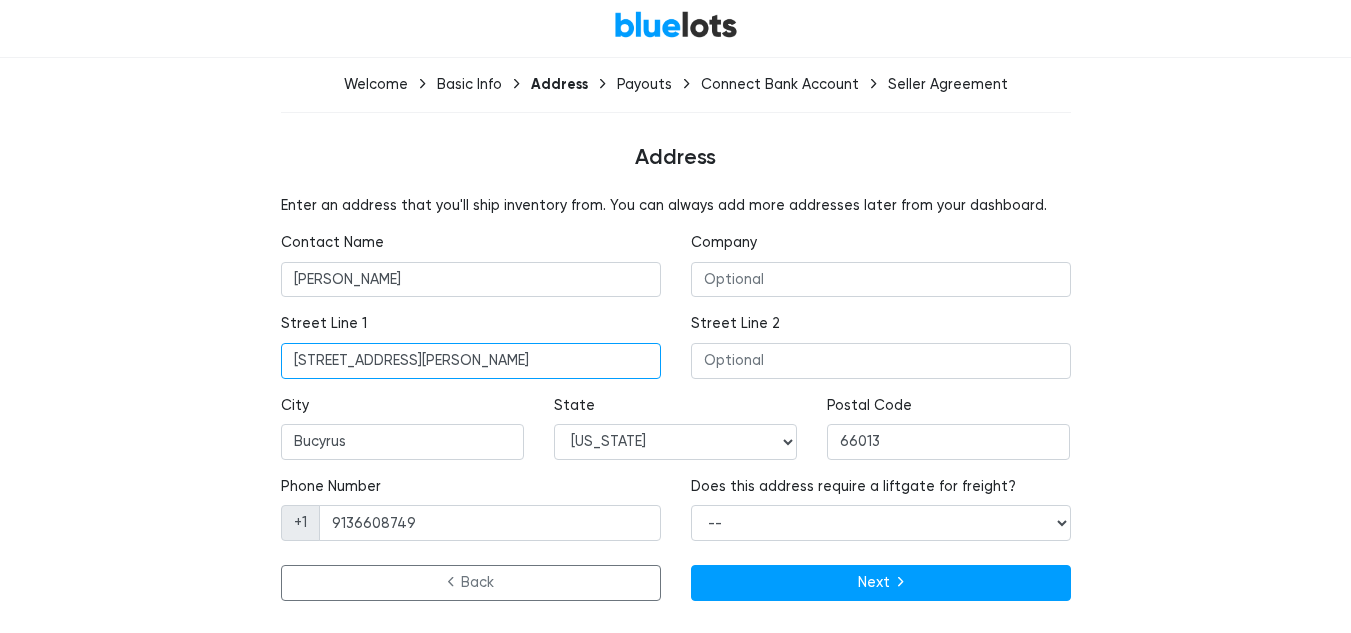 scroll, scrollTop: 65, scrollLeft: 0, axis: vertical 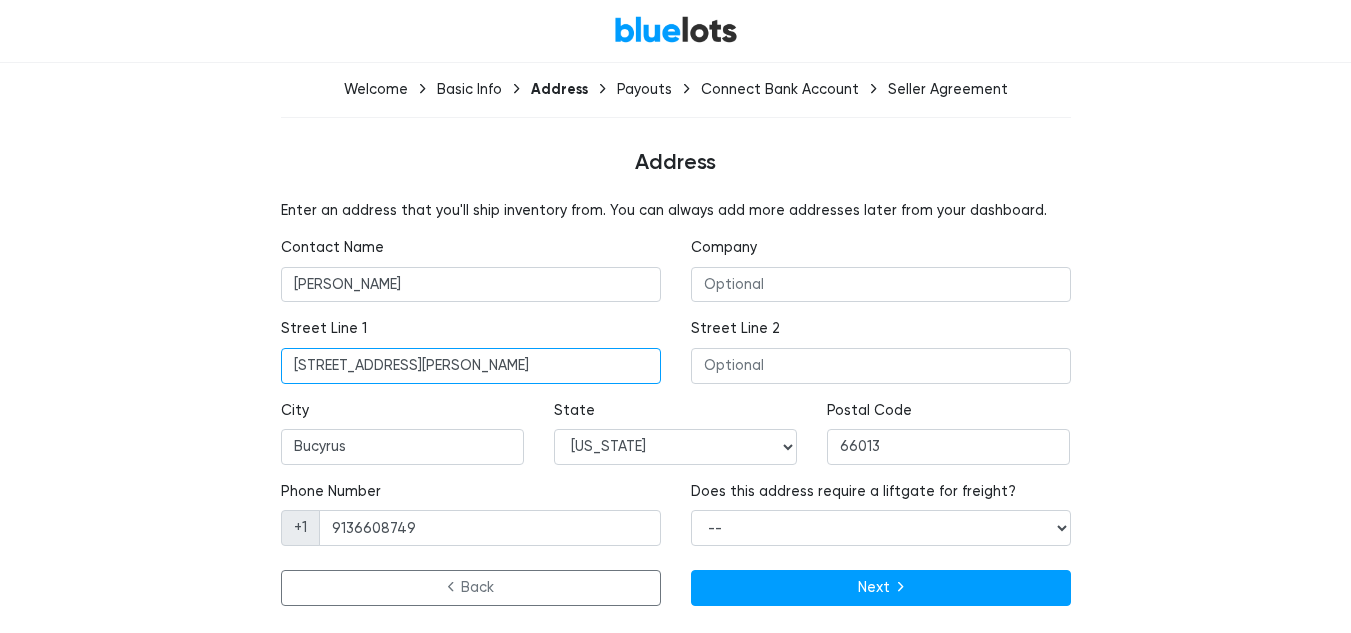 type on "21013 Floyd Street" 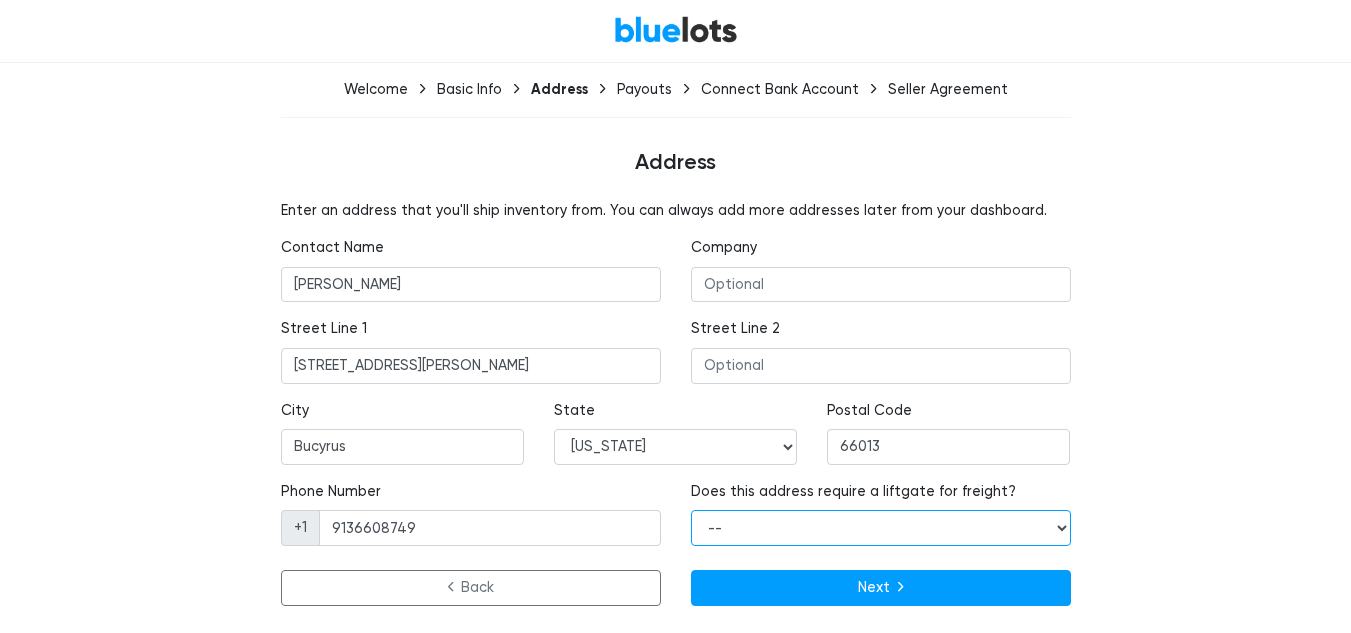 click on "--
Yes
No" at bounding box center [881, 528] 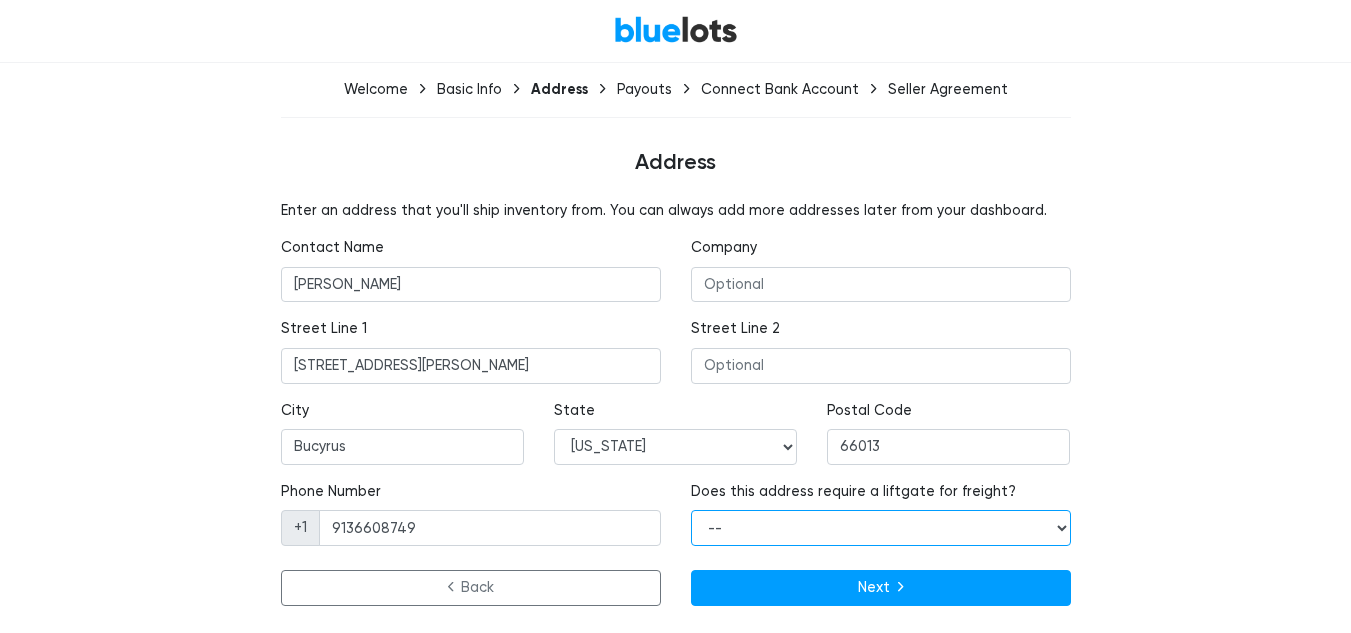 select on "false" 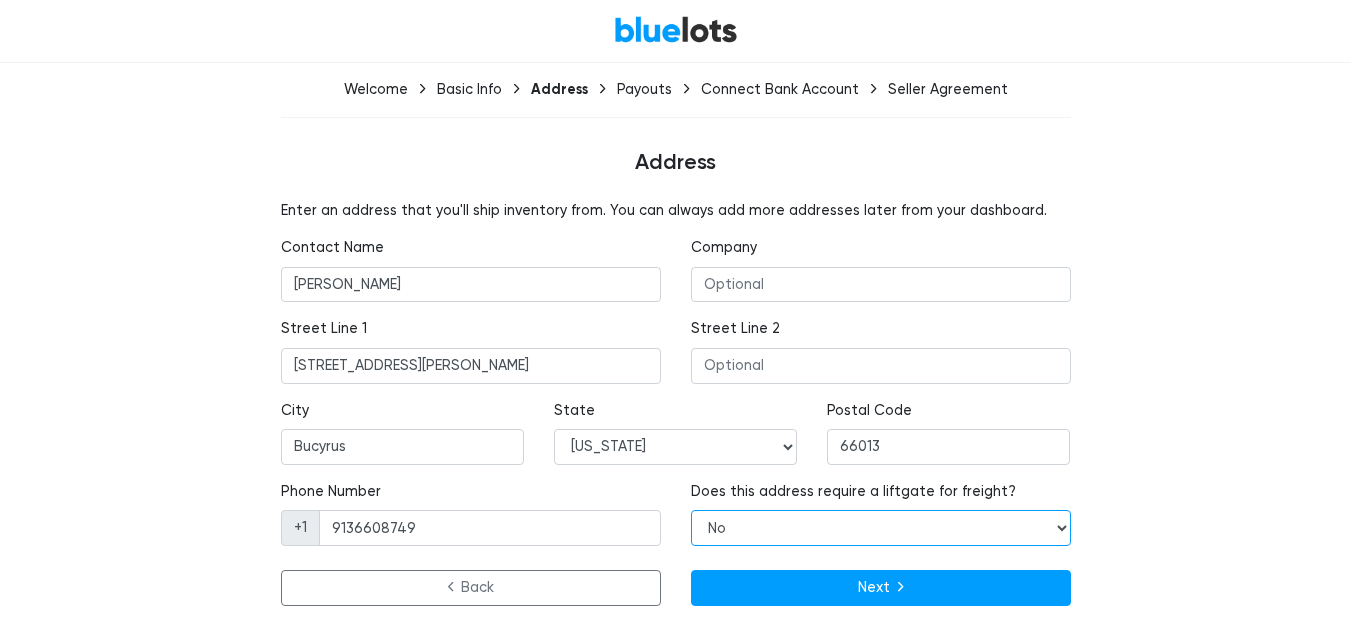 click on "--
Yes
No" at bounding box center (881, 528) 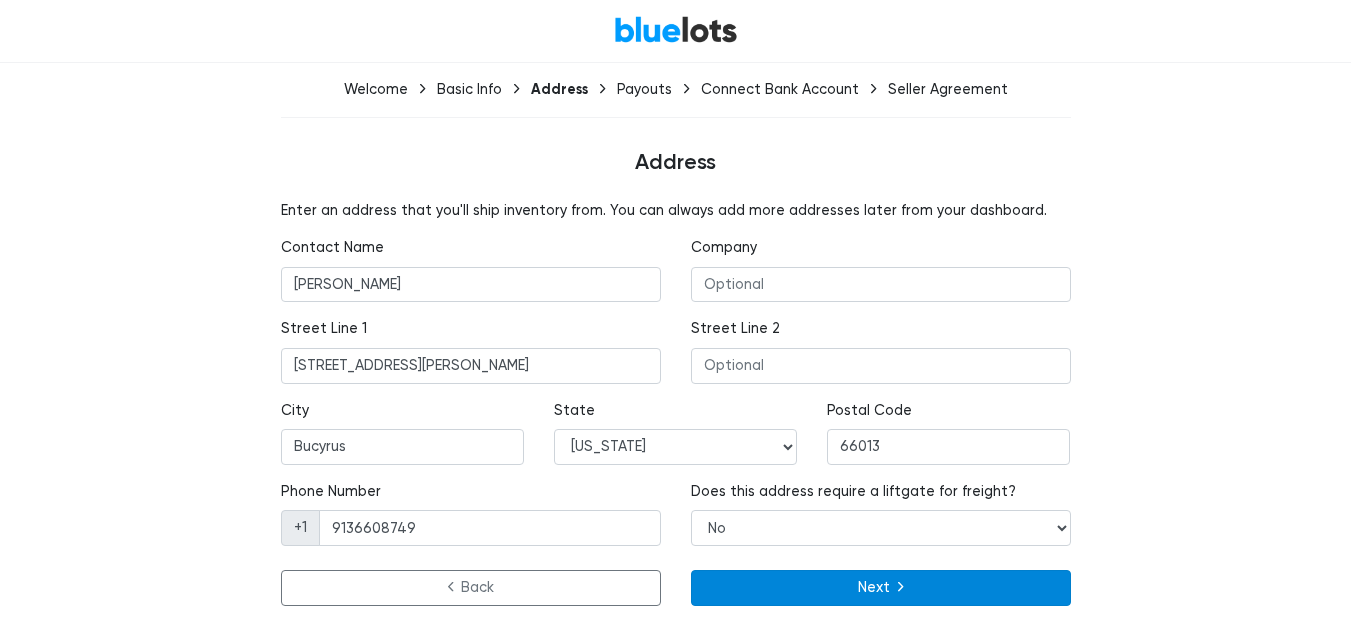 click on "Next" at bounding box center [881, 588] 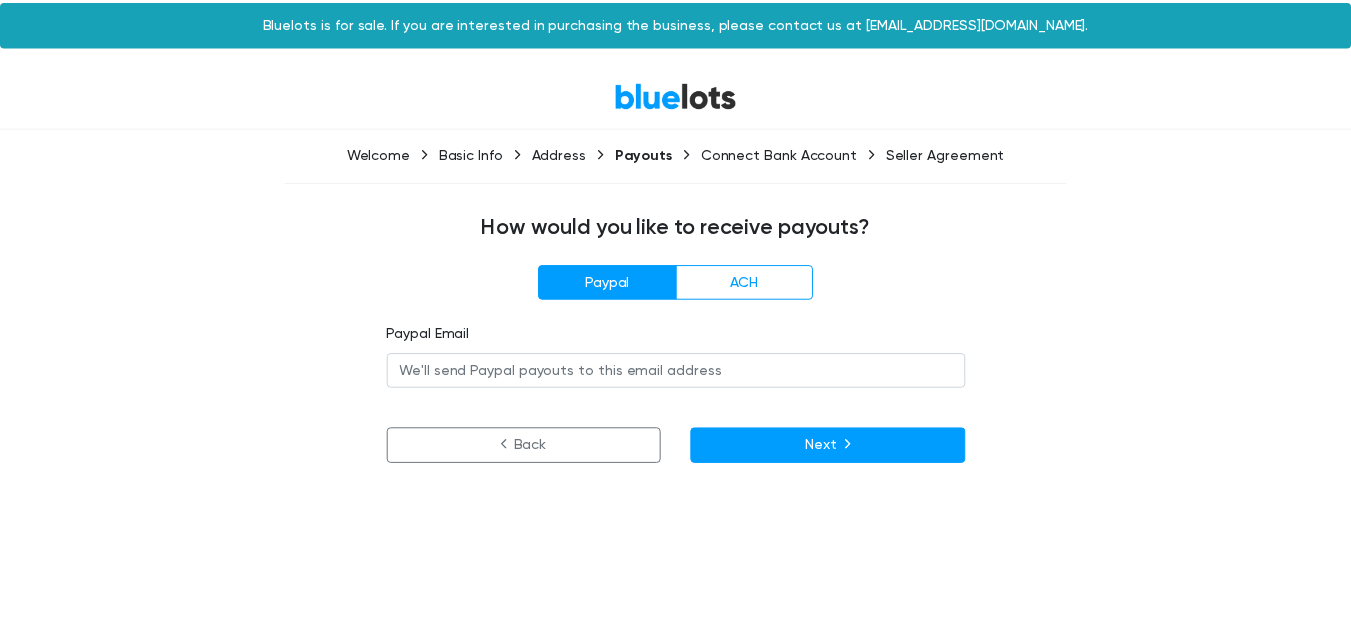 scroll, scrollTop: 0, scrollLeft: 0, axis: both 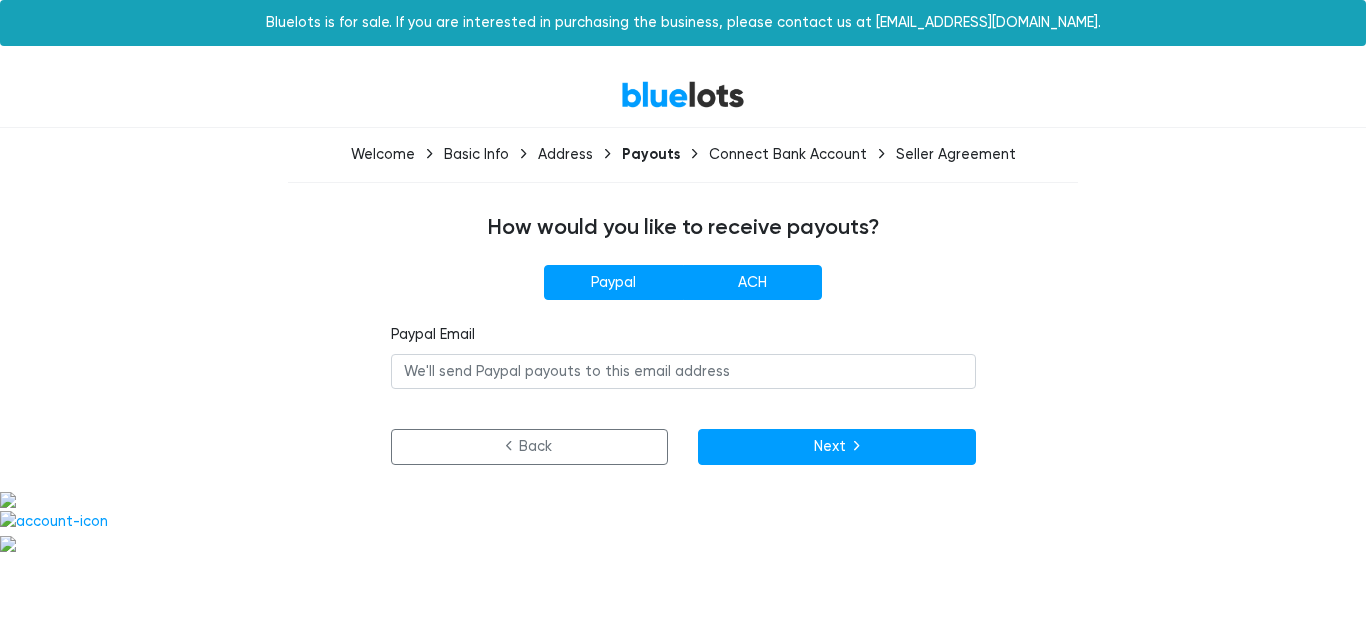 click on "ACH" at bounding box center [752, 283] 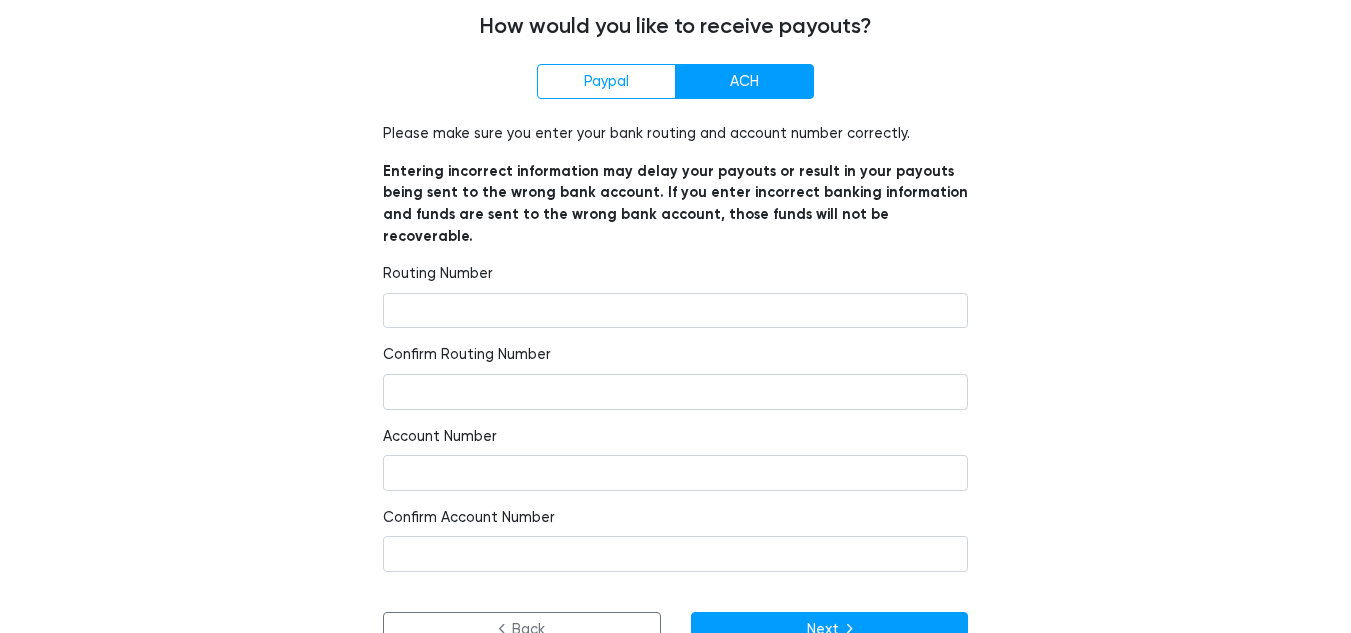 scroll, scrollTop: 202, scrollLeft: 0, axis: vertical 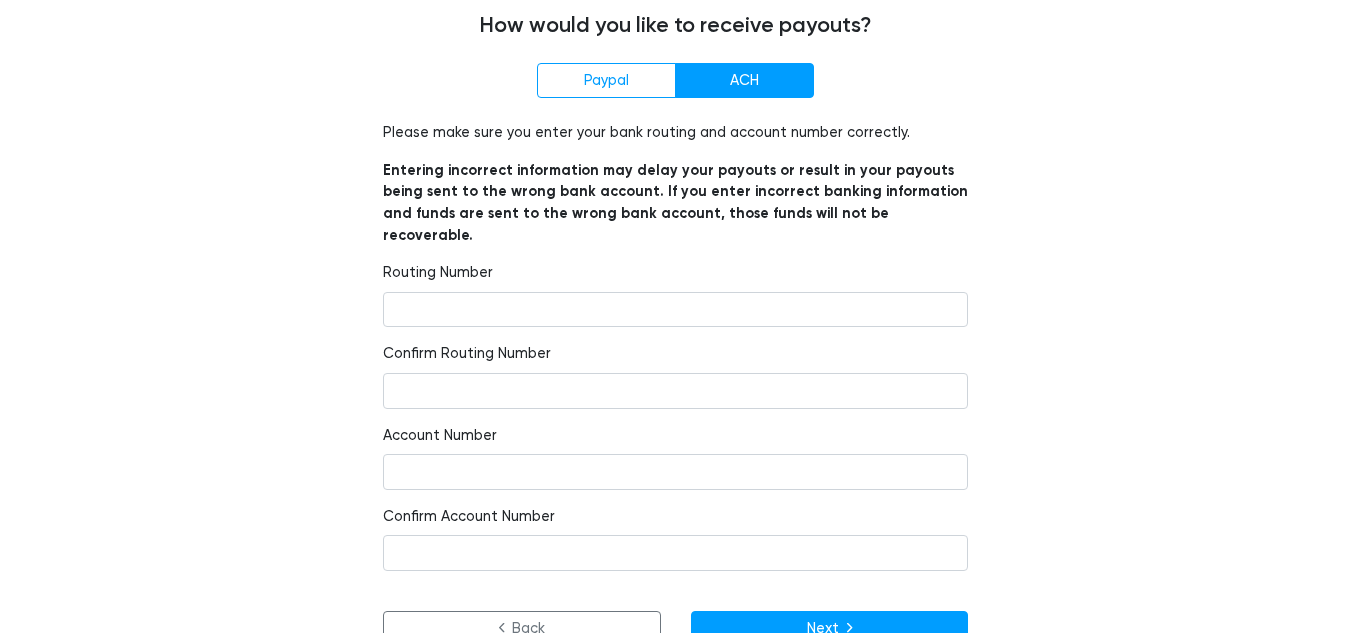 click on "Confirm Routing Number" at bounding box center [675, 375] 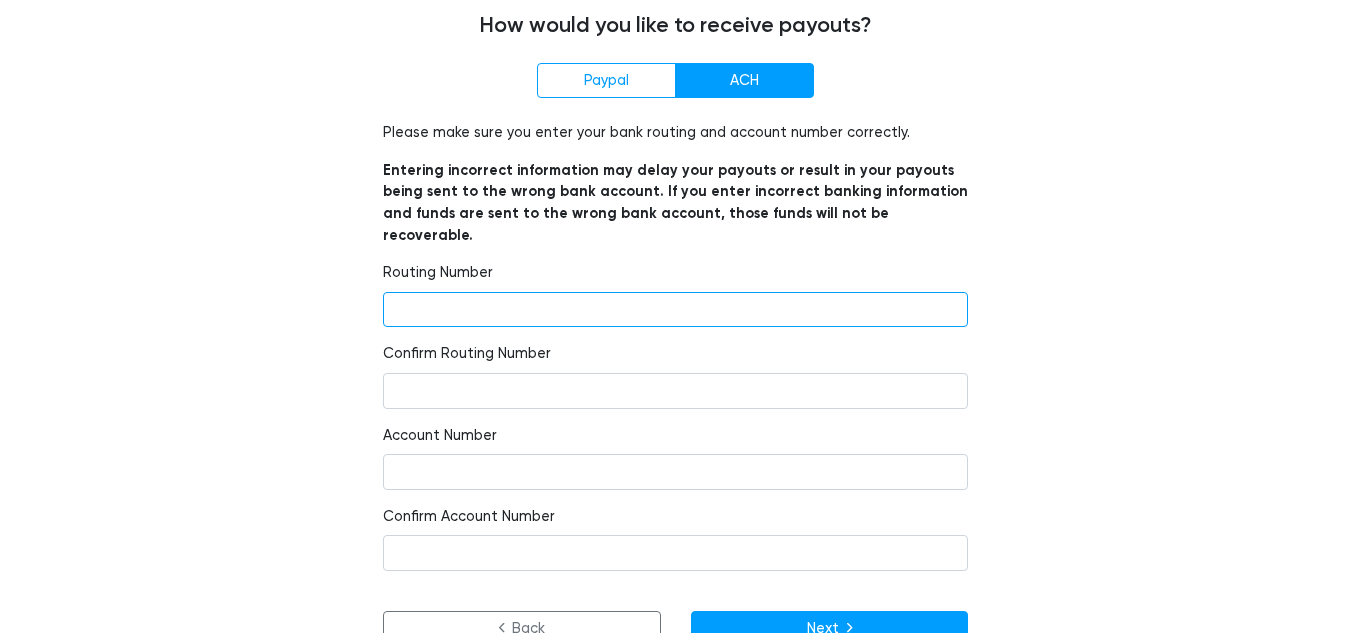 click at bounding box center (675, 310) 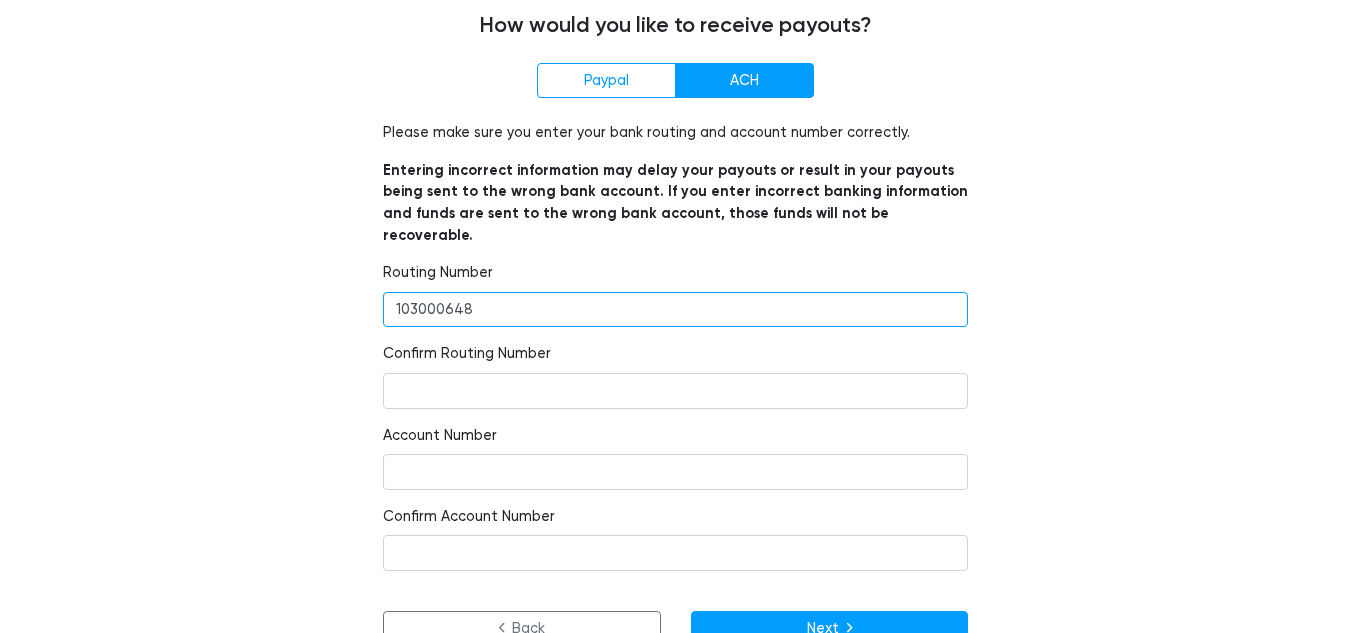 type on "103000648" 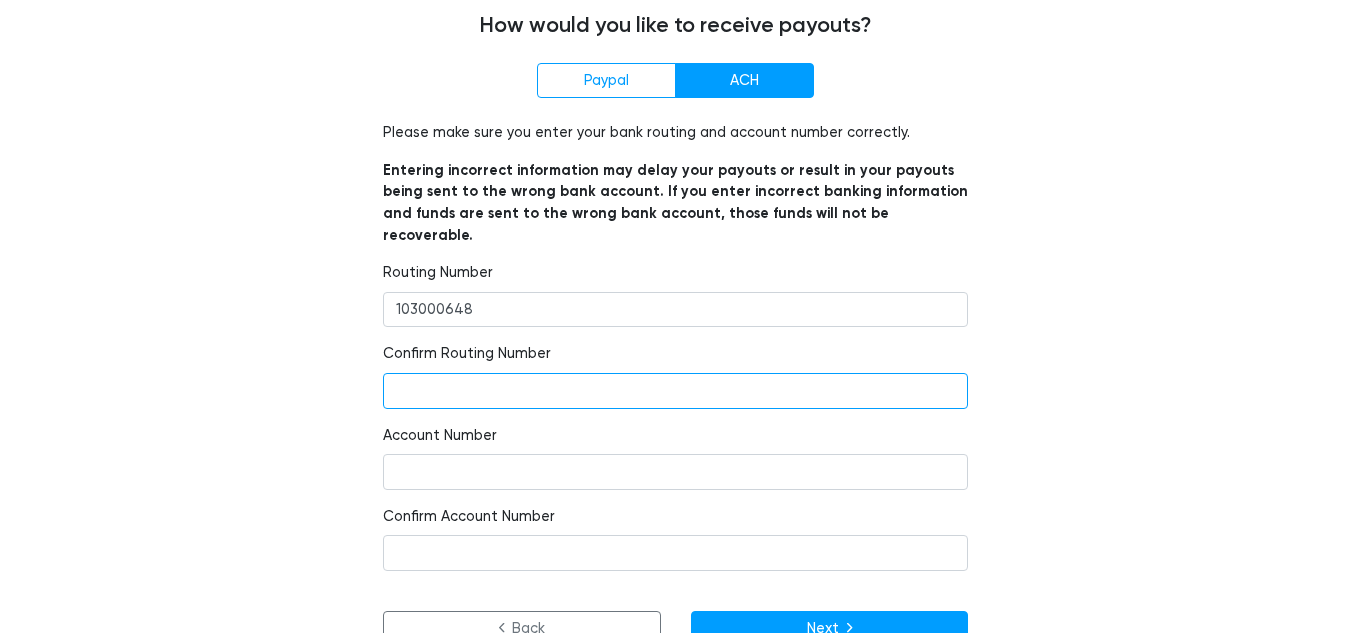 click at bounding box center [675, 391] 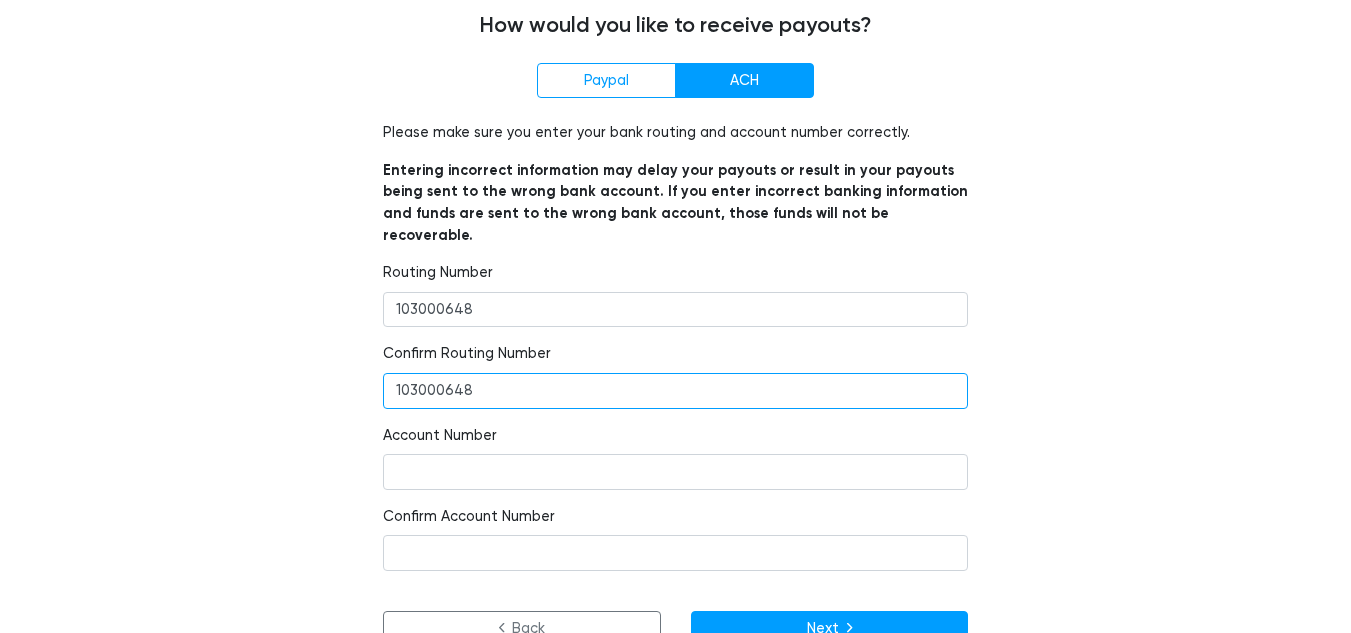 type on "103000648" 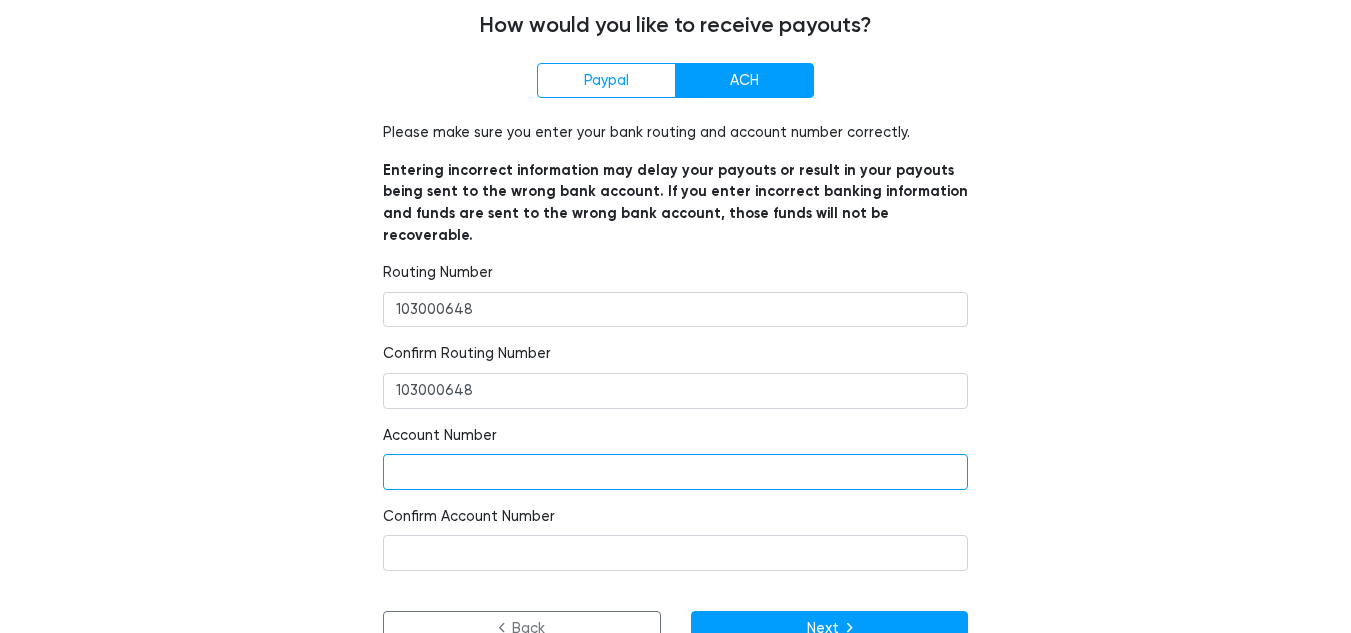click at bounding box center (675, 472) 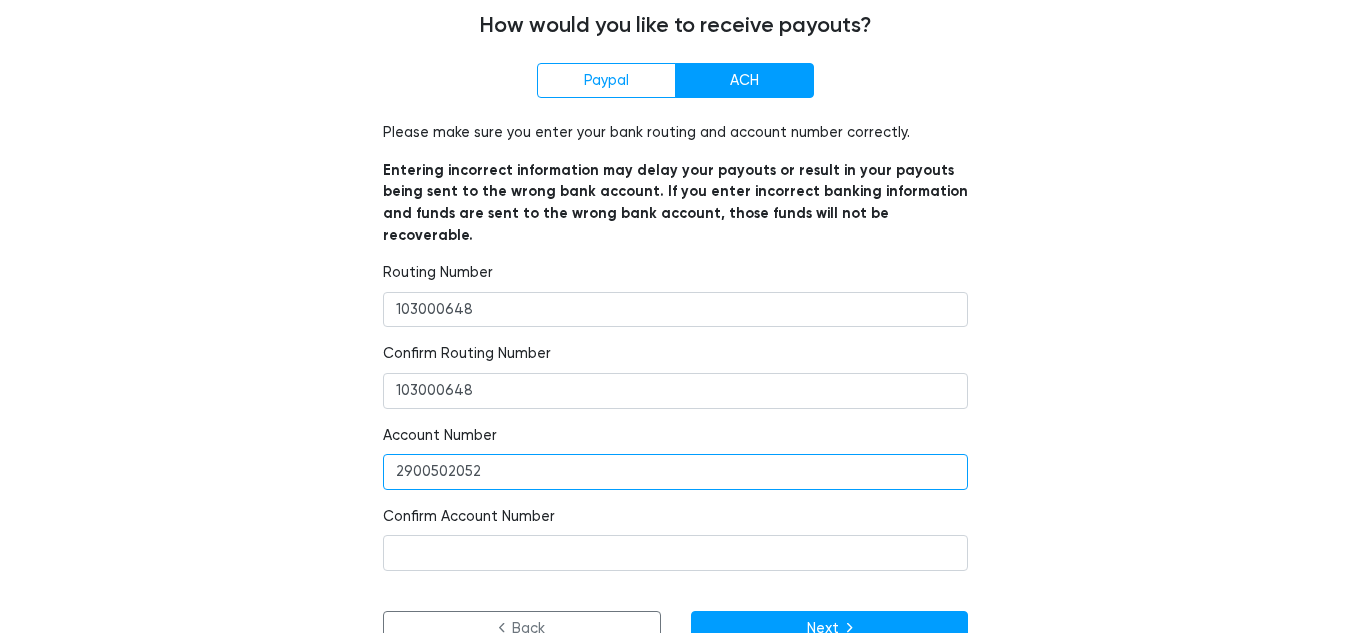 type on "2900502052" 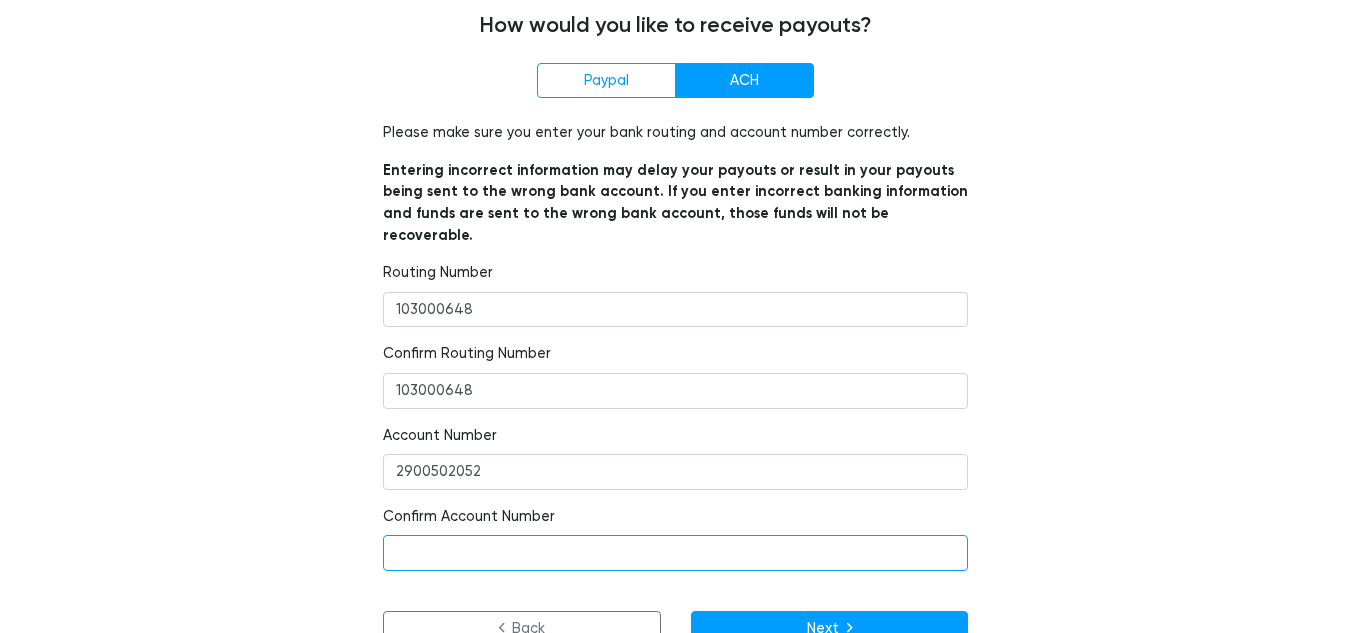 click at bounding box center (675, 553) 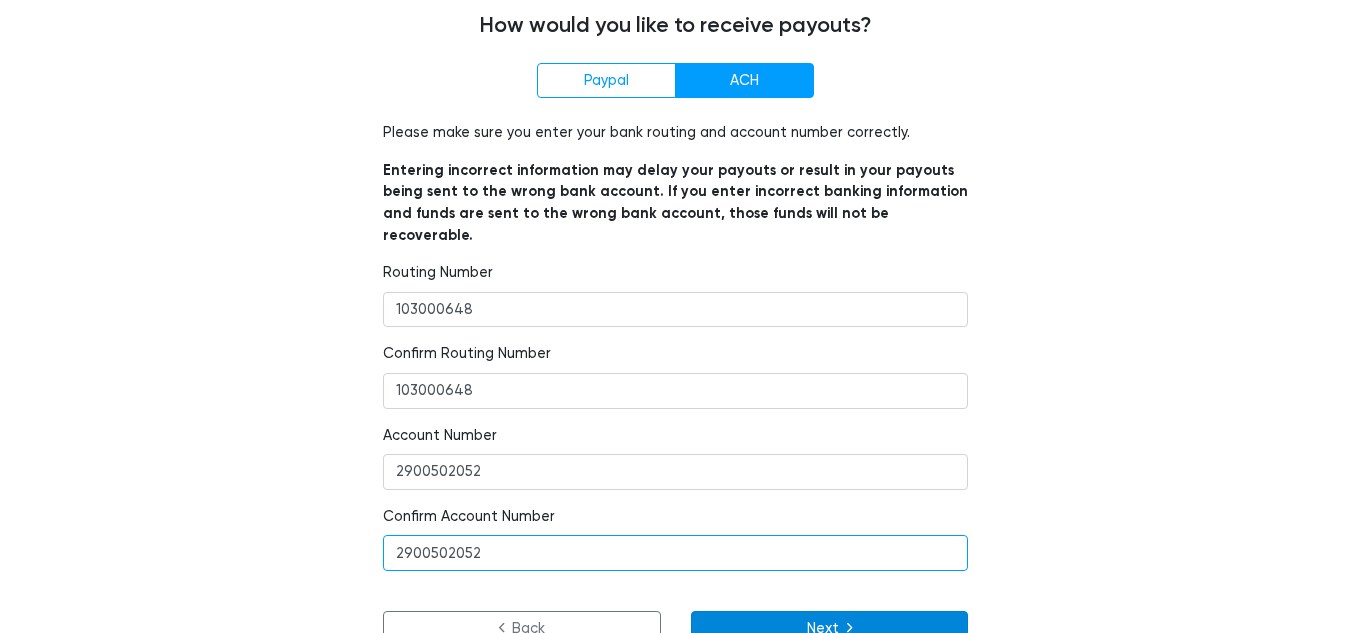 type on "2900502052" 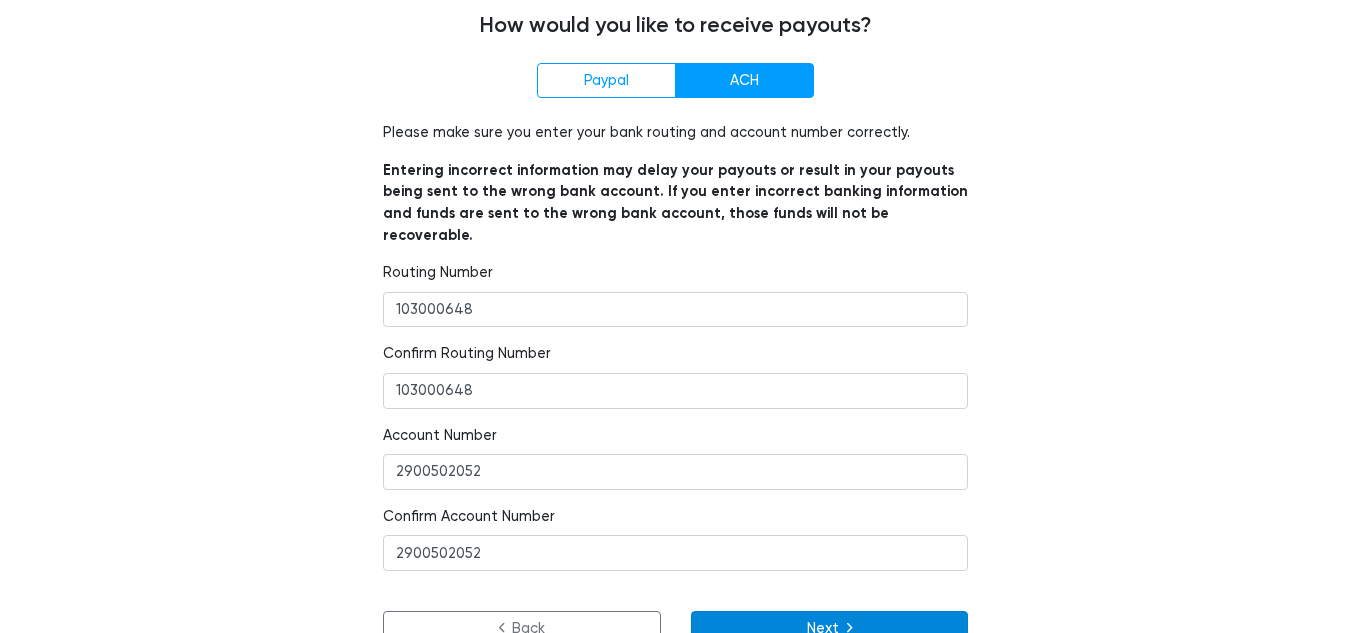 click on "Next" at bounding box center [830, 629] 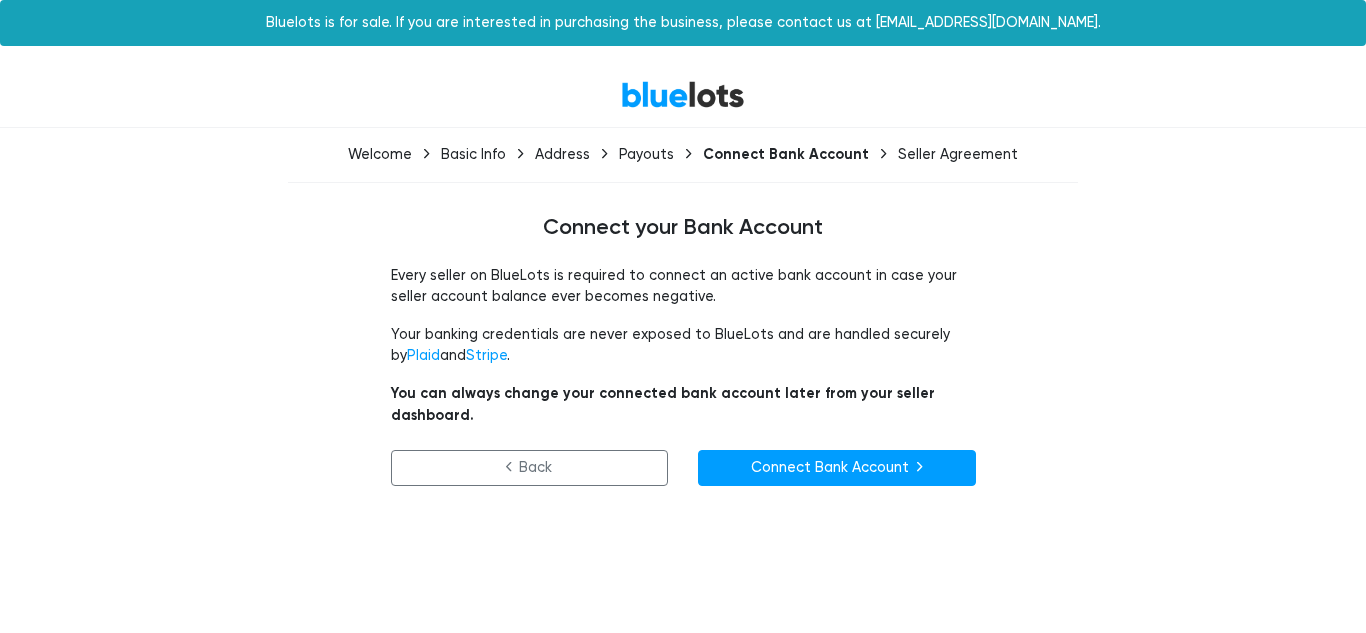 scroll, scrollTop: 0, scrollLeft: 0, axis: both 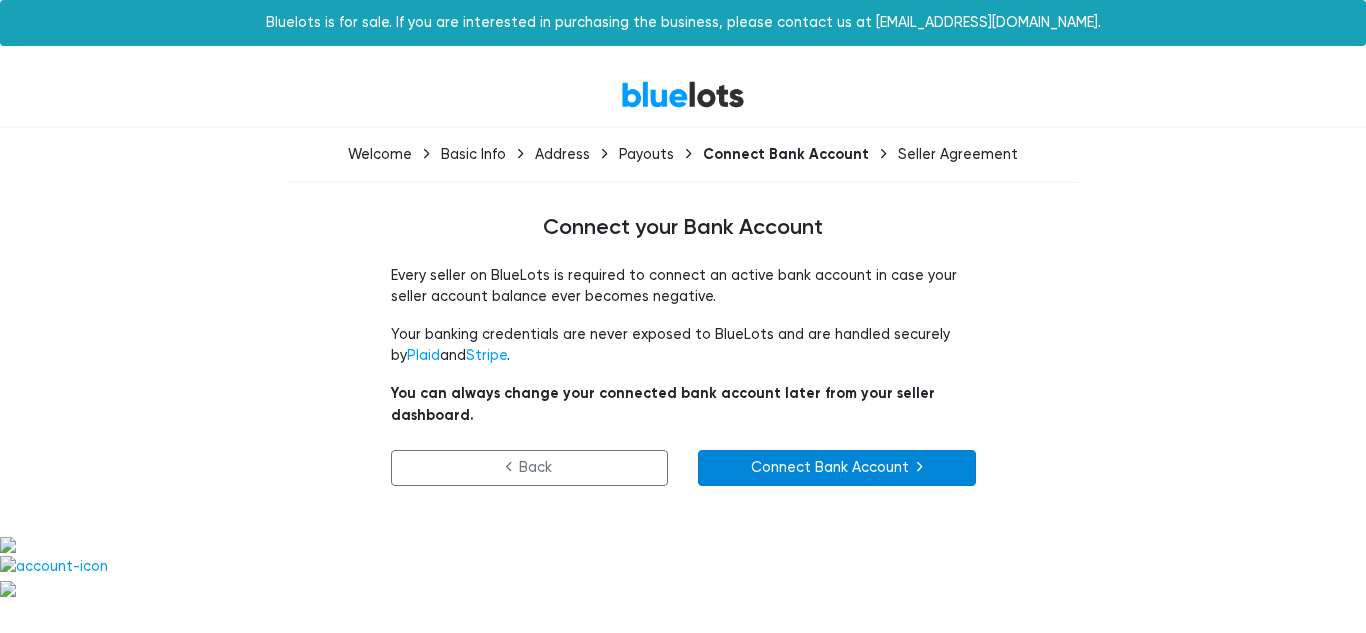 click on "Connect Bank Account" at bounding box center [837, 468] 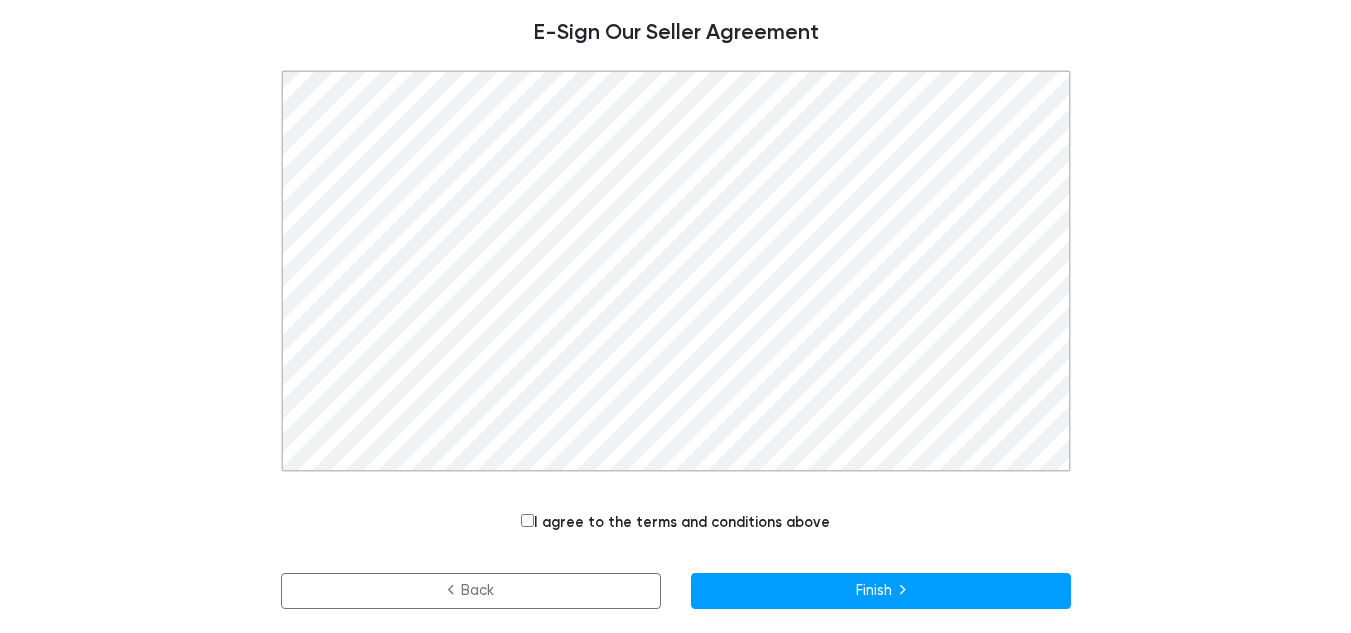 scroll, scrollTop: 194, scrollLeft: 0, axis: vertical 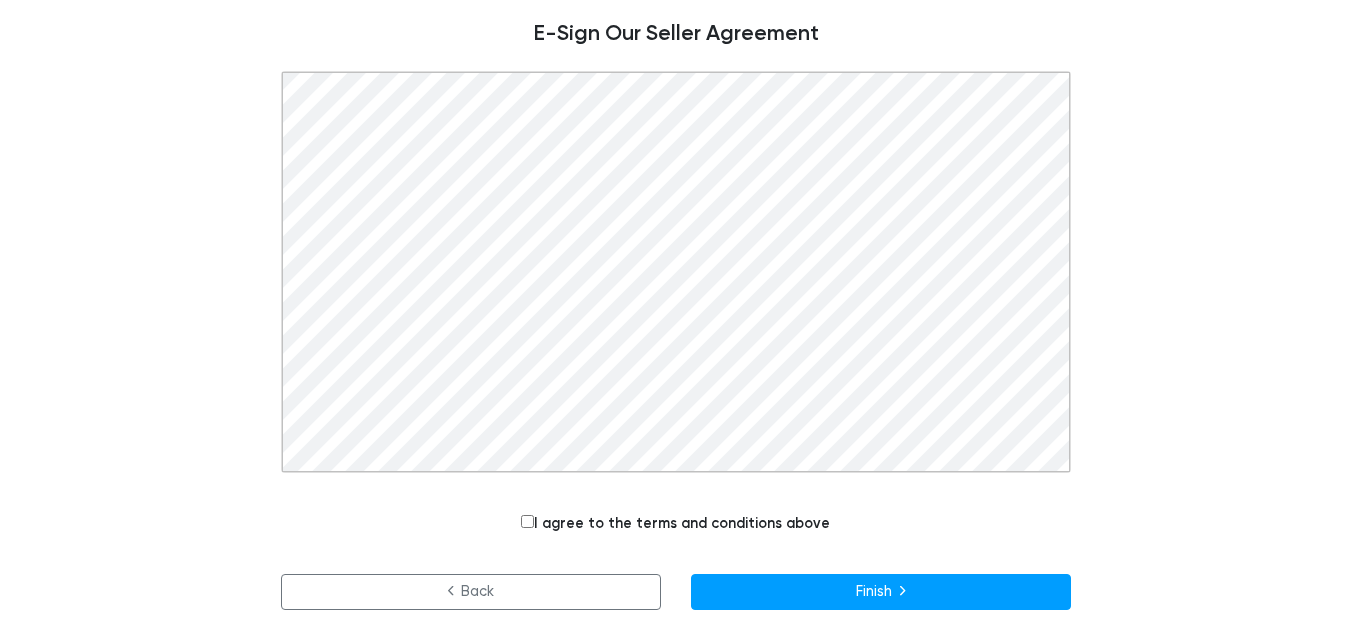 click on "I agree to the terms and conditions above" at bounding box center (675, 524) 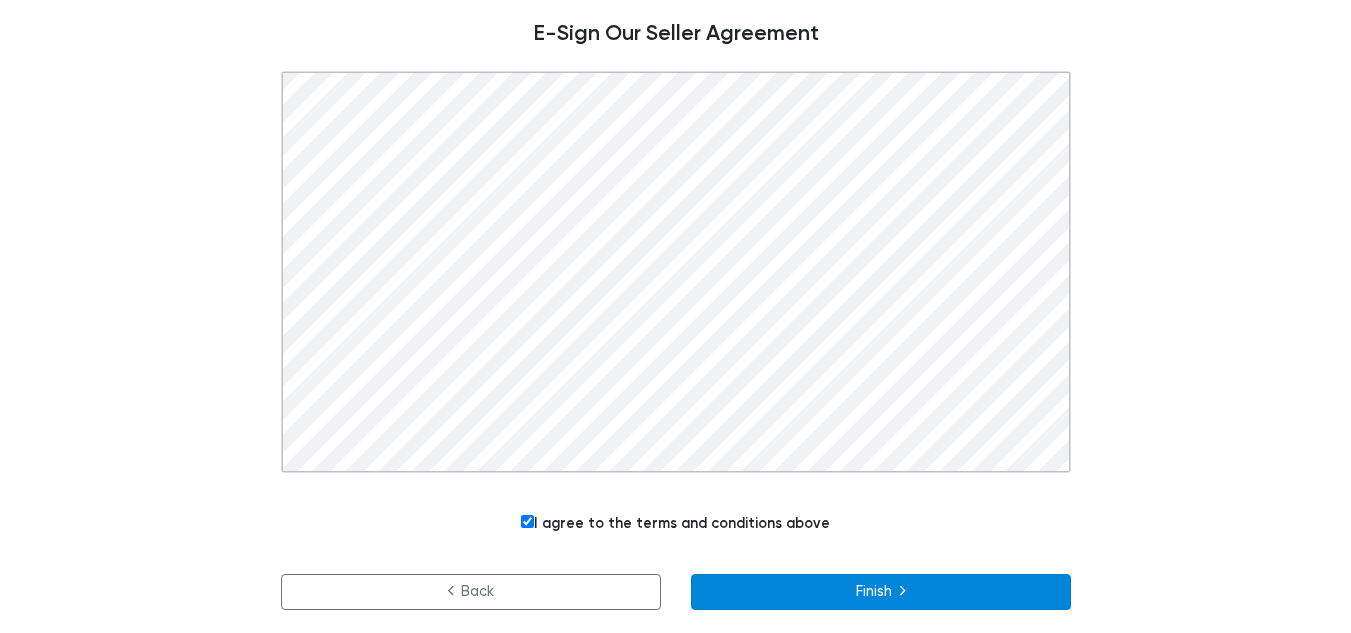 click on "Finish" at bounding box center [881, 592] 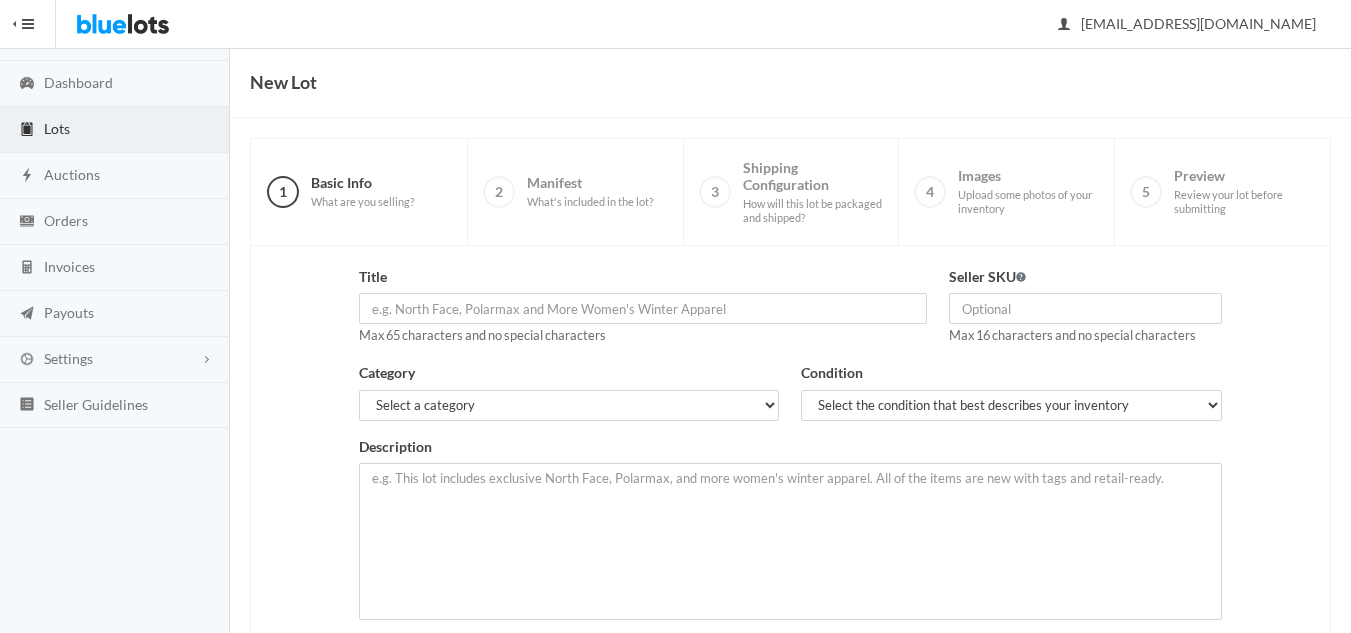 scroll, scrollTop: 52, scrollLeft: 0, axis: vertical 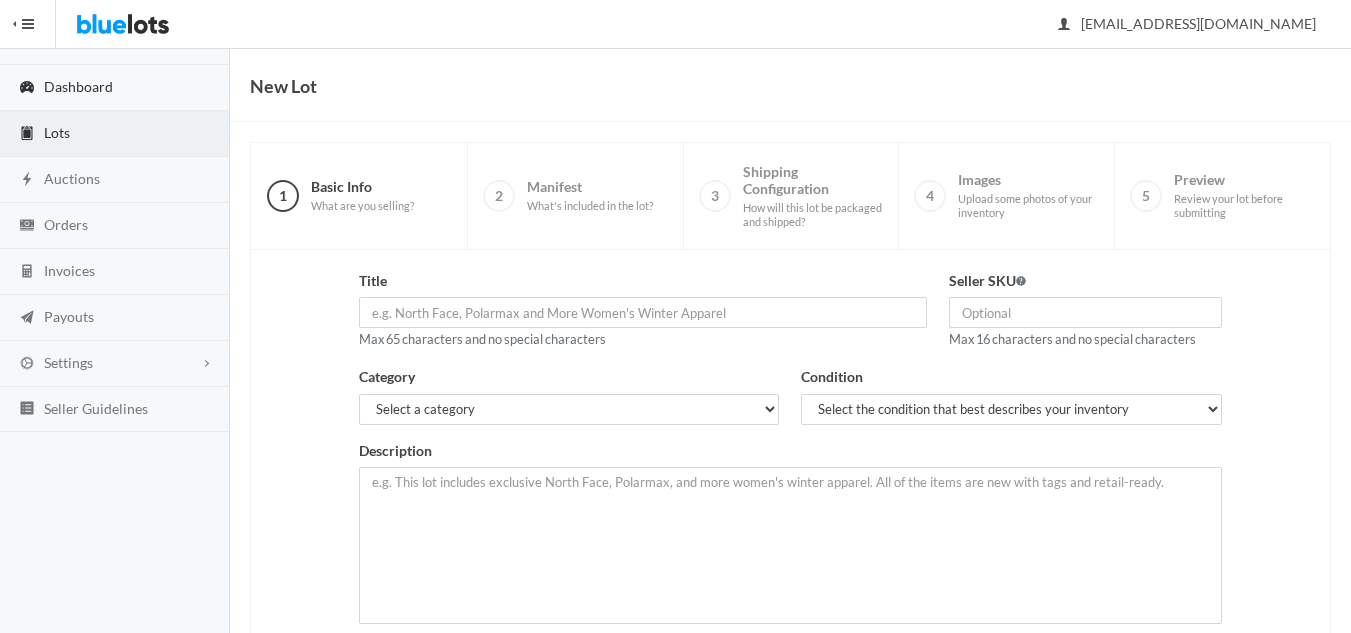 click on "Dashboard" at bounding box center (78, 86) 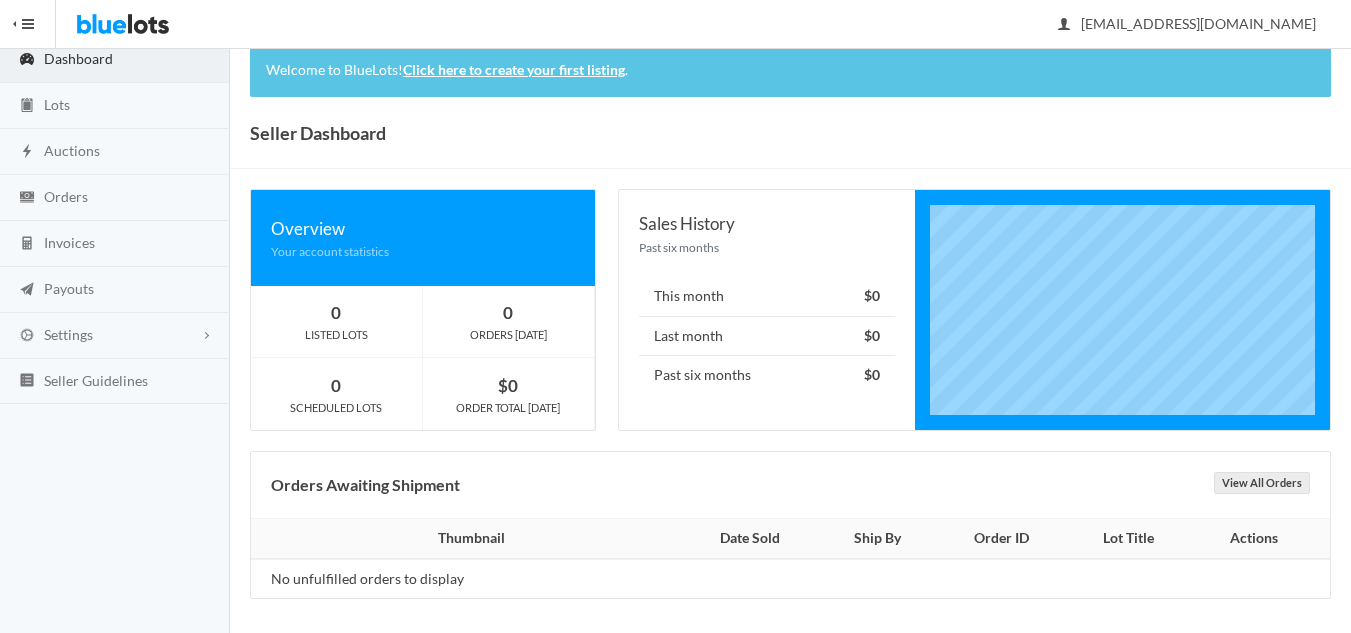 scroll, scrollTop: 0, scrollLeft: 0, axis: both 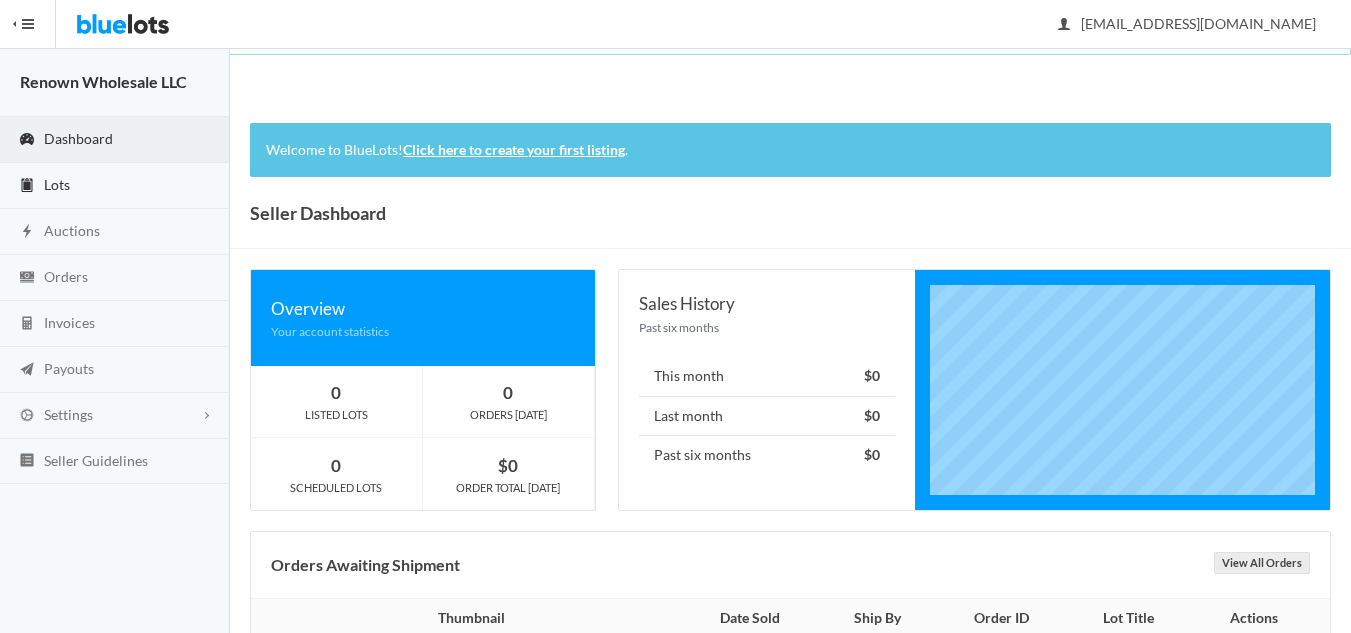 click on "Lots" at bounding box center (115, 186) 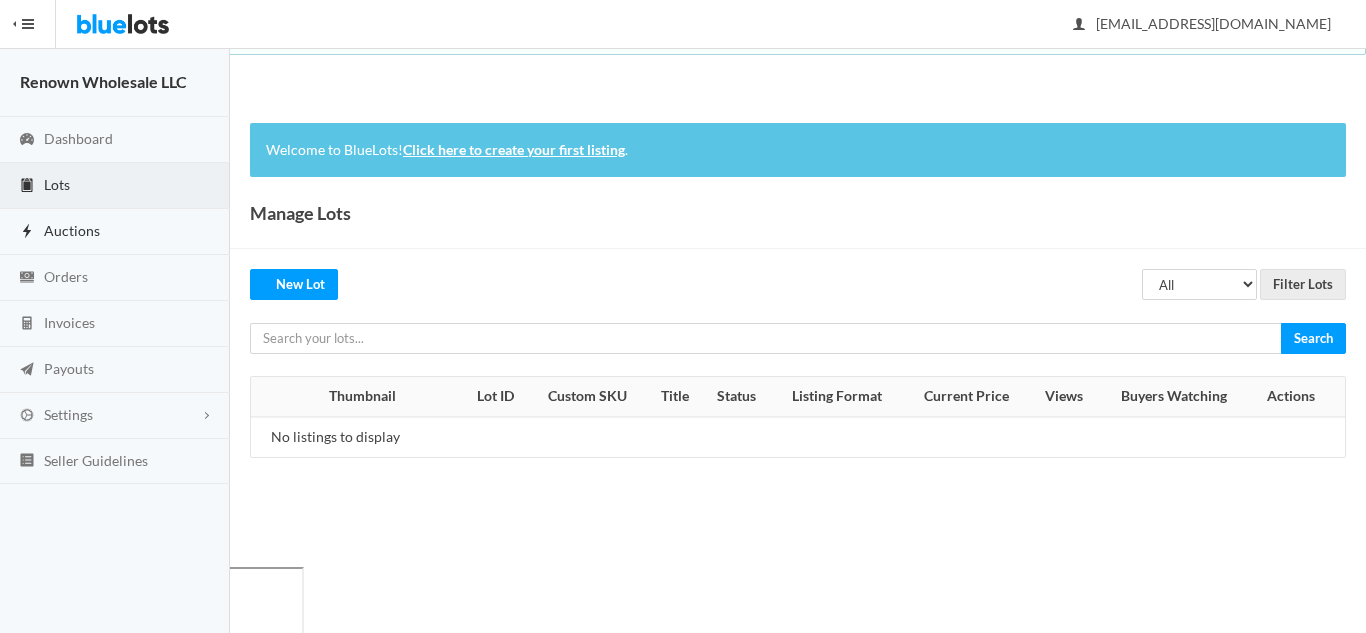 scroll, scrollTop: 0, scrollLeft: 0, axis: both 